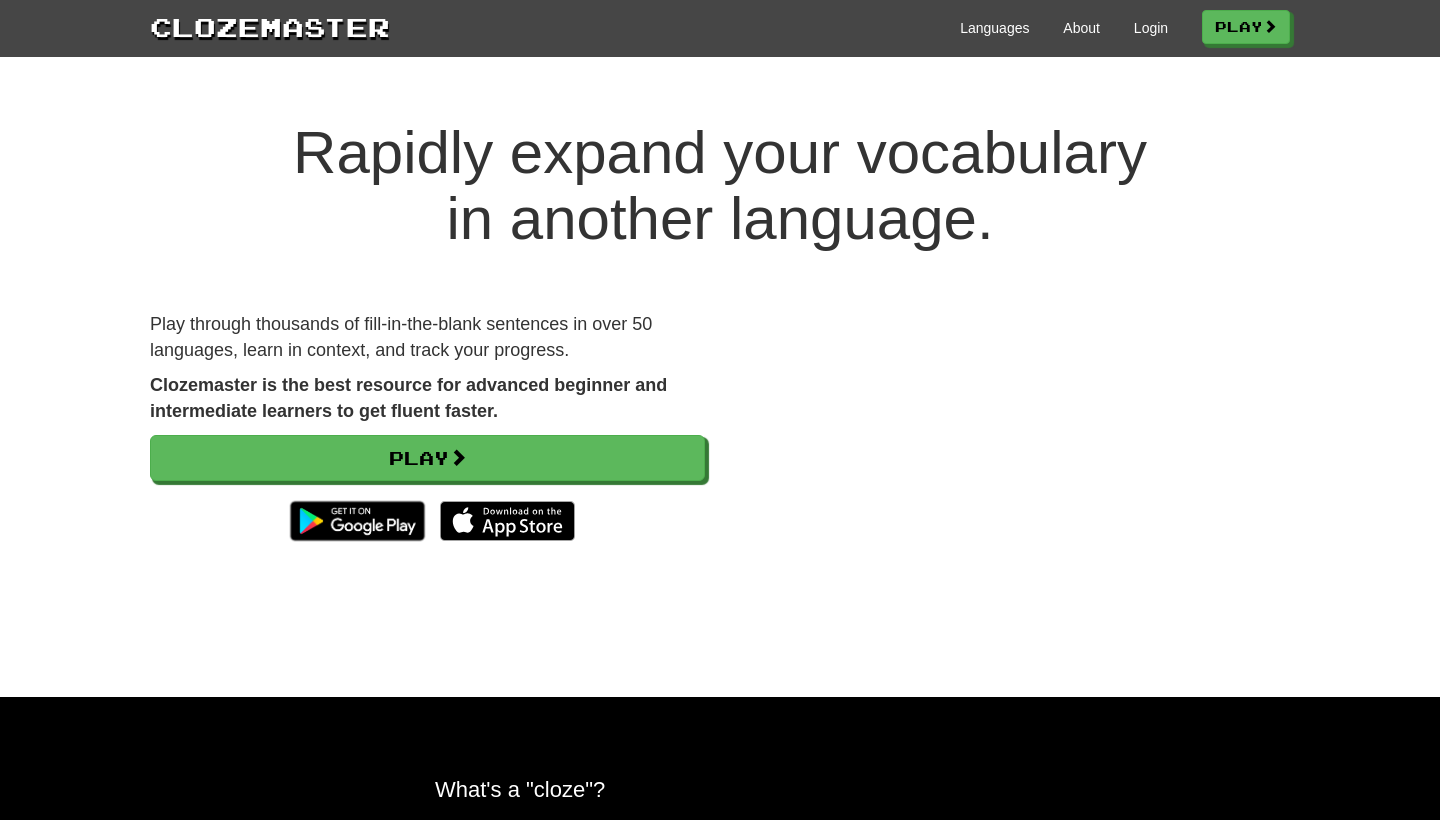scroll, scrollTop: 0, scrollLeft: 0, axis: both 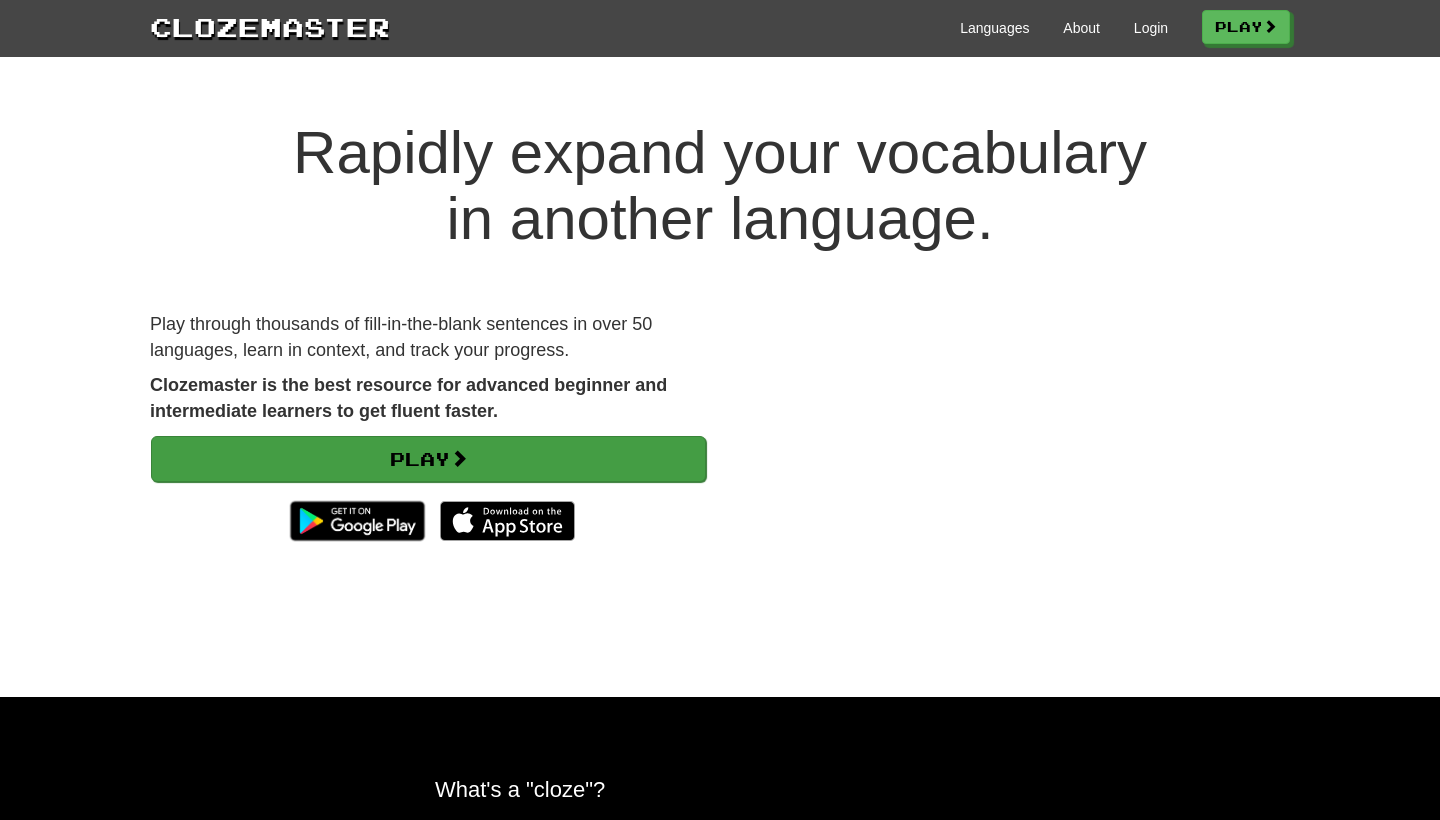 click on "Play" at bounding box center [428, 459] 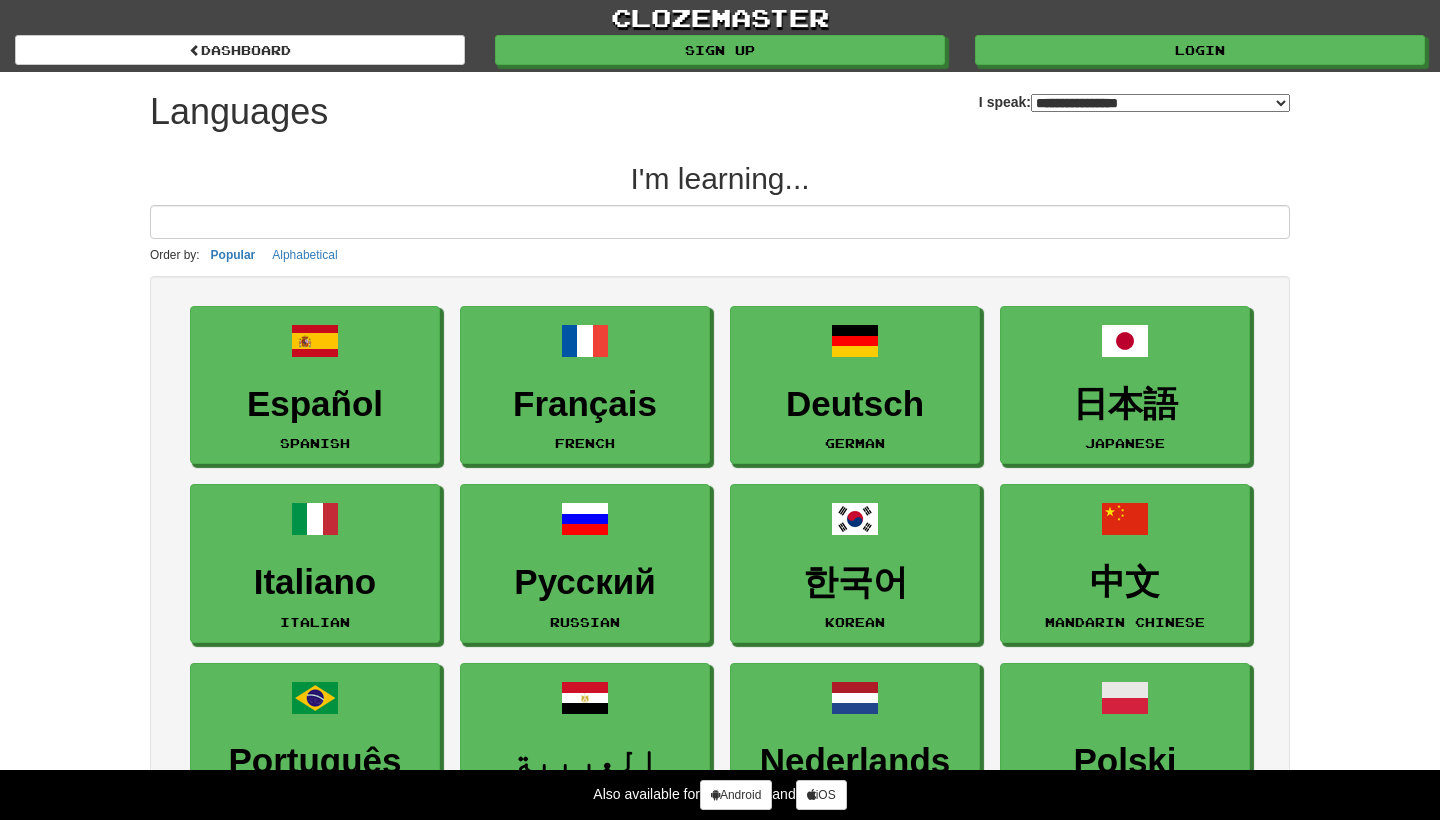 select on "*******" 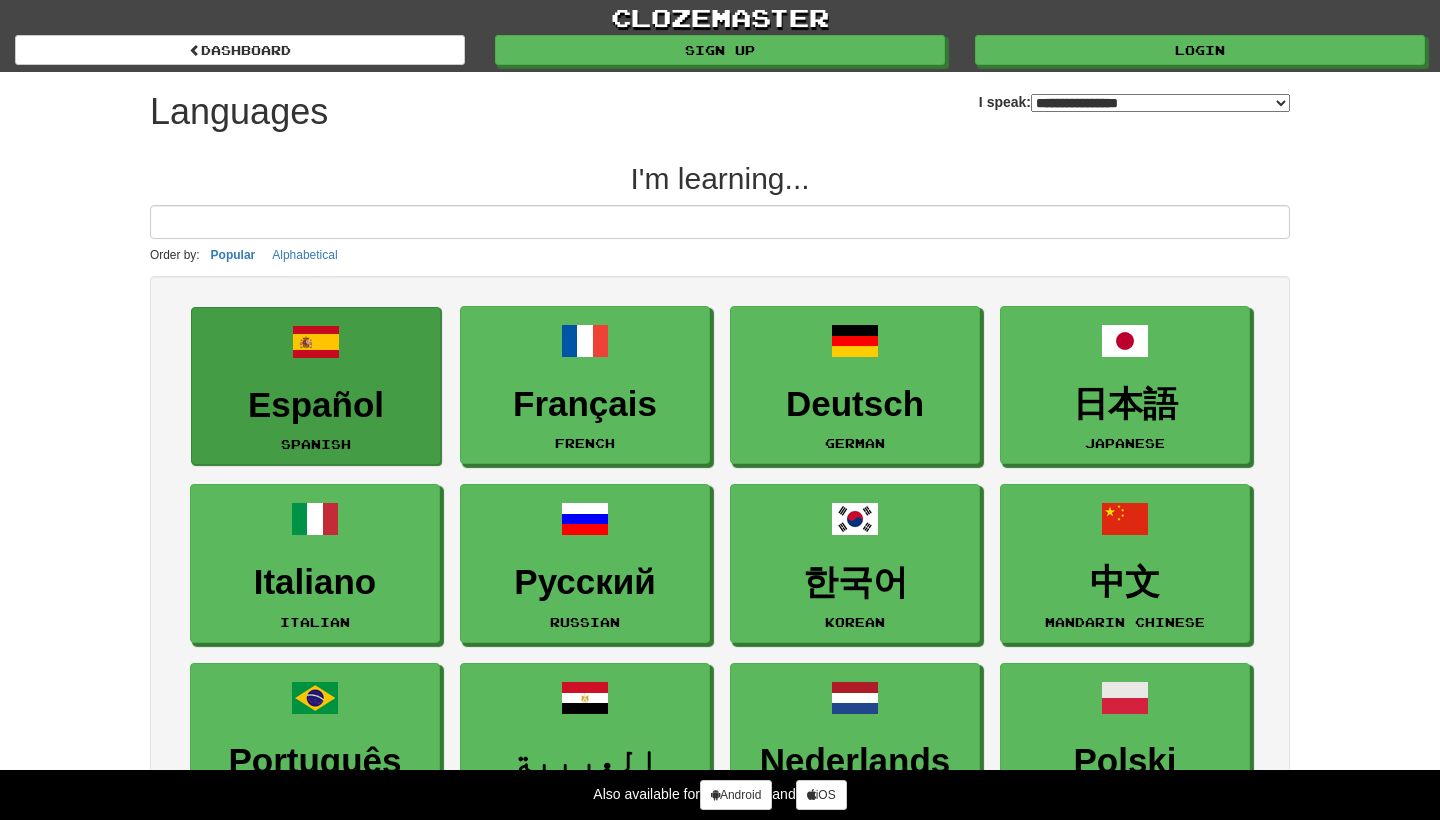 click on "Español Spanish" at bounding box center [316, 386] 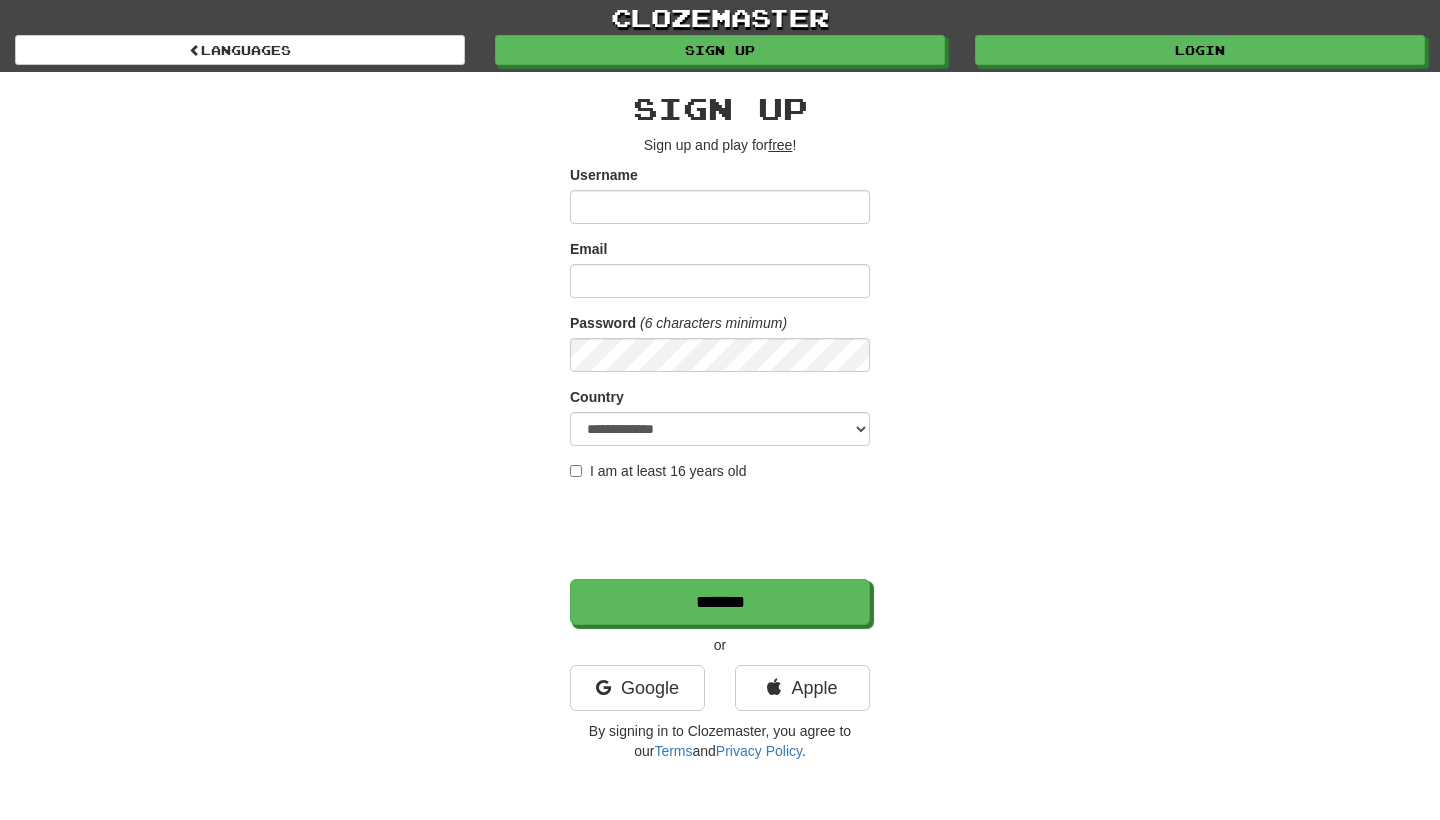 scroll, scrollTop: 0, scrollLeft: 0, axis: both 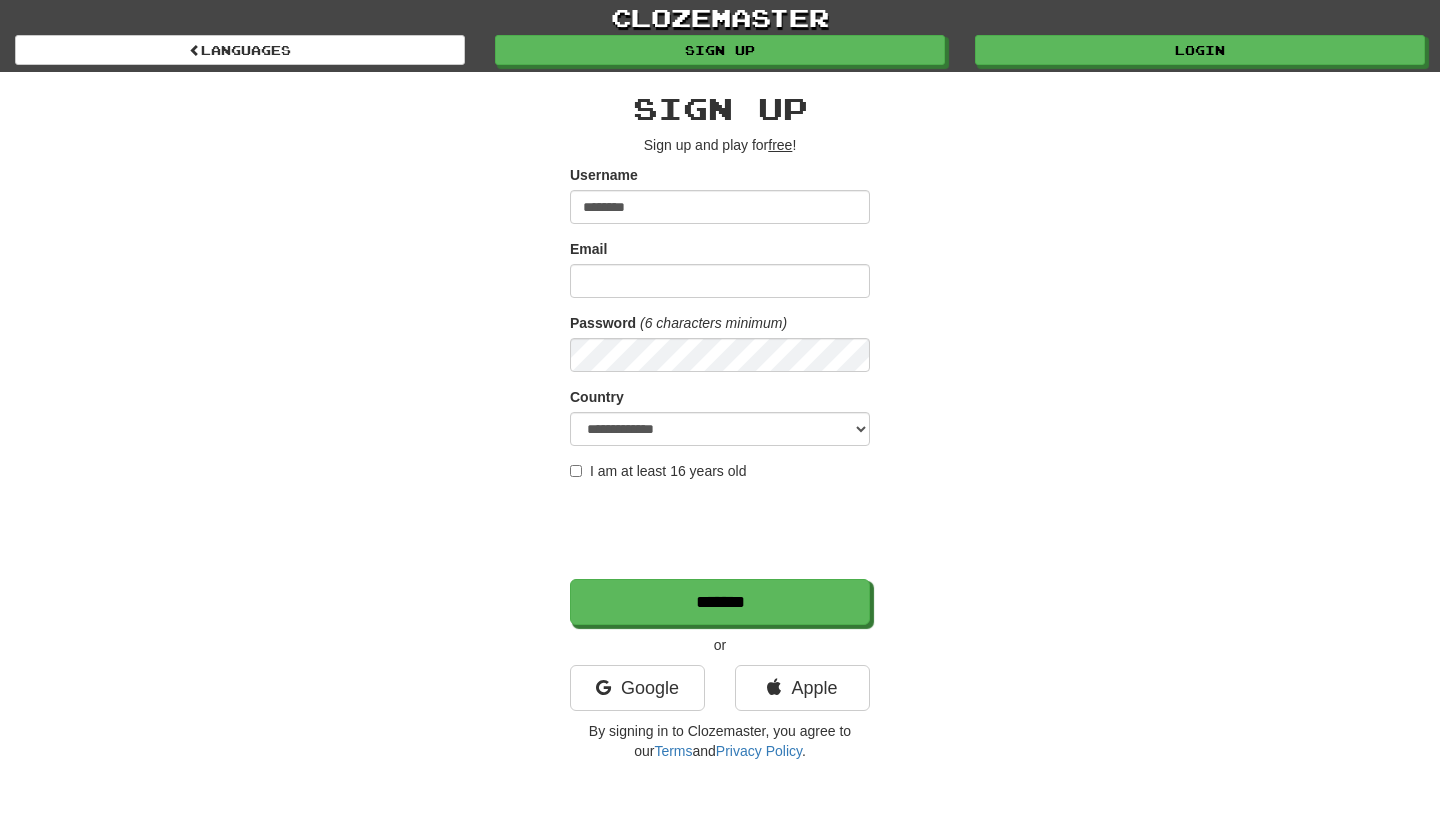 type on "********" 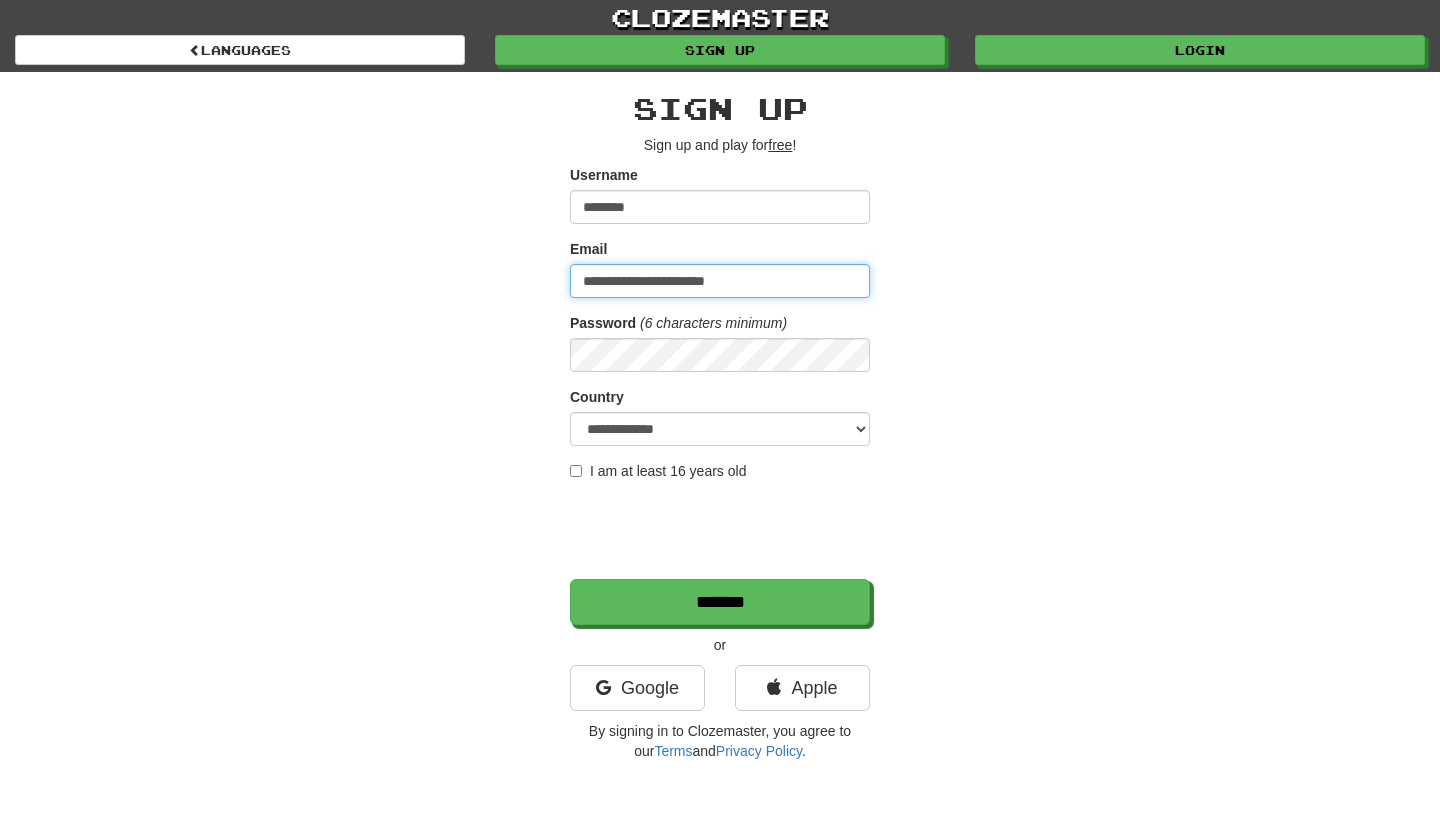 type on "**********" 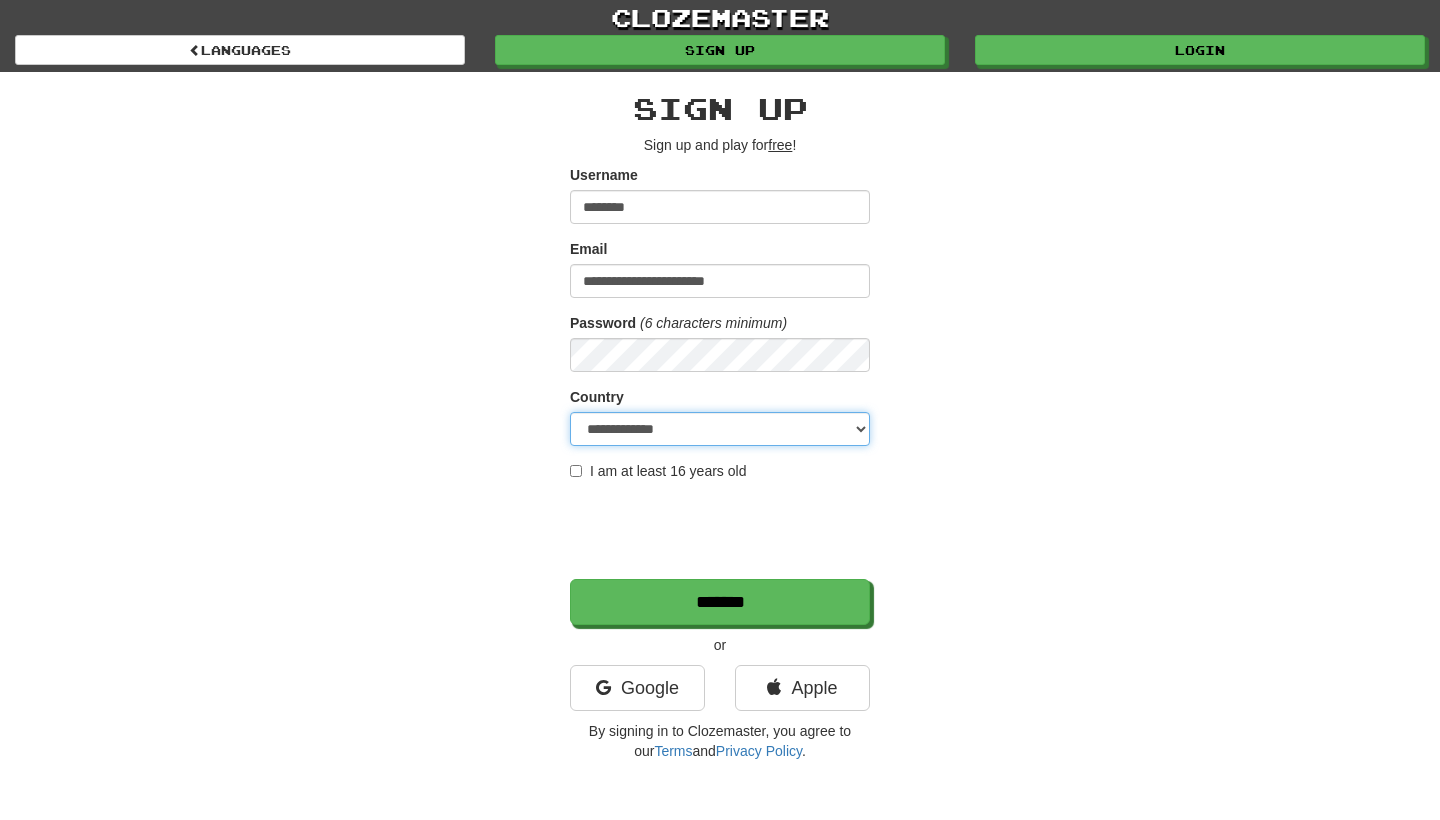 select on "**" 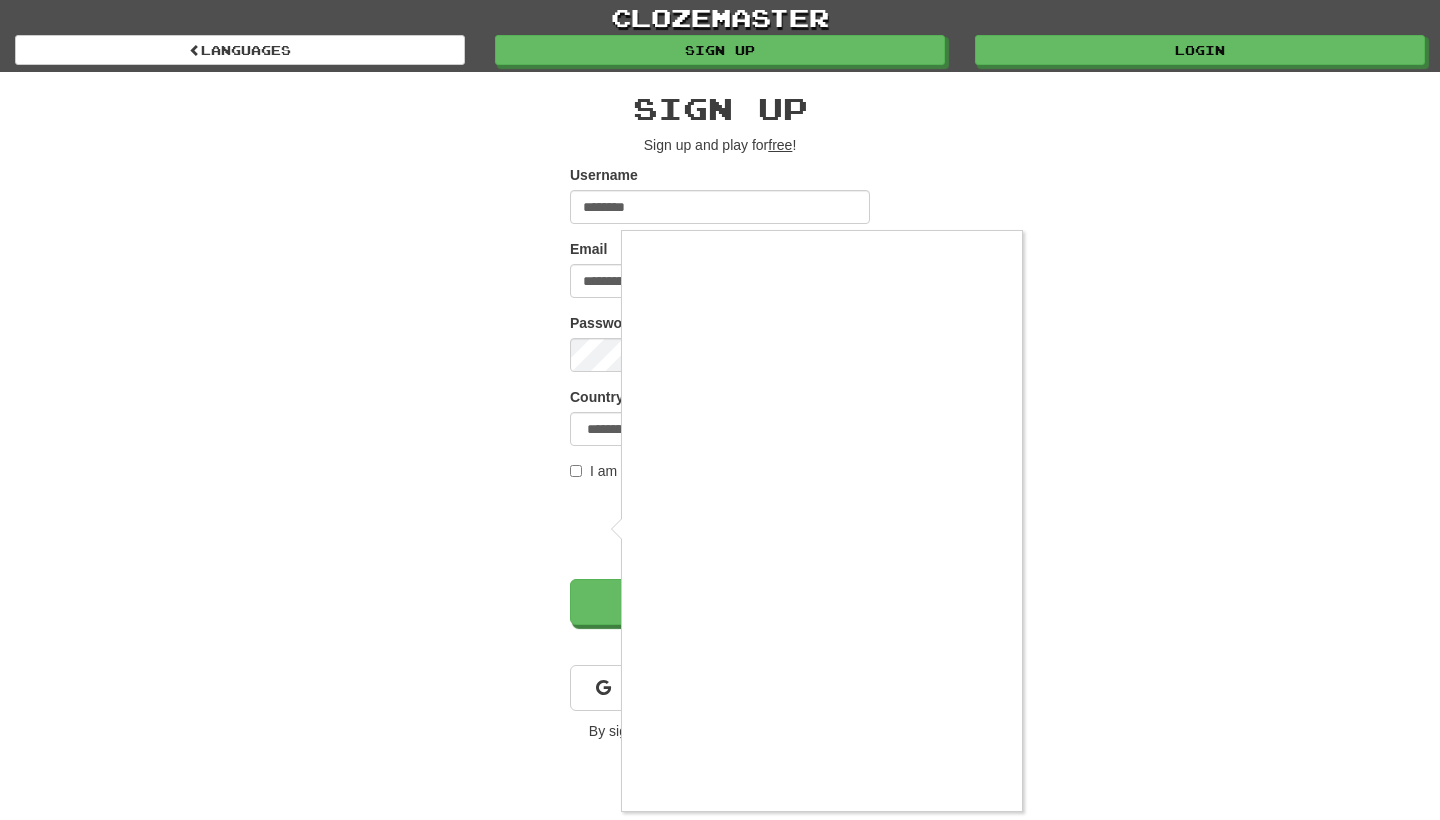 click at bounding box center [822, 521] 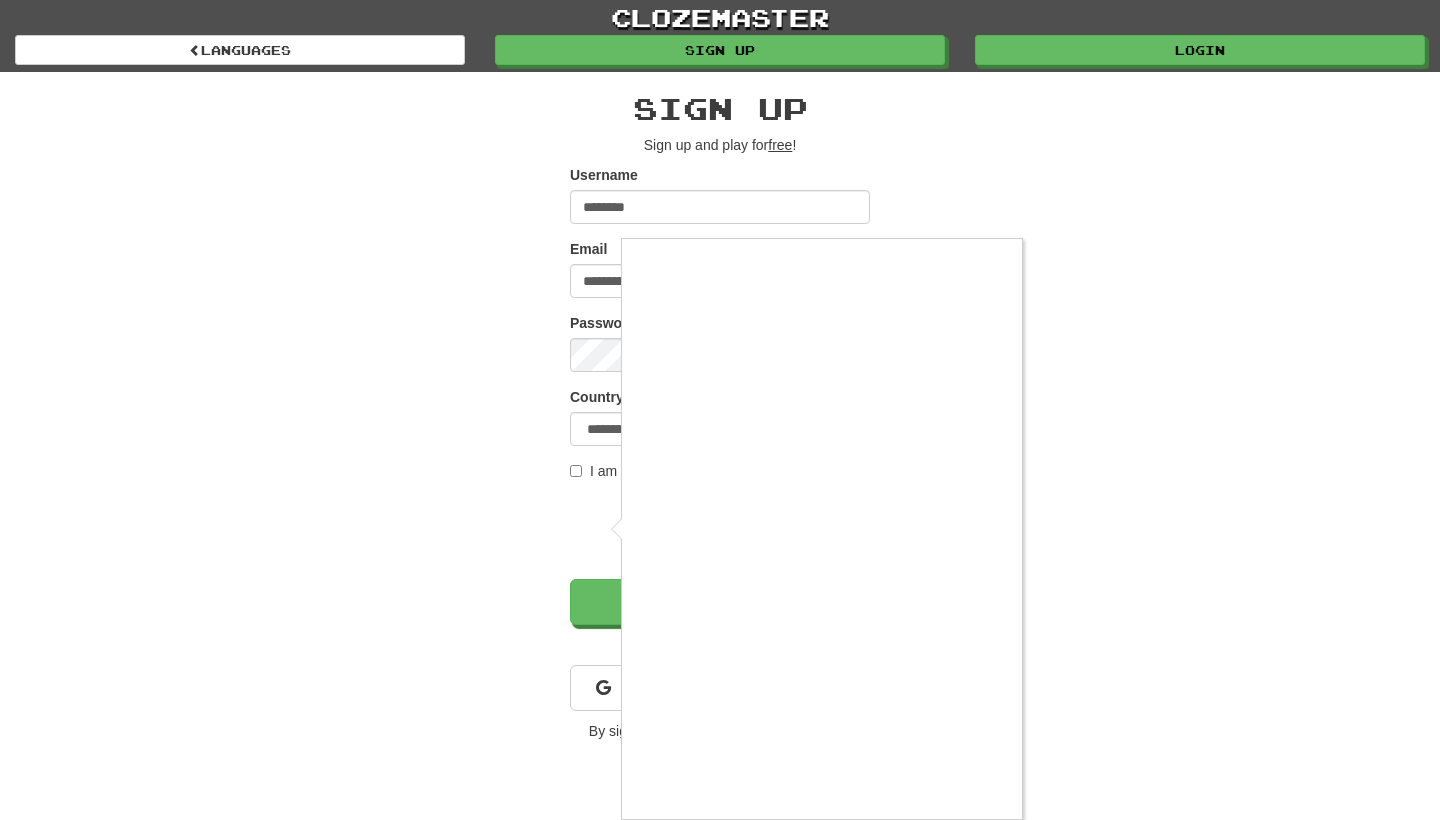scroll, scrollTop: 16, scrollLeft: 0, axis: vertical 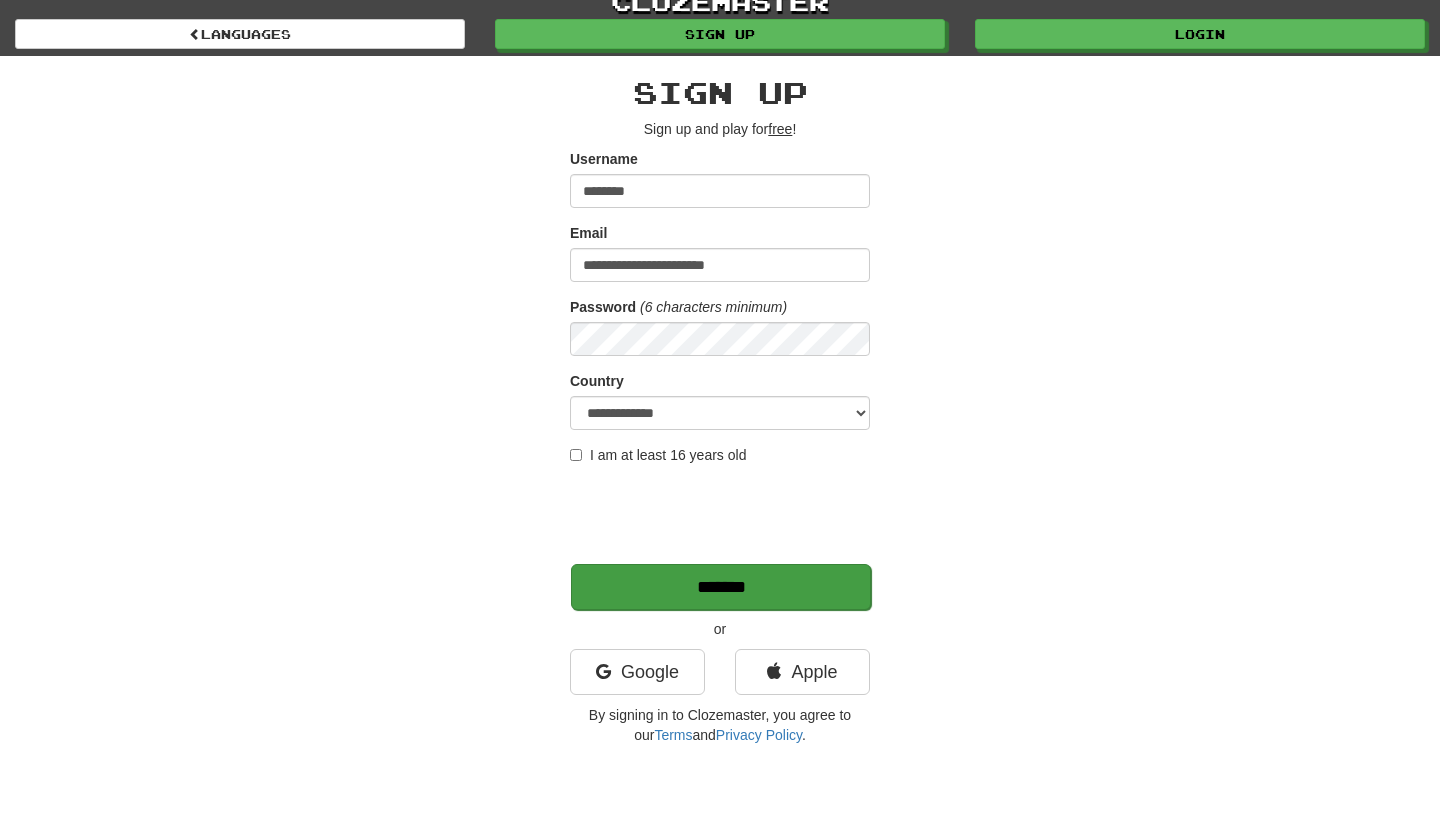 click on "*******" at bounding box center [721, 587] 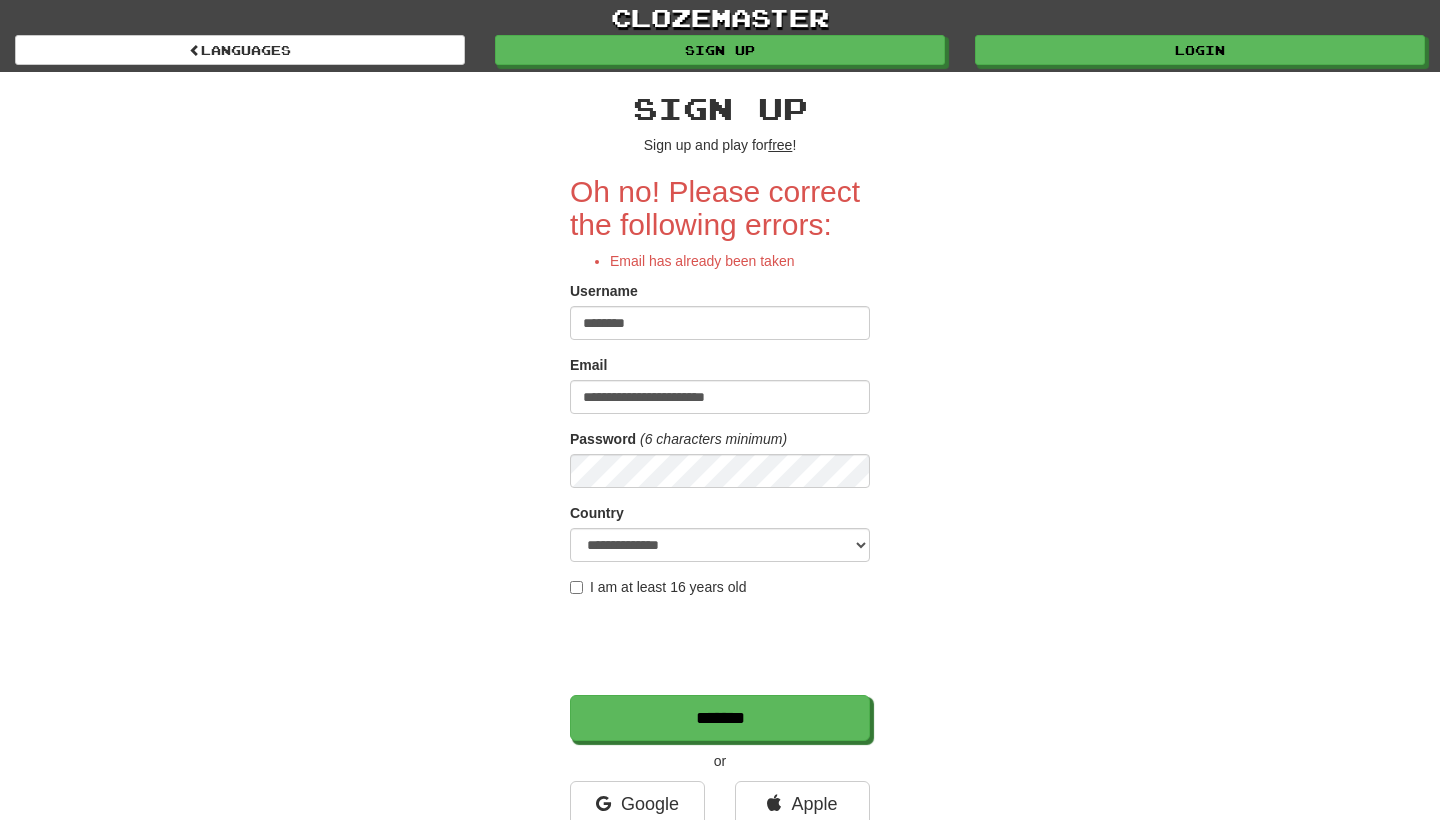 scroll, scrollTop: 0, scrollLeft: 0, axis: both 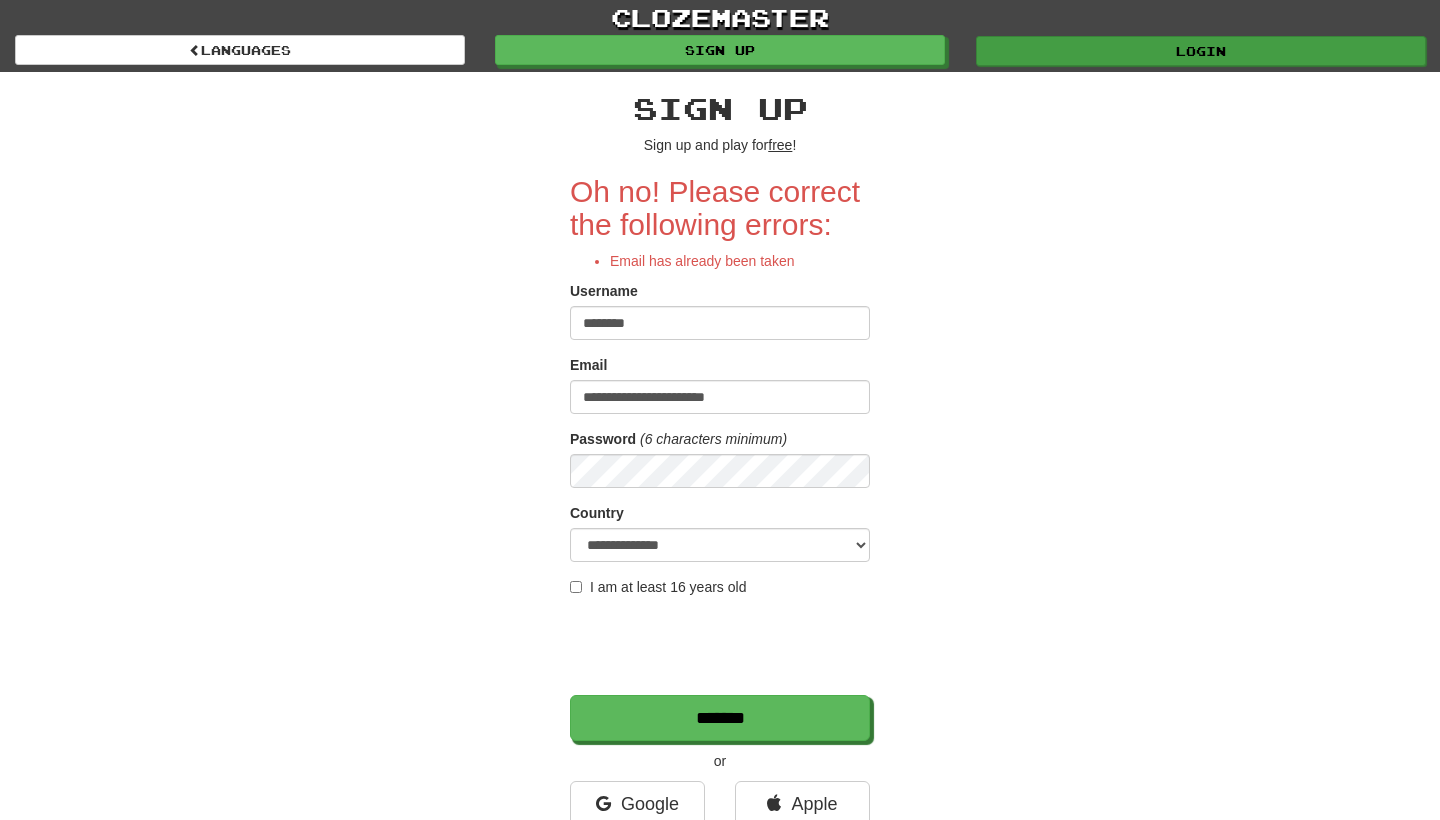 click on "Login" at bounding box center [1201, 51] 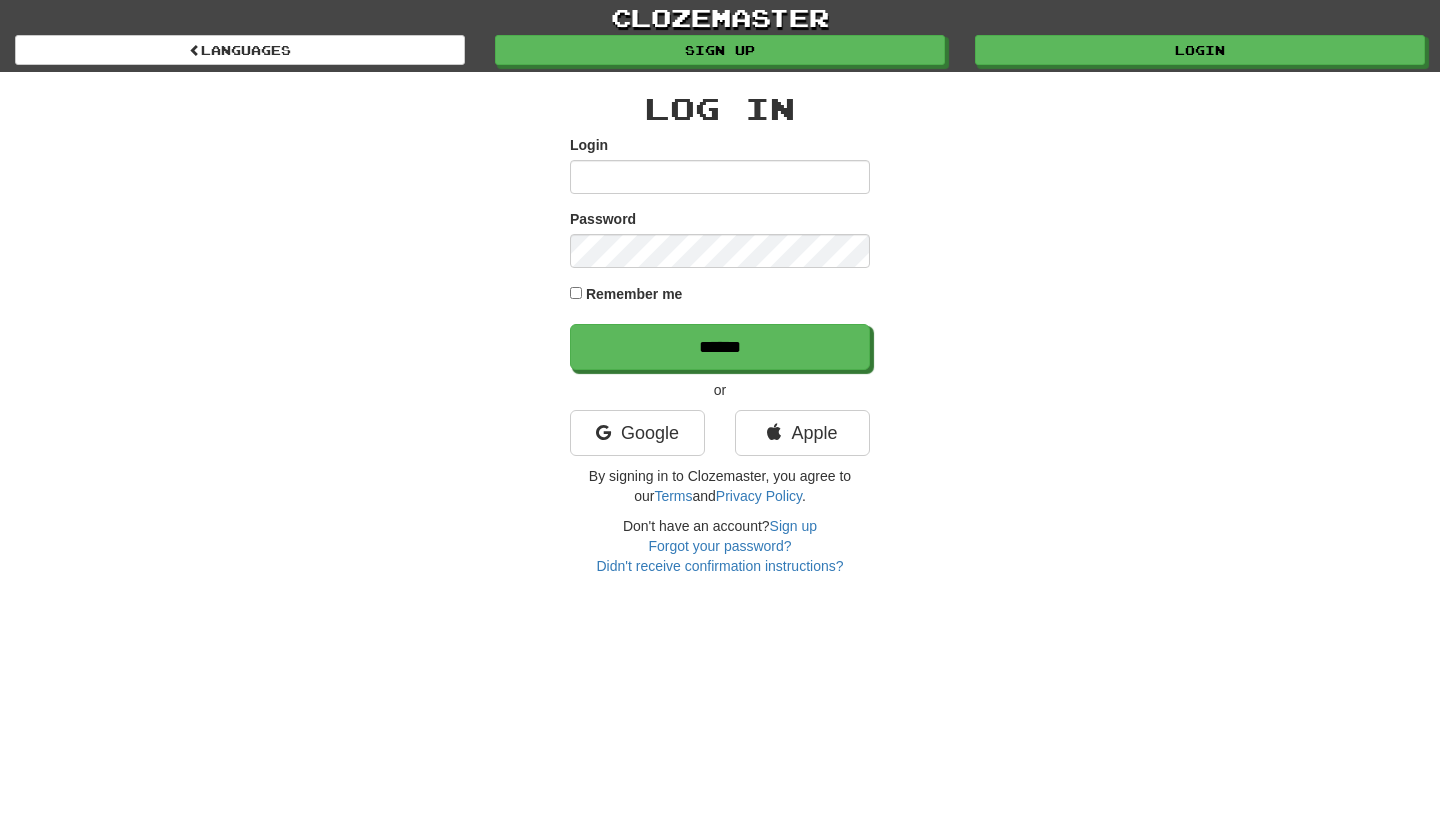 scroll, scrollTop: 0, scrollLeft: 0, axis: both 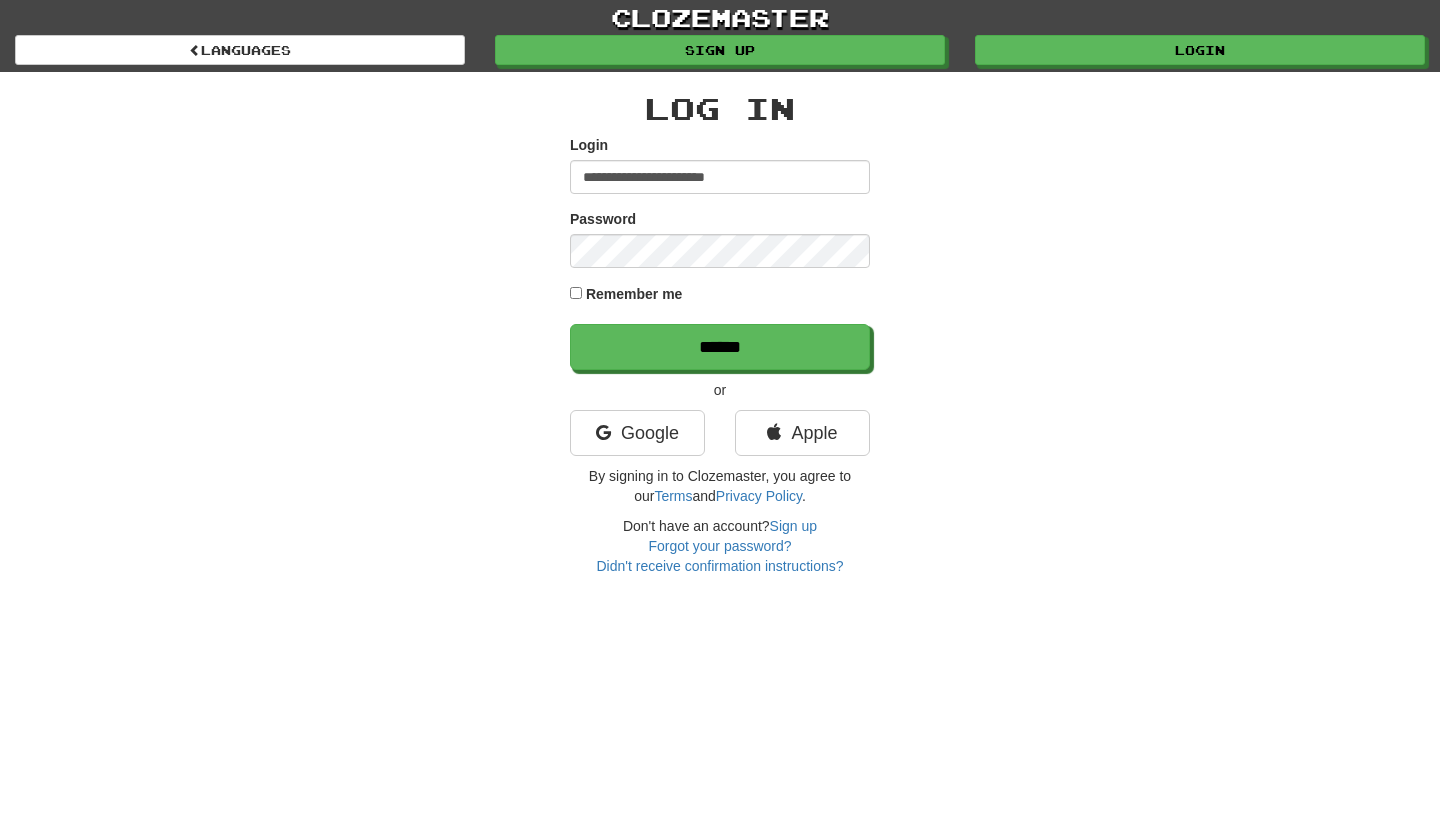 type on "**********" 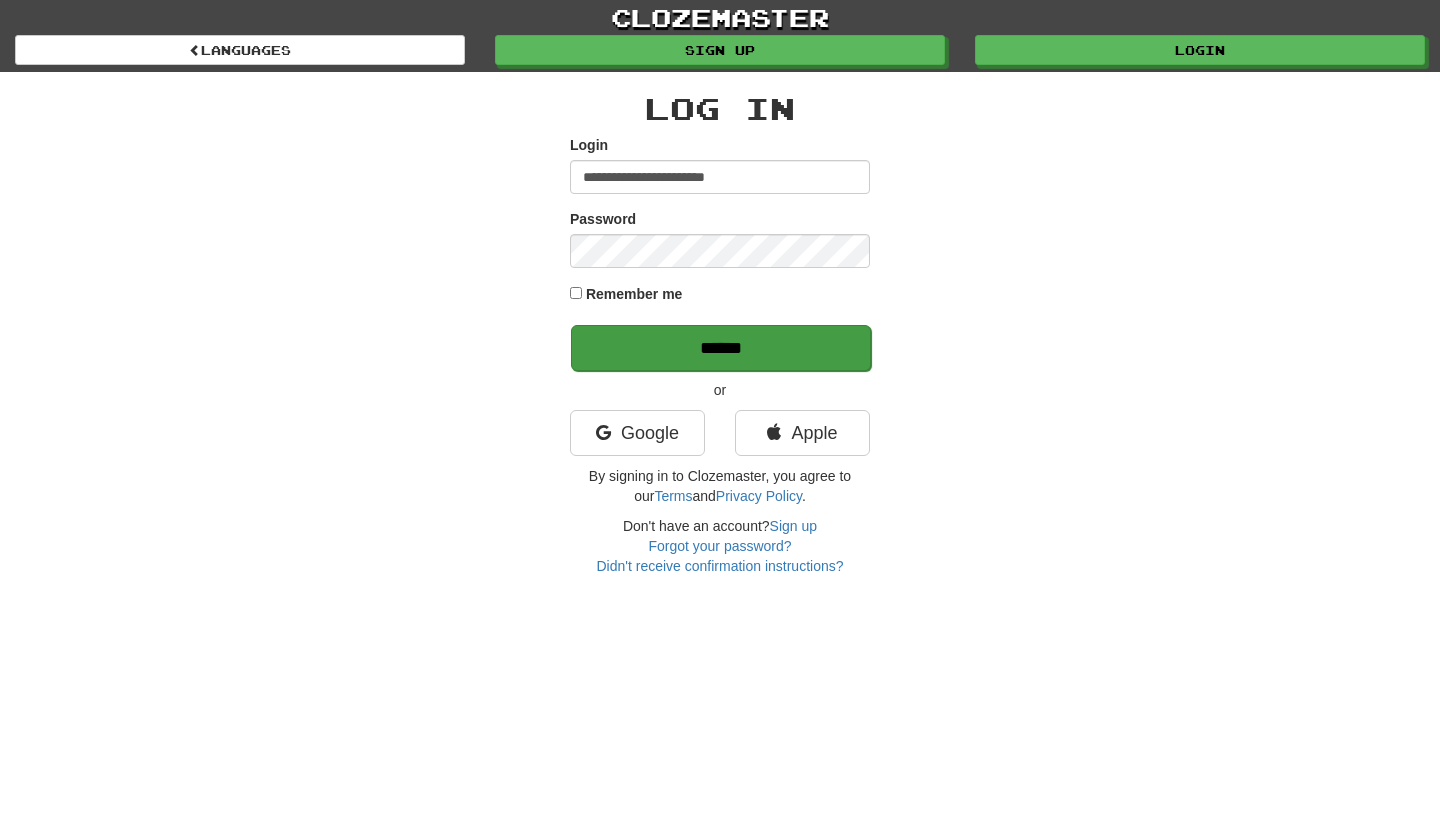 click on "******" at bounding box center [721, 348] 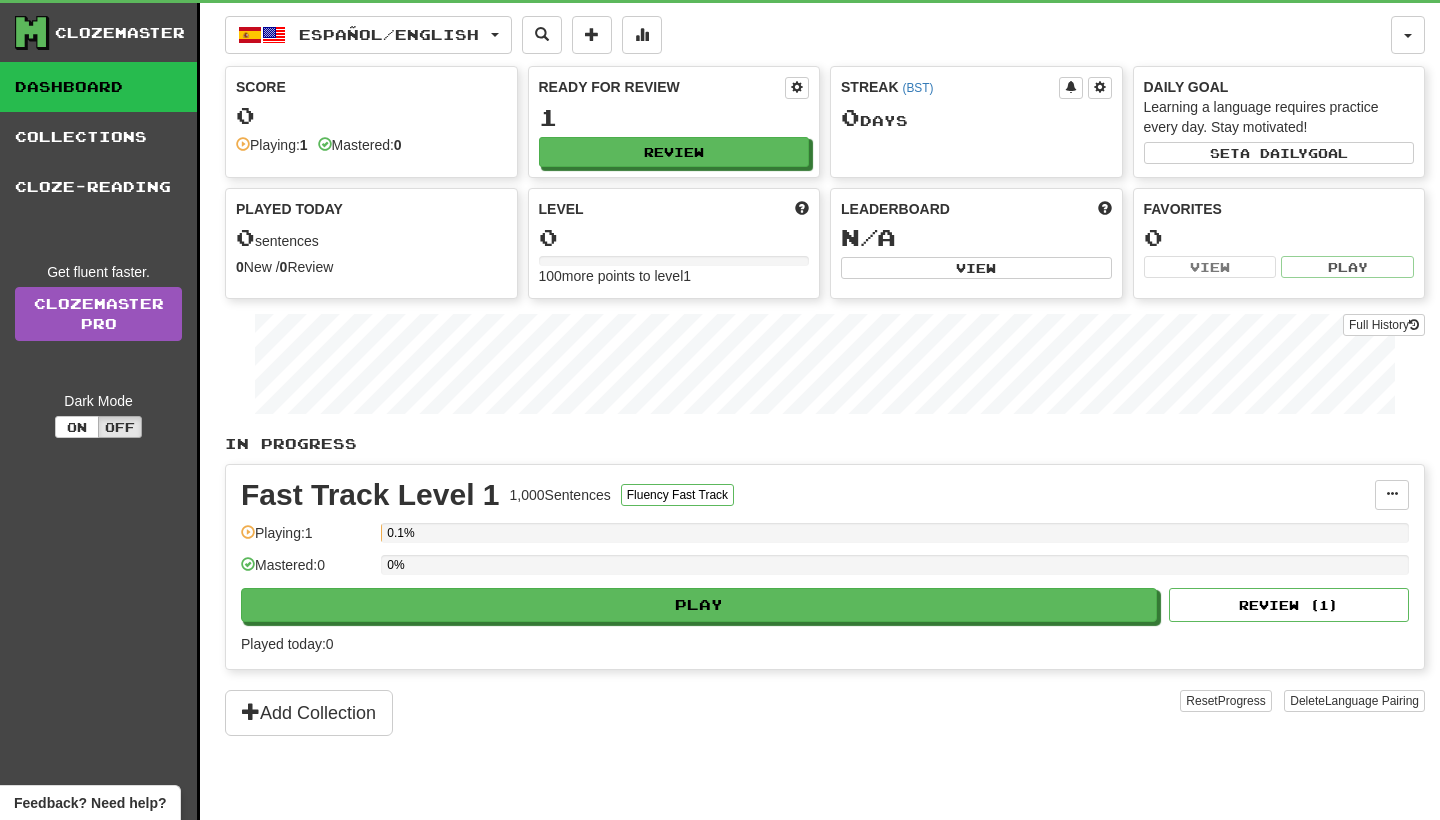 scroll, scrollTop: 0, scrollLeft: 0, axis: both 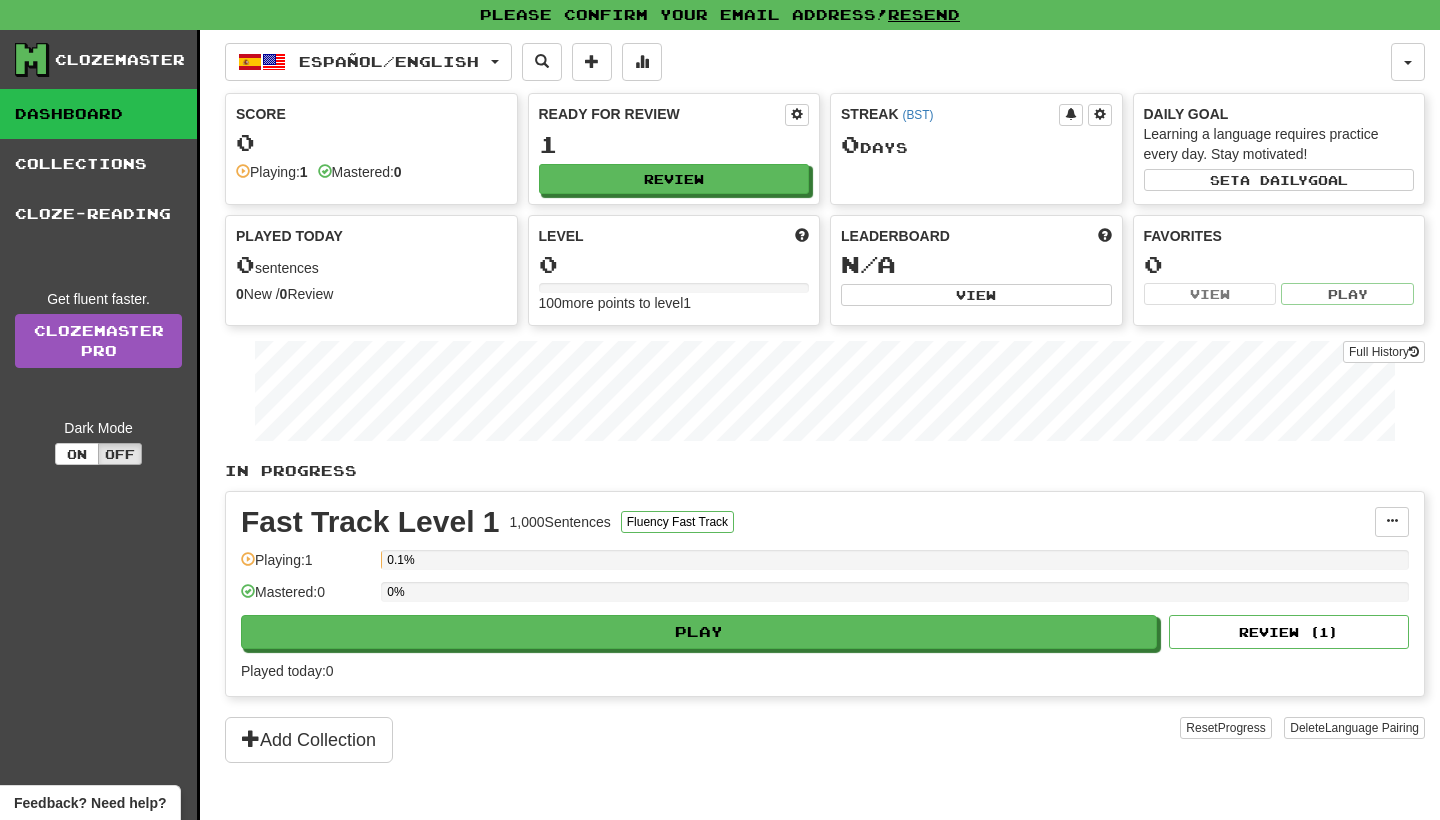 click on "Clozemaster" at bounding box center [106, 60] 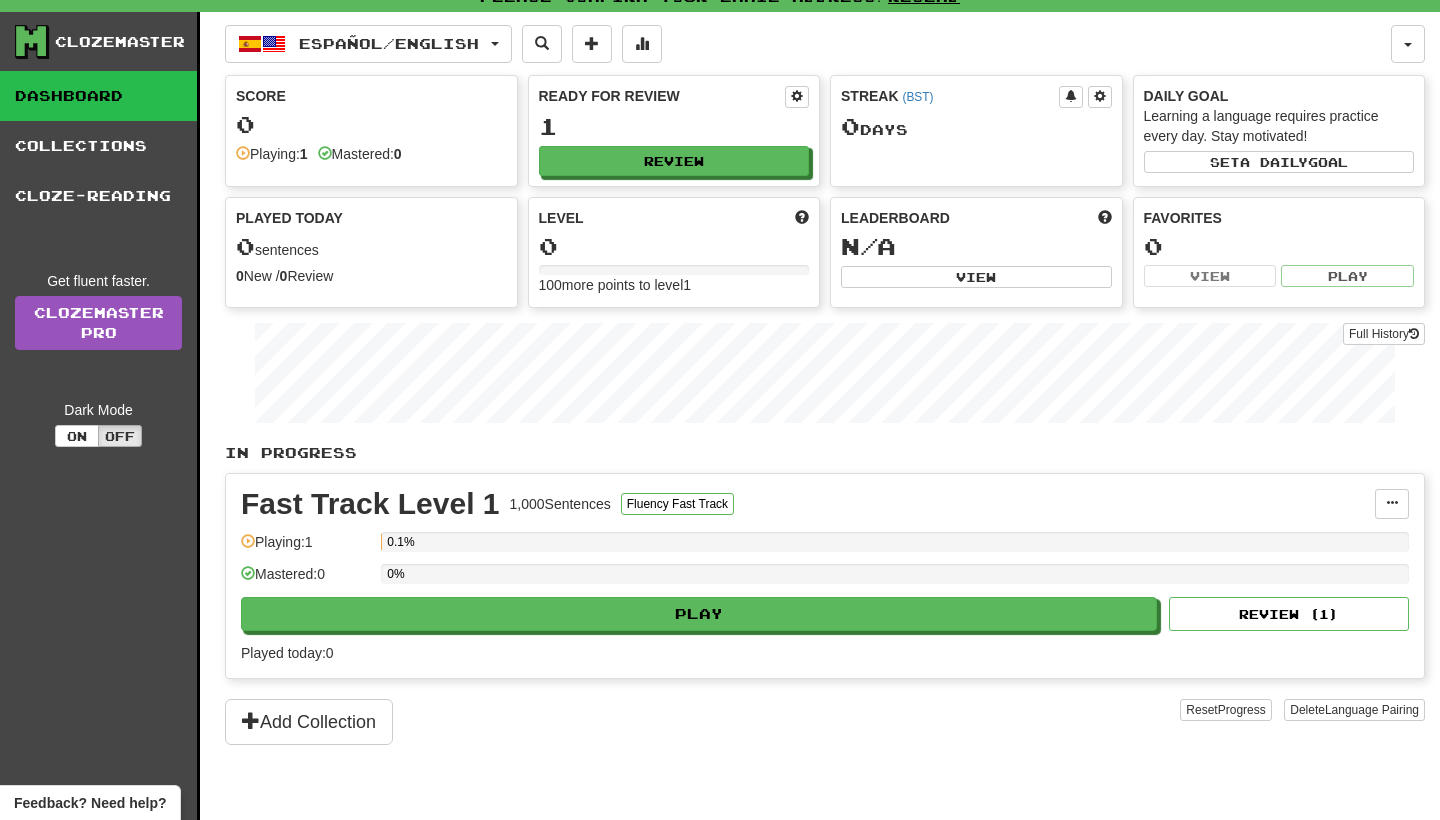 scroll, scrollTop: 0, scrollLeft: 0, axis: both 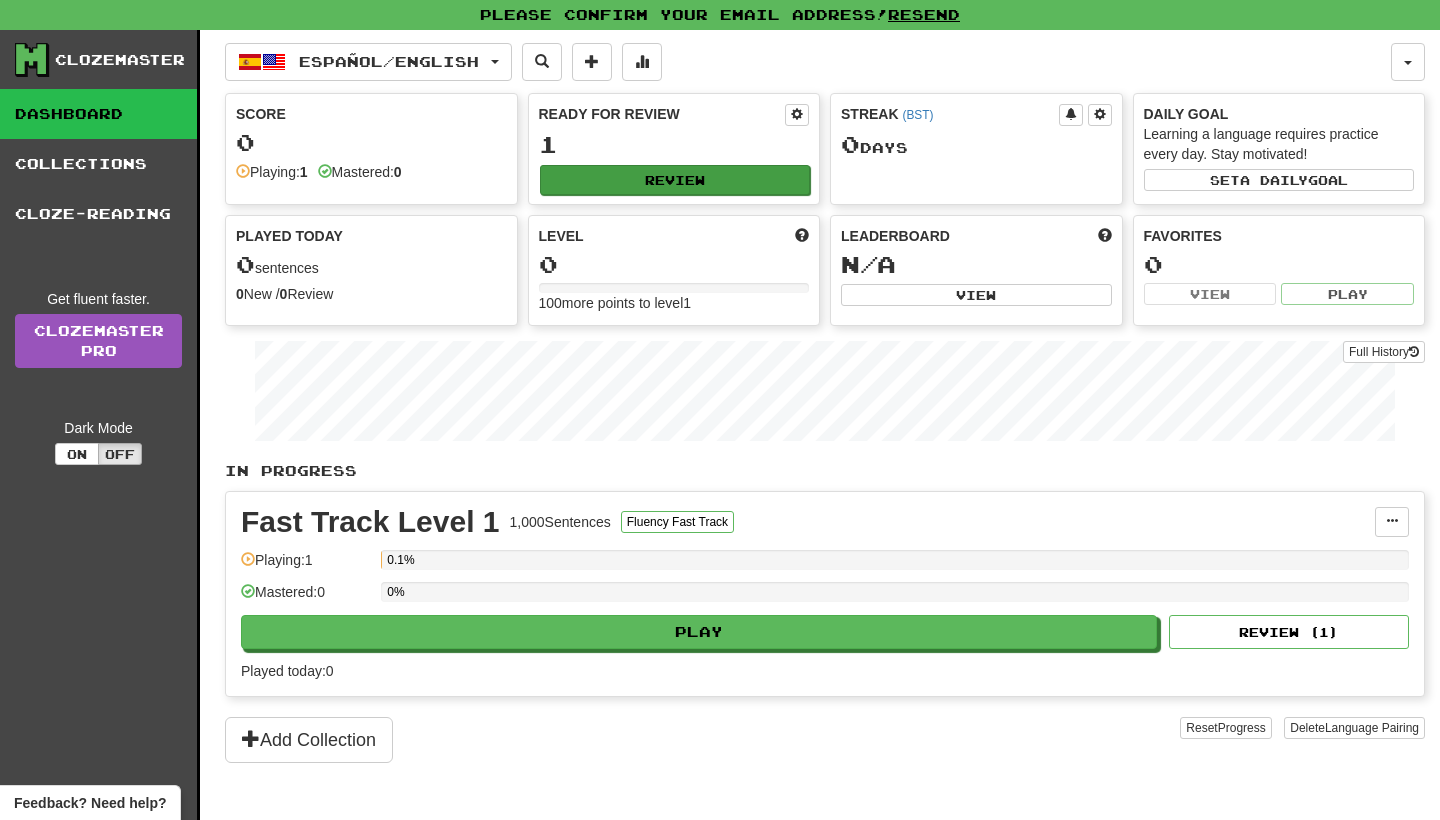 click on "Review" at bounding box center [675, 180] 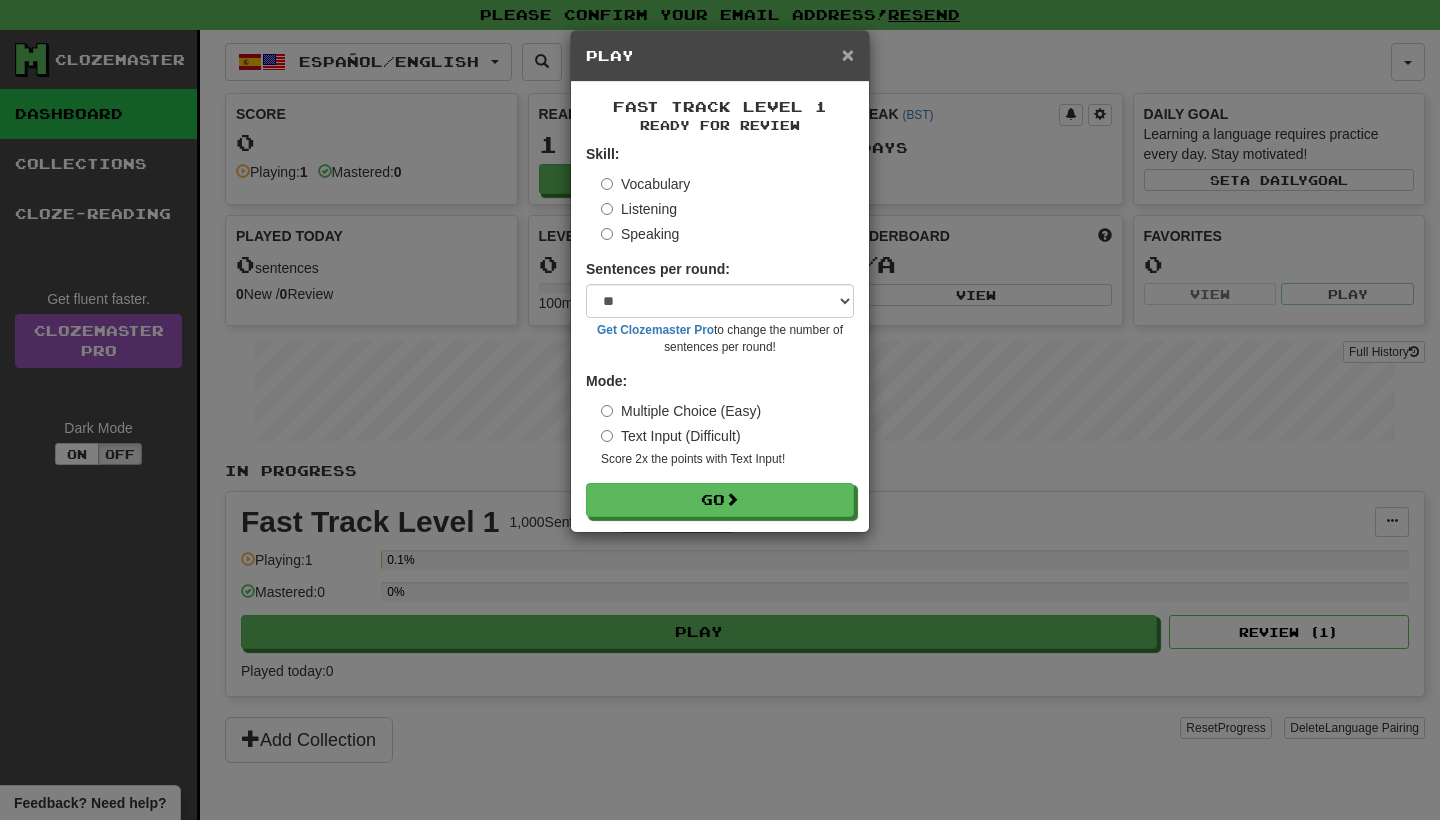 click on "×" at bounding box center [848, 54] 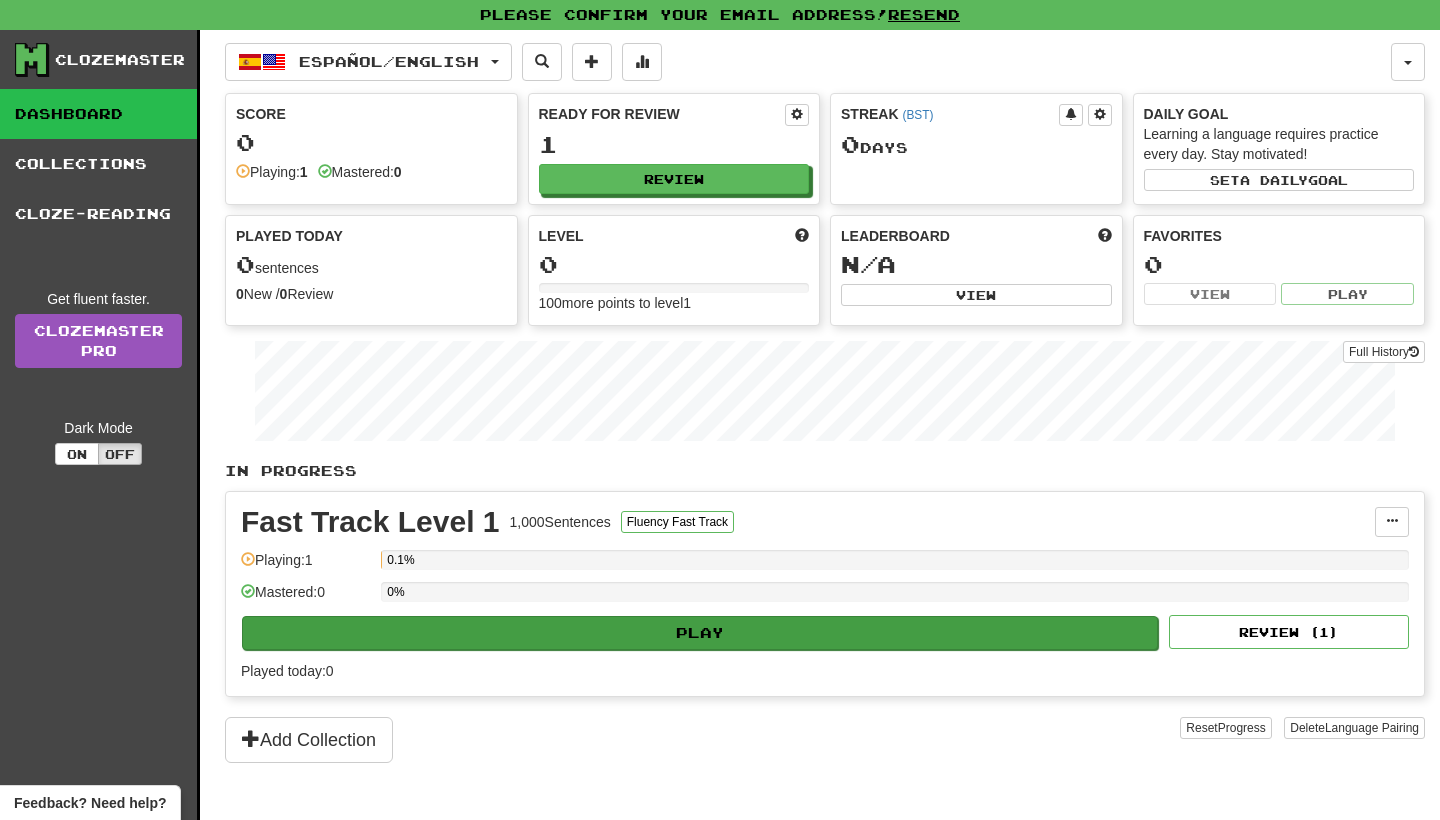 click on "Play" at bounding box center (700, 633) 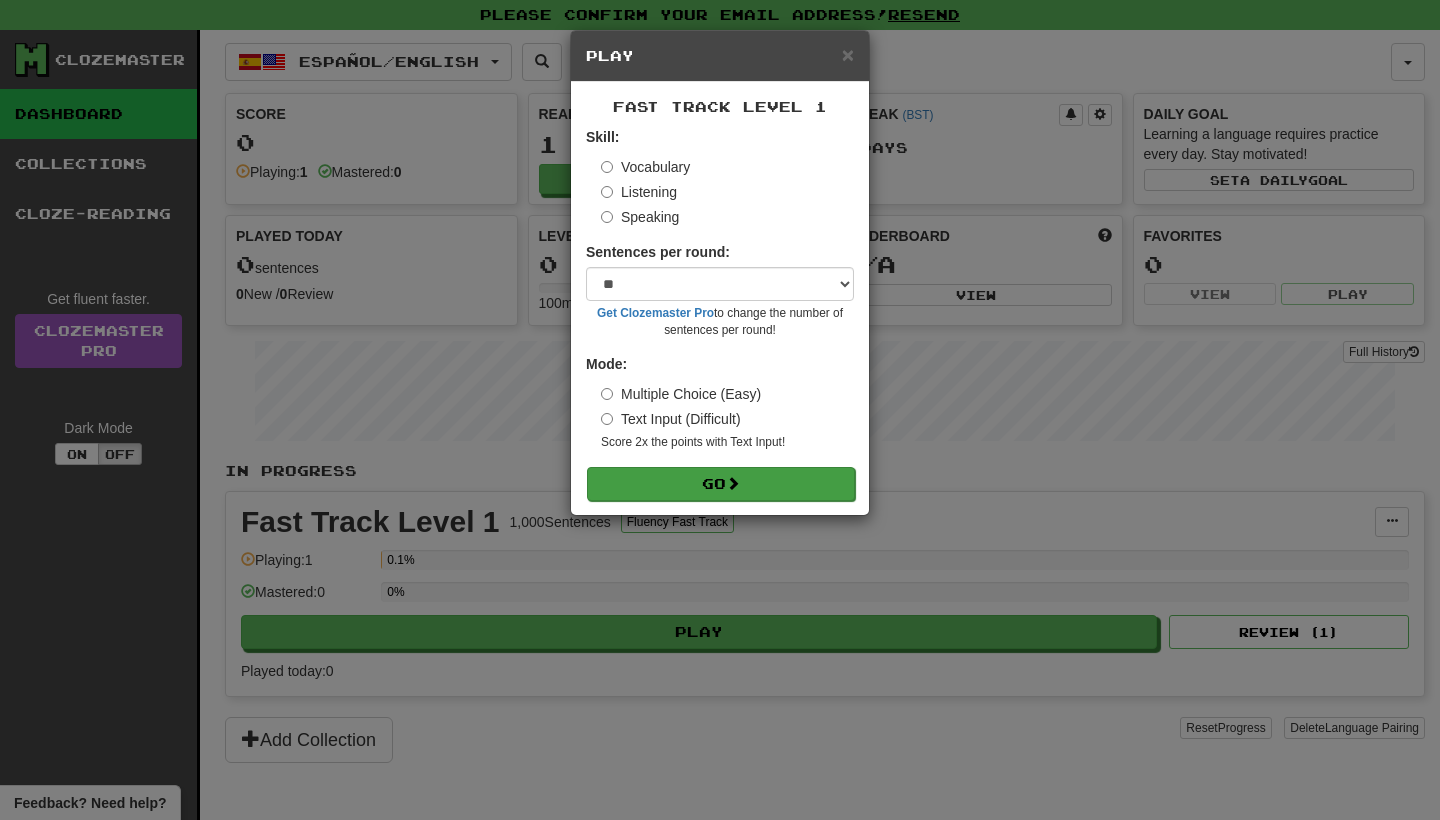 click on "Go" at bounding box center (721, 484) 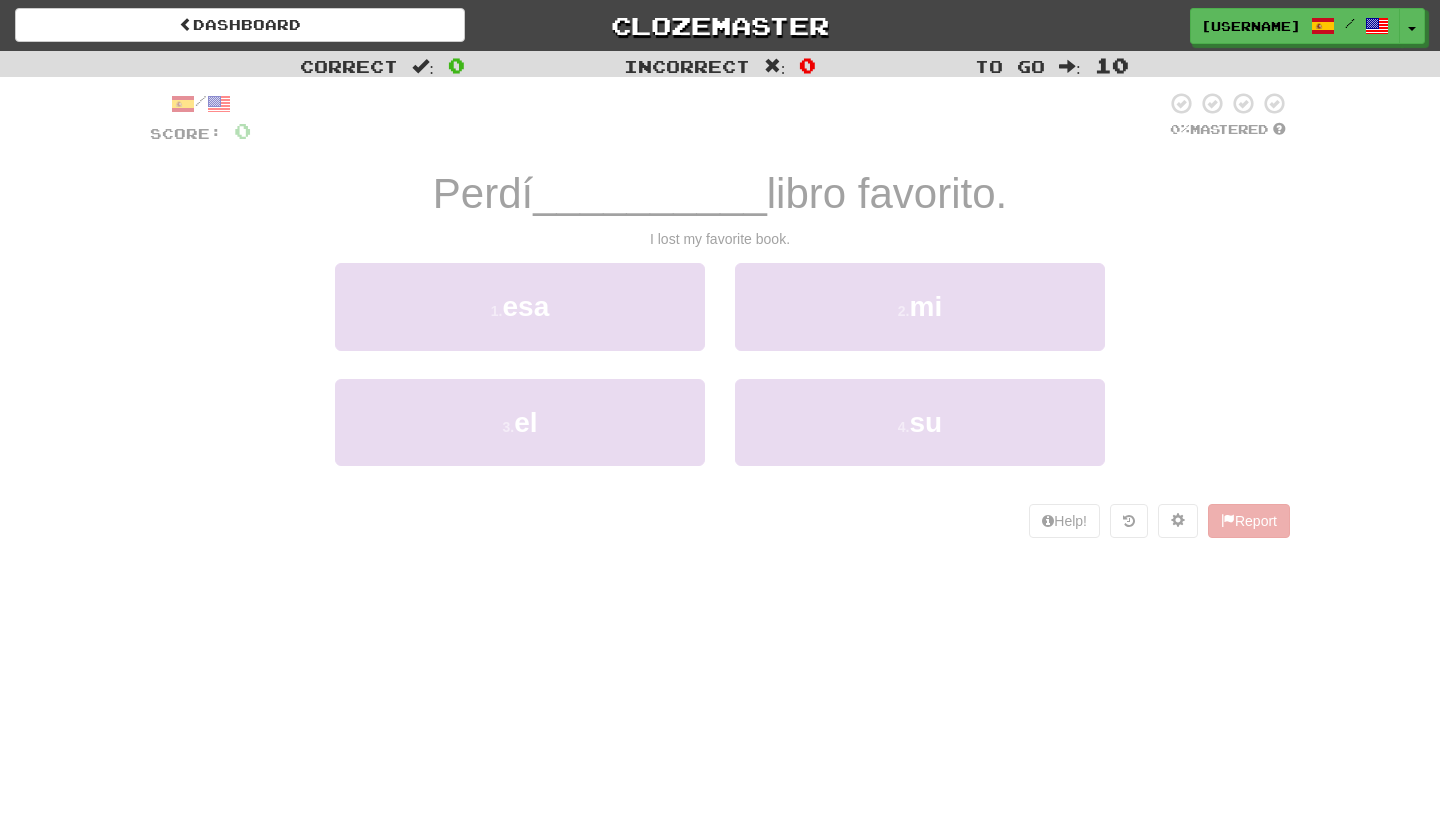scroll, scrollTop: 0, scrollLeft: 0, axis: both 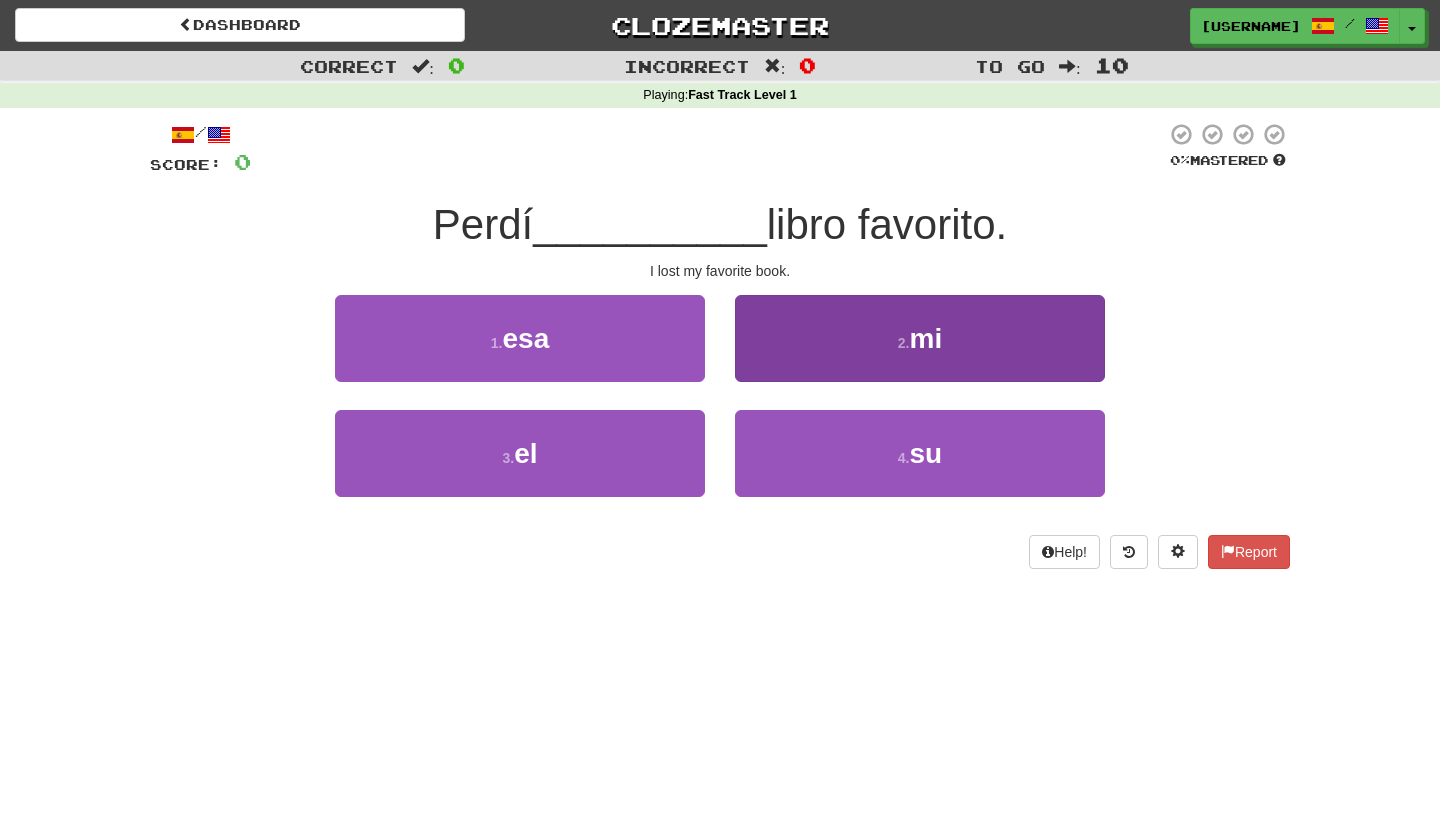 click on "2 .  mi" at bounding box center [920, 338] 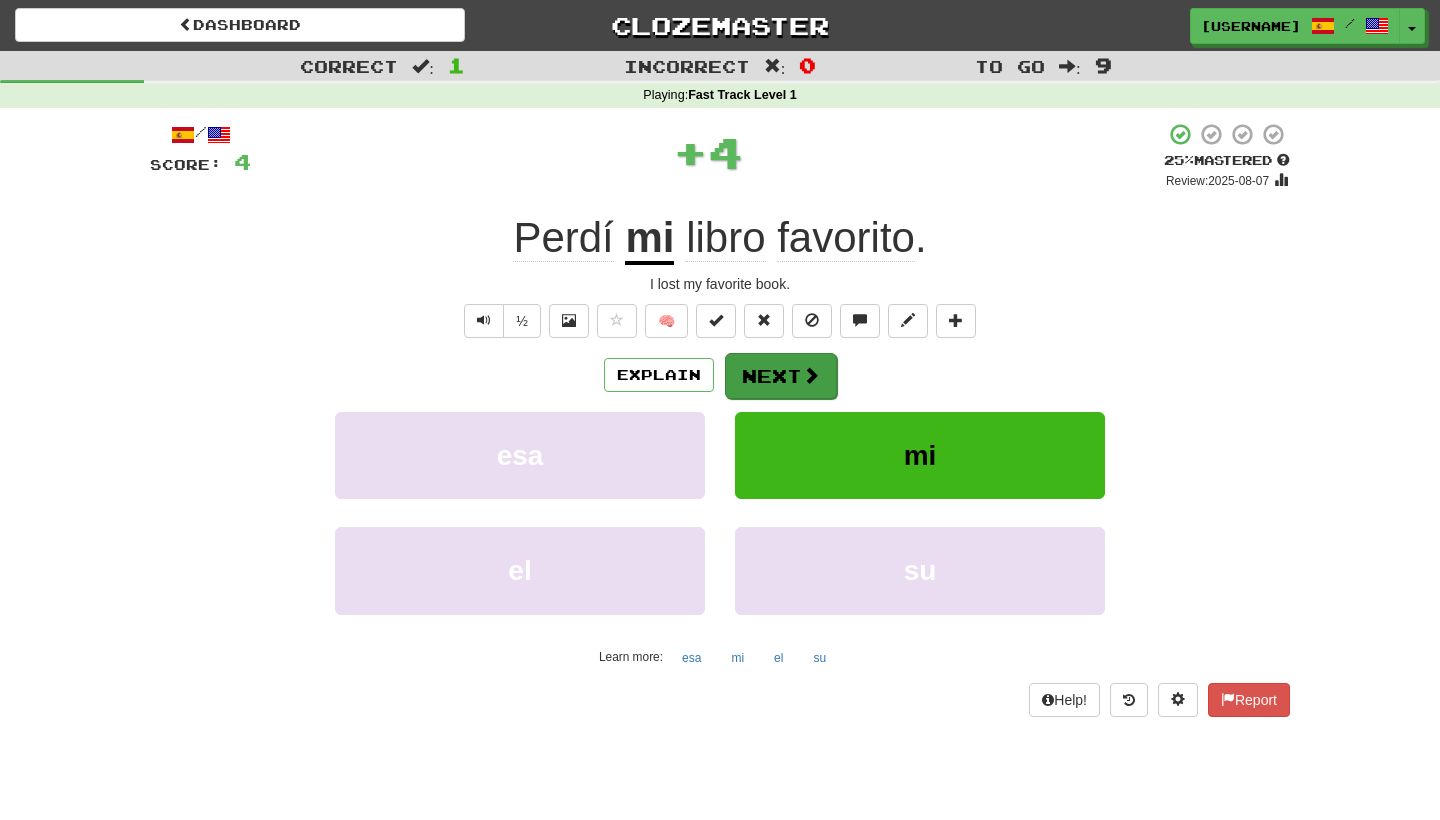 click on "Next" at bounding box center [781, 376] 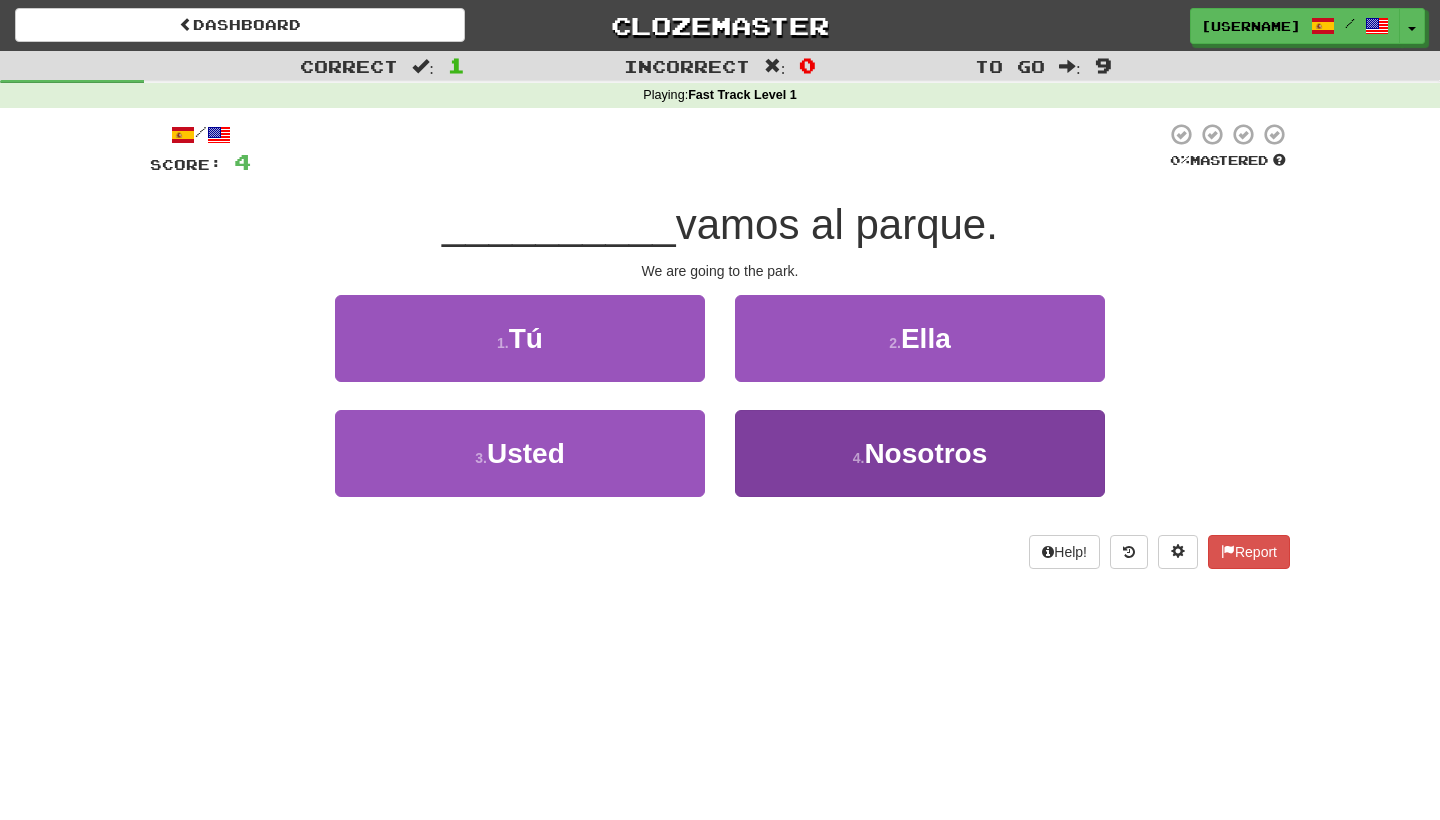click on "4 .  Nosotros" at bounding box center [920, 453] 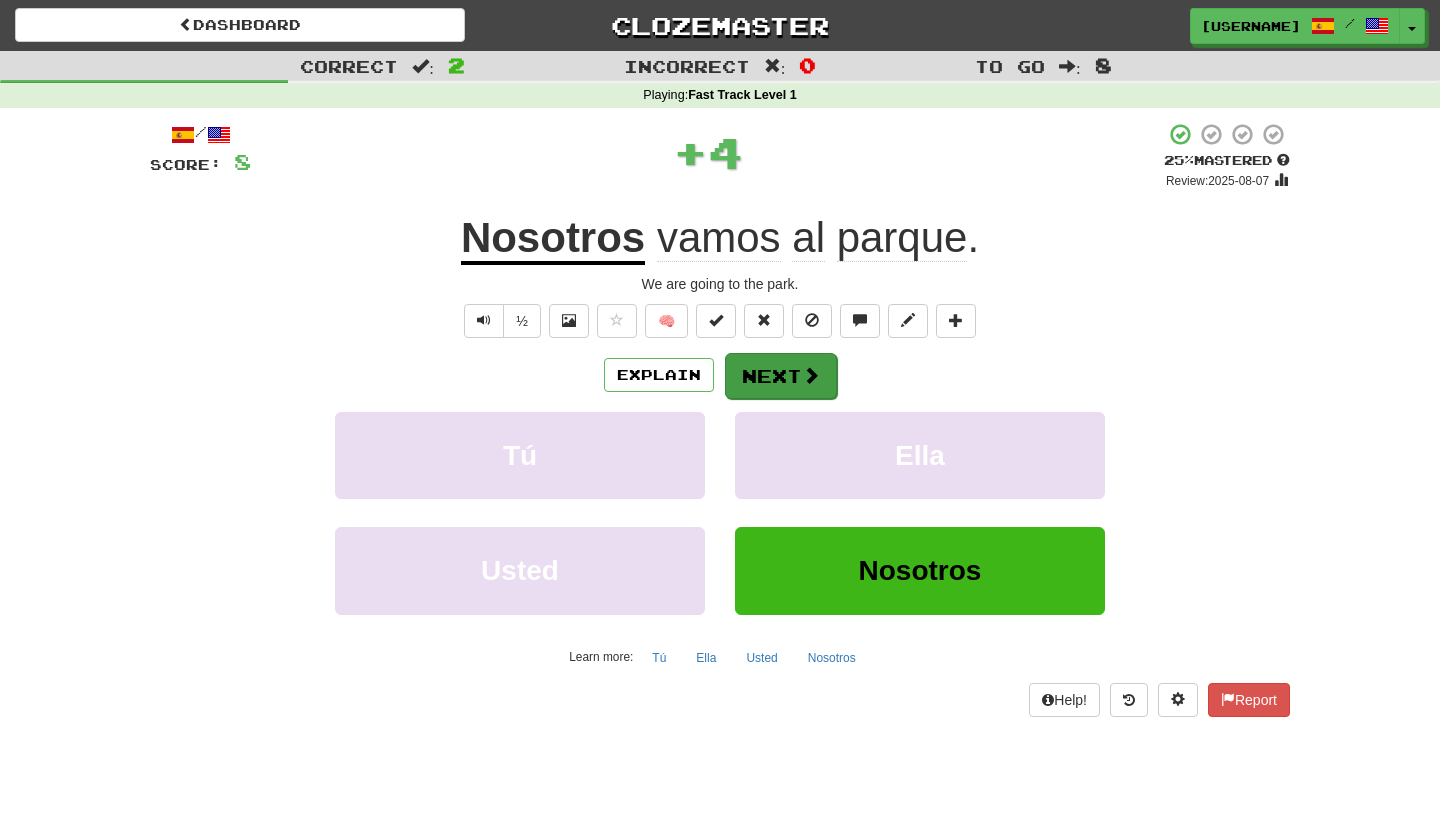 click on "Next" at bounding box center [781, 376] 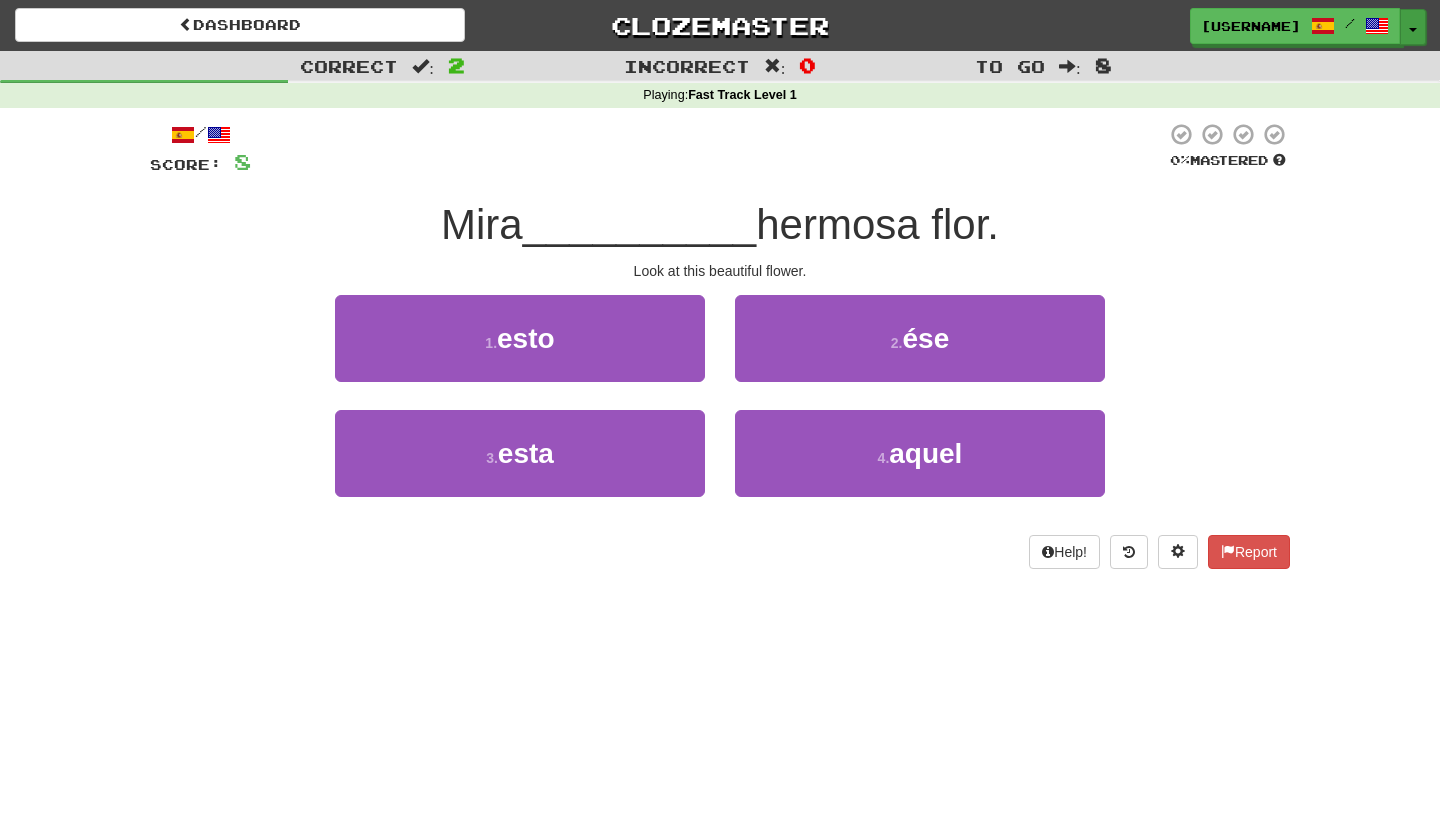 click on "Toggle Dropdown" at bounding box center [1413, 27] 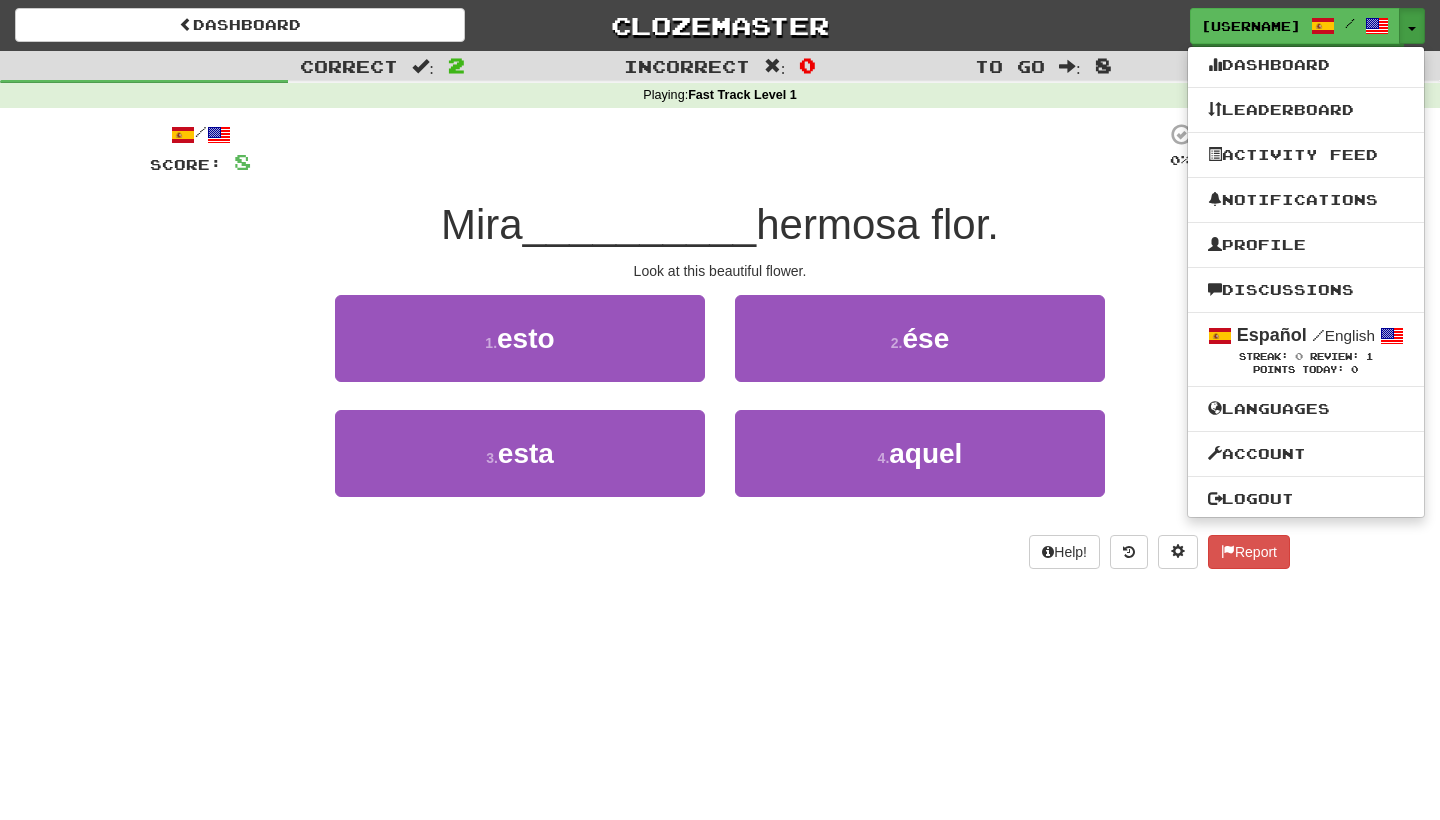 click on "Dashboard
Clozemaster
mollyjgordon
/
Toggle Dropdown
Dashboard
Leaderboard
Activity Feed
Notifications
Profile
Discussions
Español
/
English
Streak:
0
Review:
1
Points Today: 0
Languages
Account
Logout
mollyjgordon
/
Toggle Dropdown
Dashboard
Leaderboard
Activity Feed
Notifications
Profile
Discussions
Español
/
English
Streak:
0
Review:
1
Points Today: 0
Languages
Account
Logout
clozemaster
Correct   :   2 Incorrect   :   0 To go   :   8 Playing :  Fast Track Level 1  /  Score:   8 0 %  Mastered Mira  __________  hermosa flor. Look at this beautiful flower. 1 .  esto 2 .  ése 3 .  esta 4 .  aquel  Help!  Report" at bounding box center [720, 410] 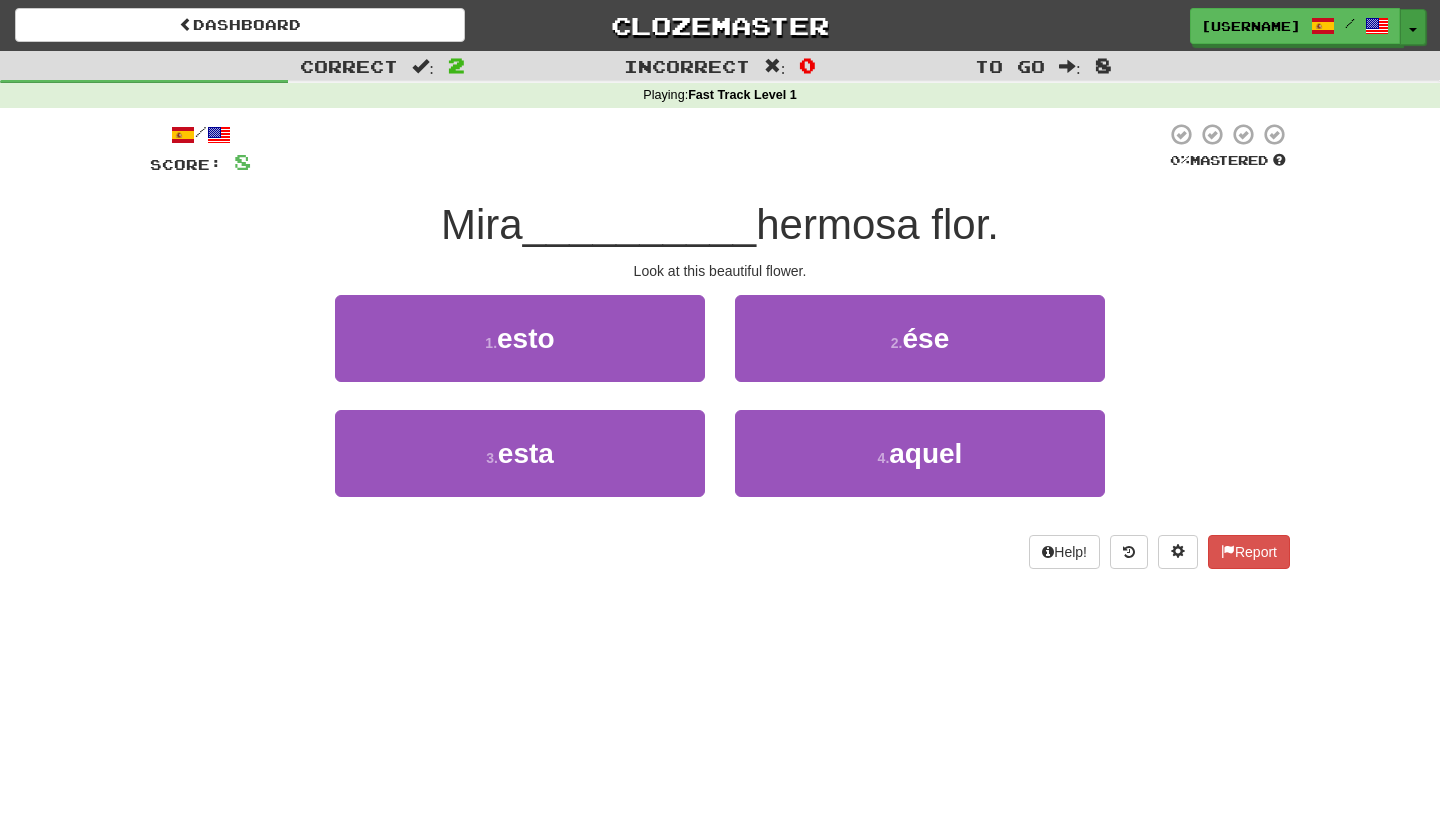 click on "Toggle Dropdown" at bounding box center [1413, 27] 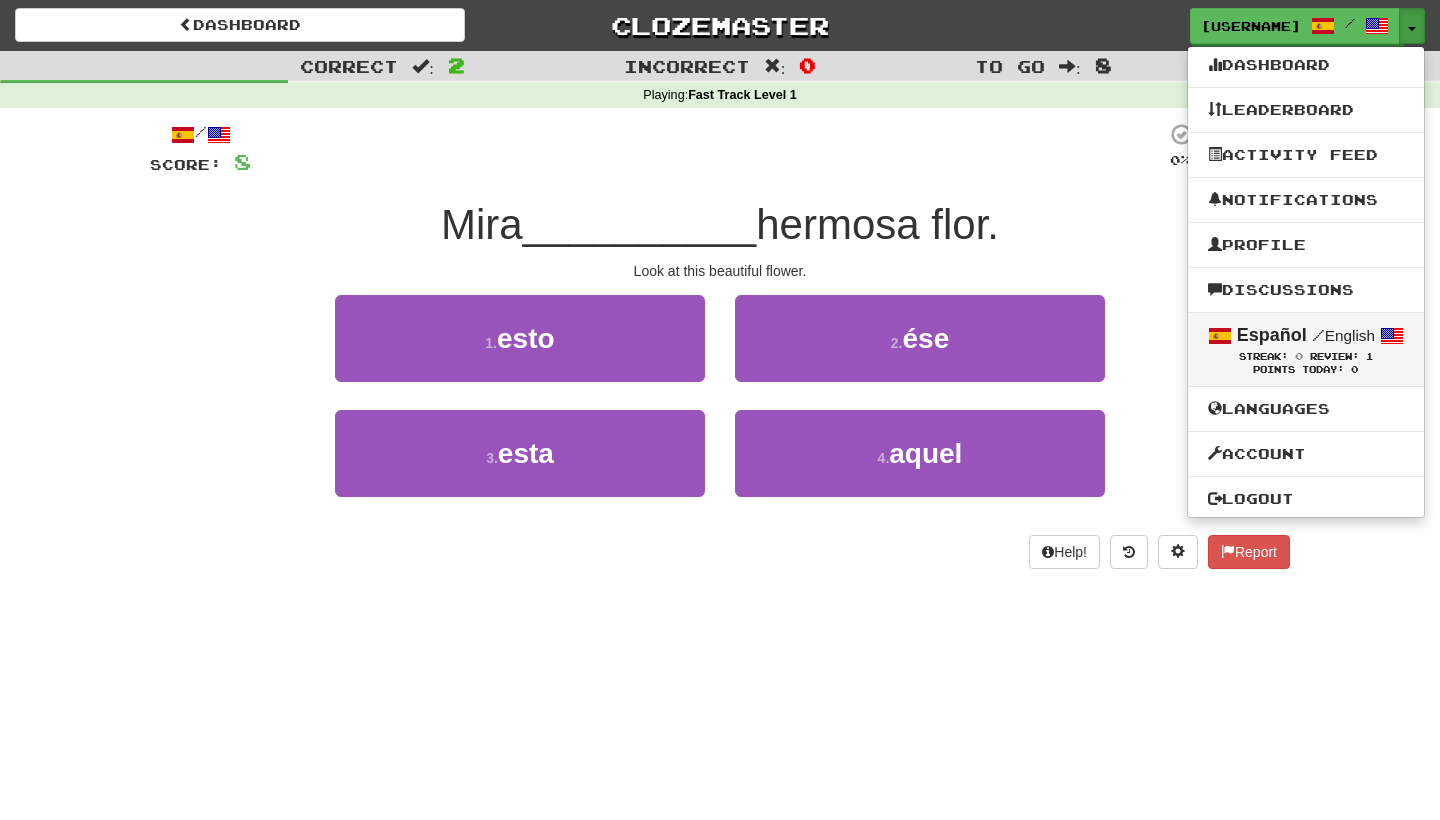 click on "Streak:
0
Review:
1" at bounding box center [1306, 356] 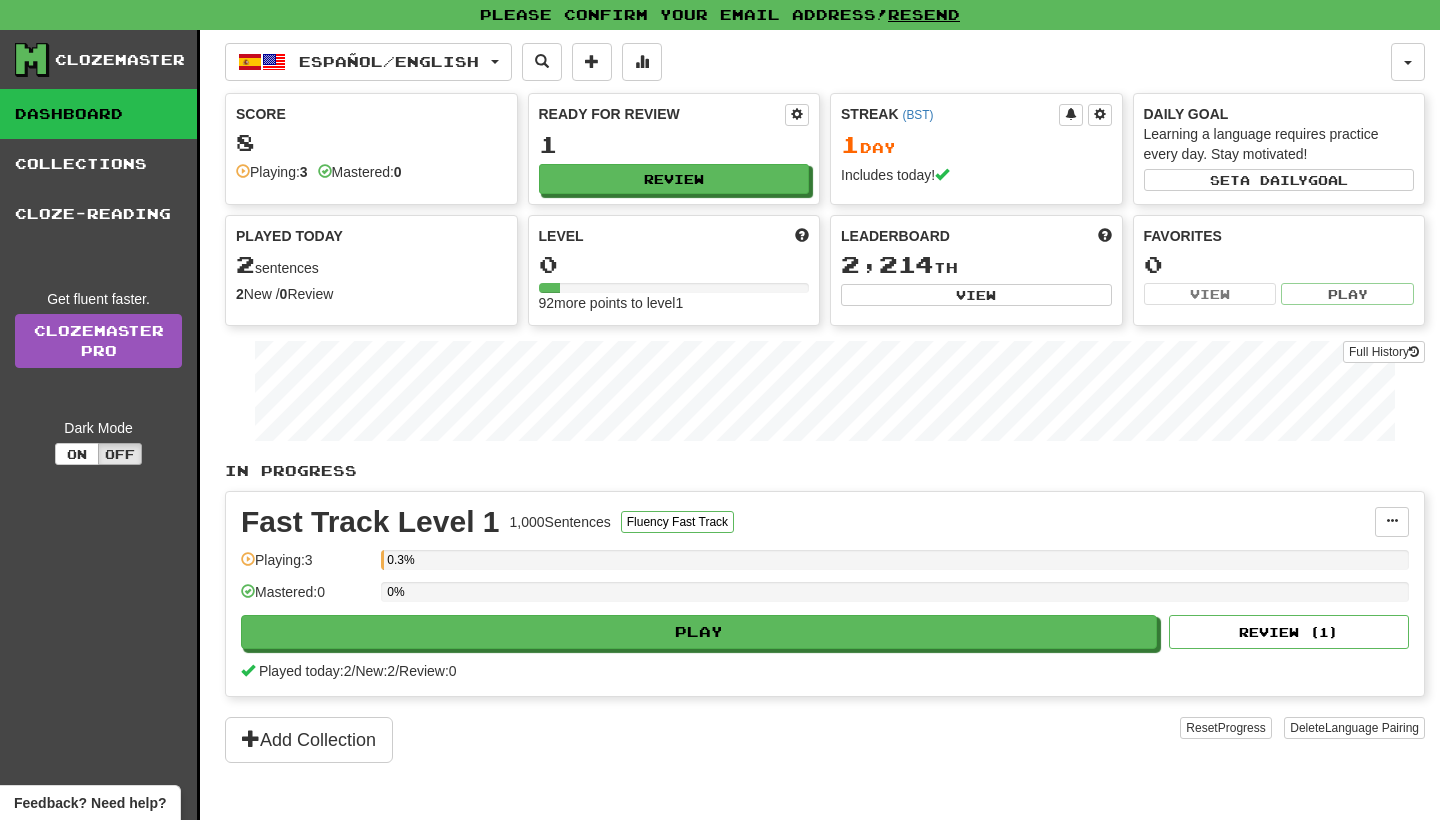 scroll, scrollTop: 0, scrollLeft: 0, axis: both 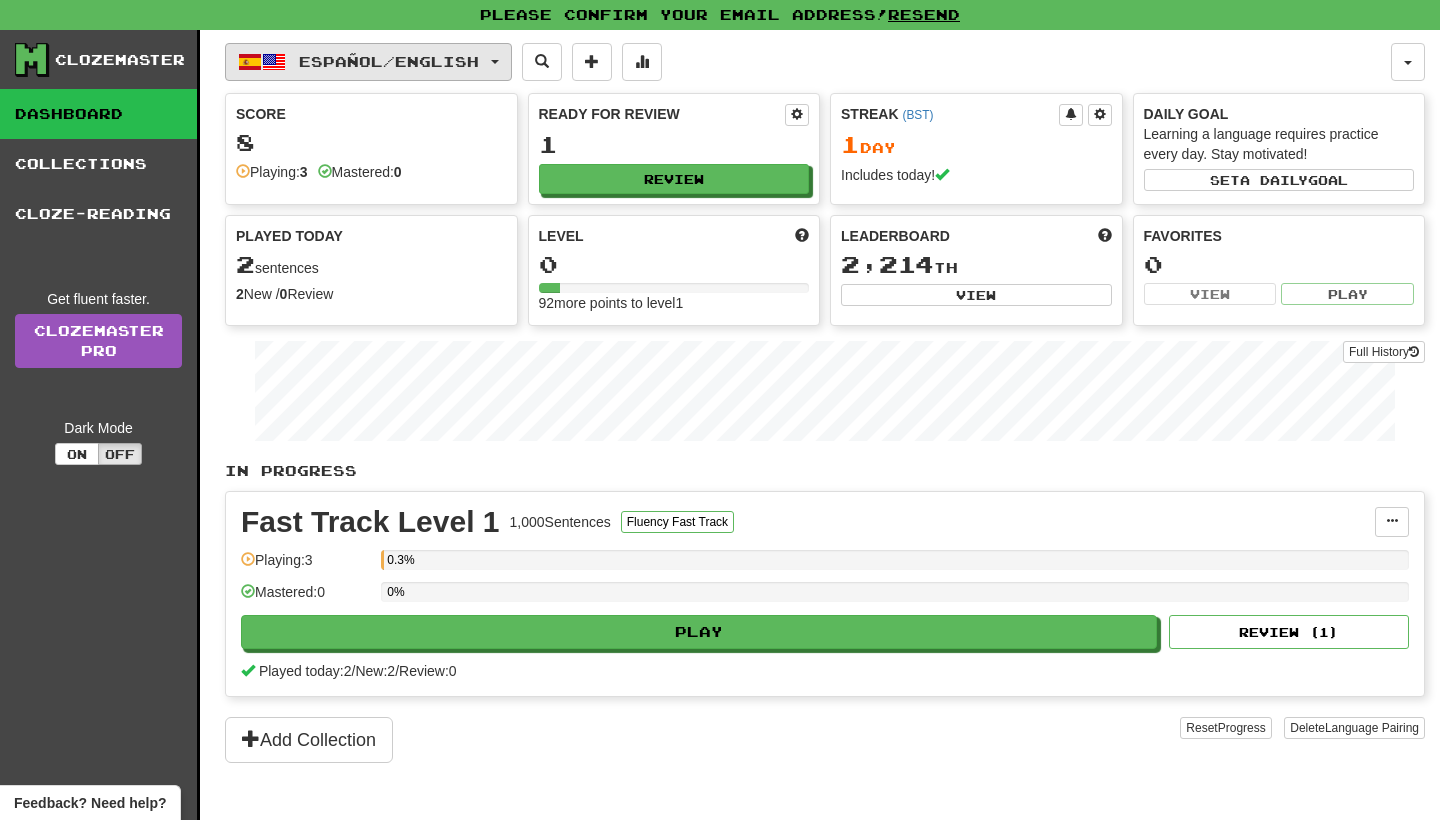 click on "Español  /  English" at bounding box center (389, 61) 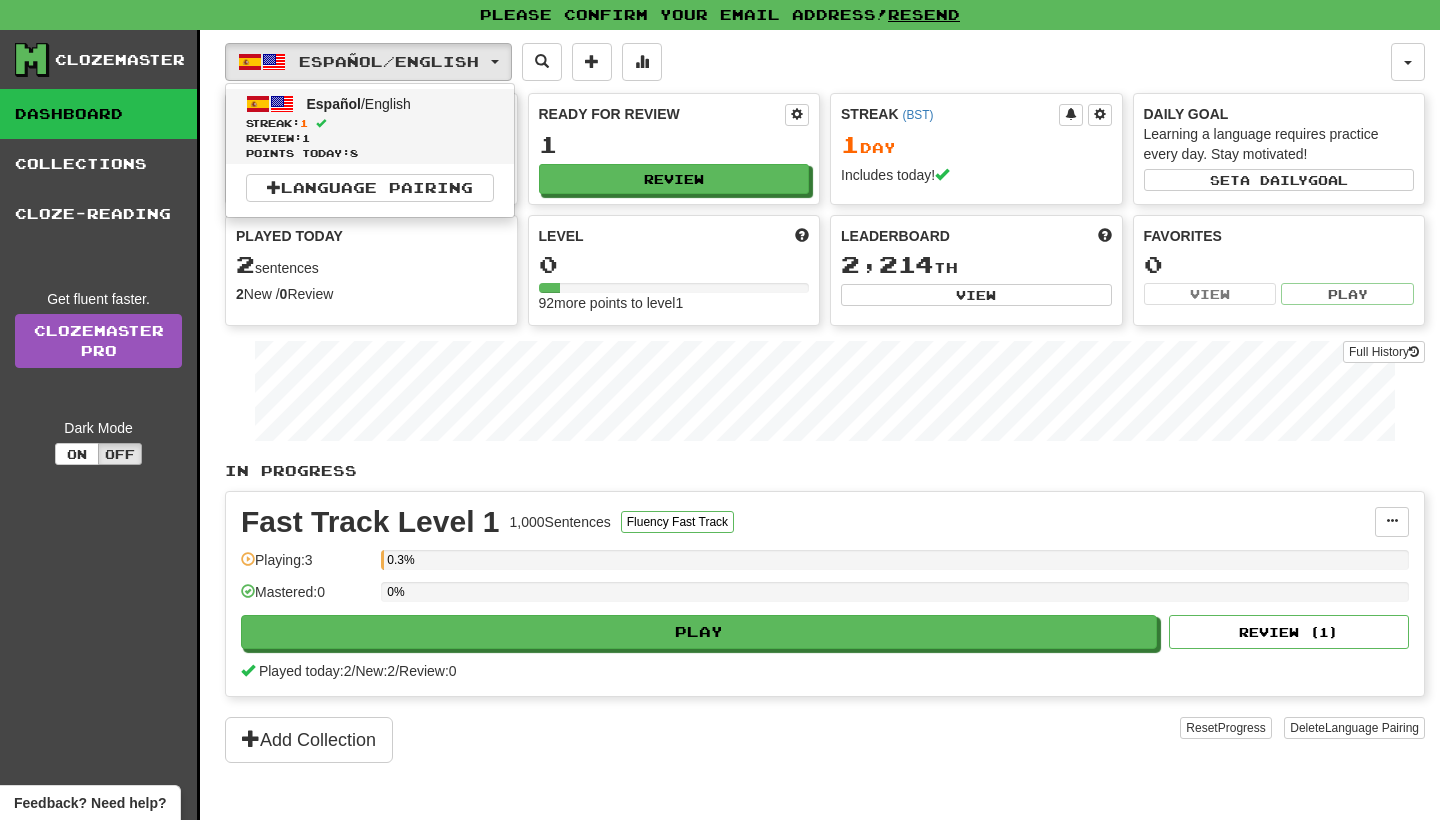 click on "Streak:  1" at bounding box center (370, 123) 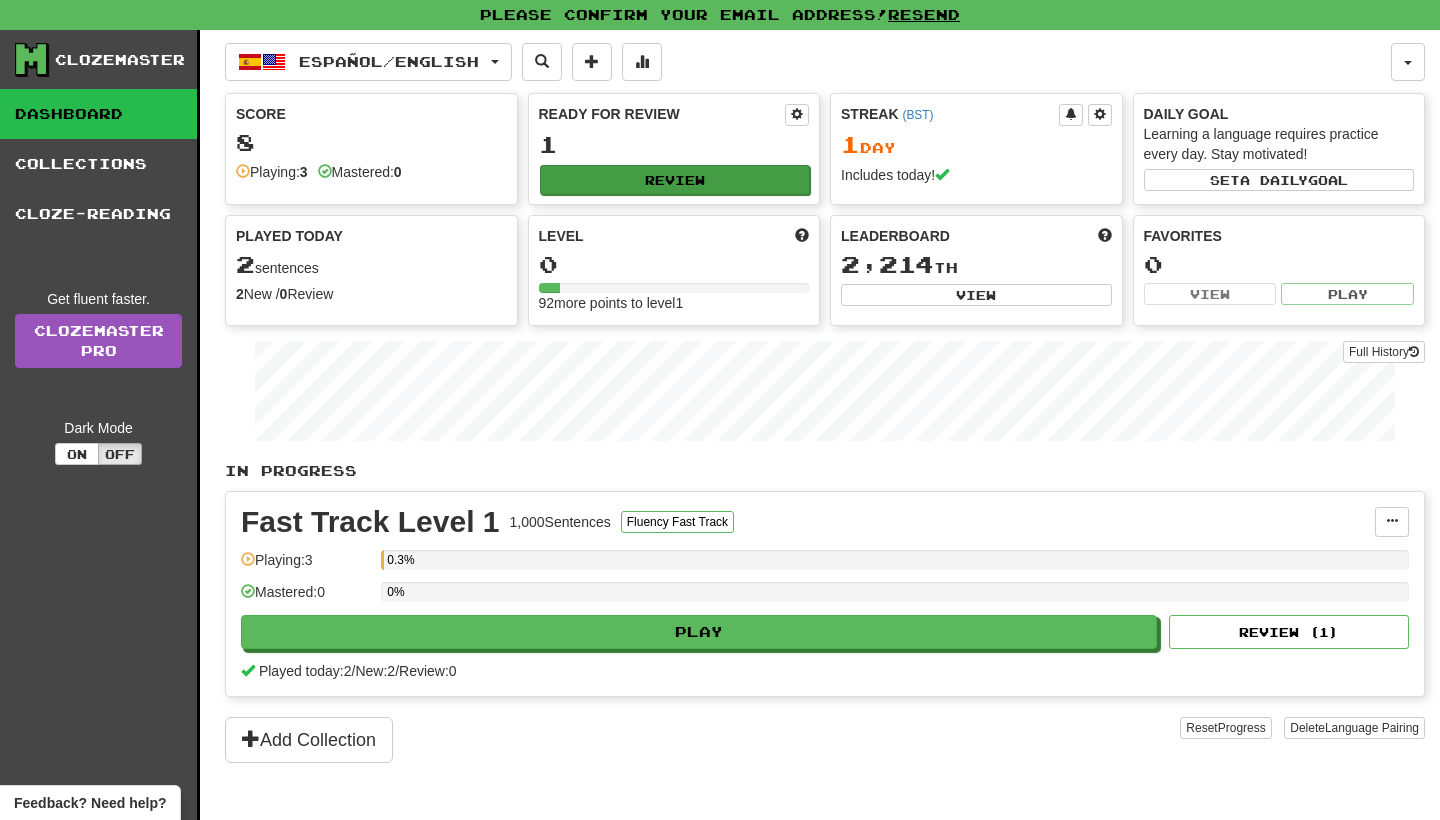 scroll, scrollTop: 0, scrollLeft: 0, axis: both 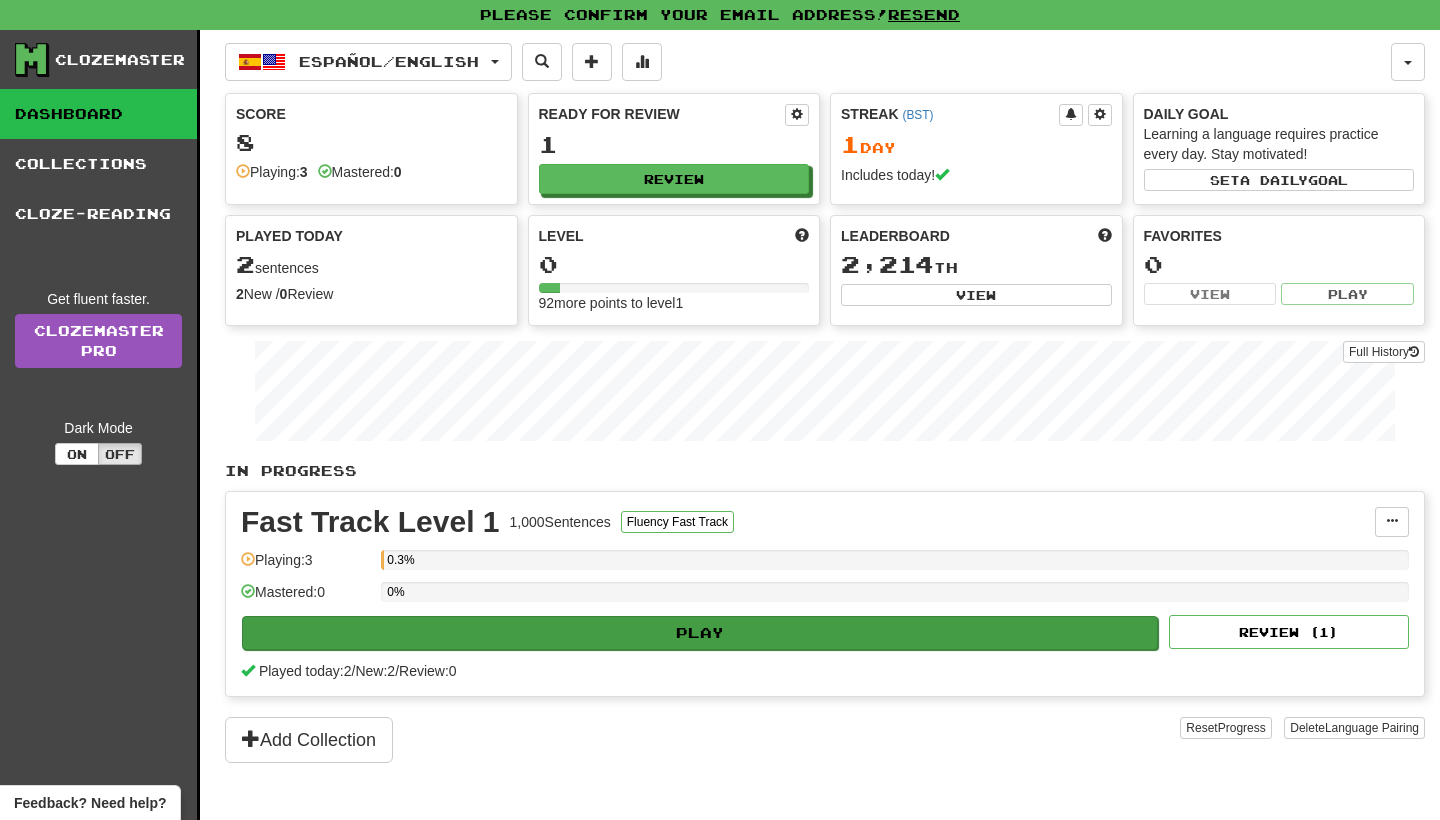 click on "Play" at bounding box center [700, 633] 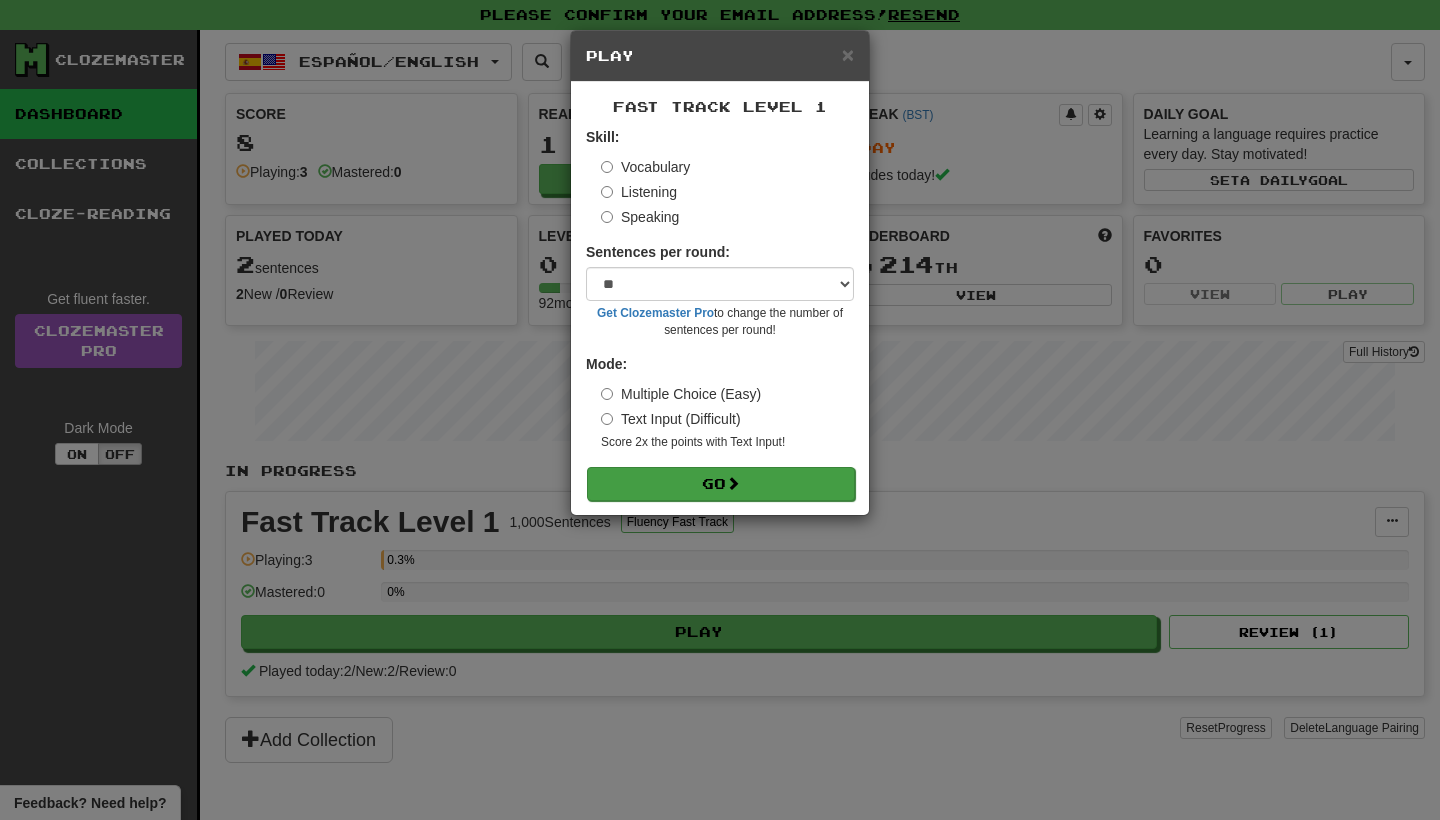 click on "Go" at bounding box center [721, 484] 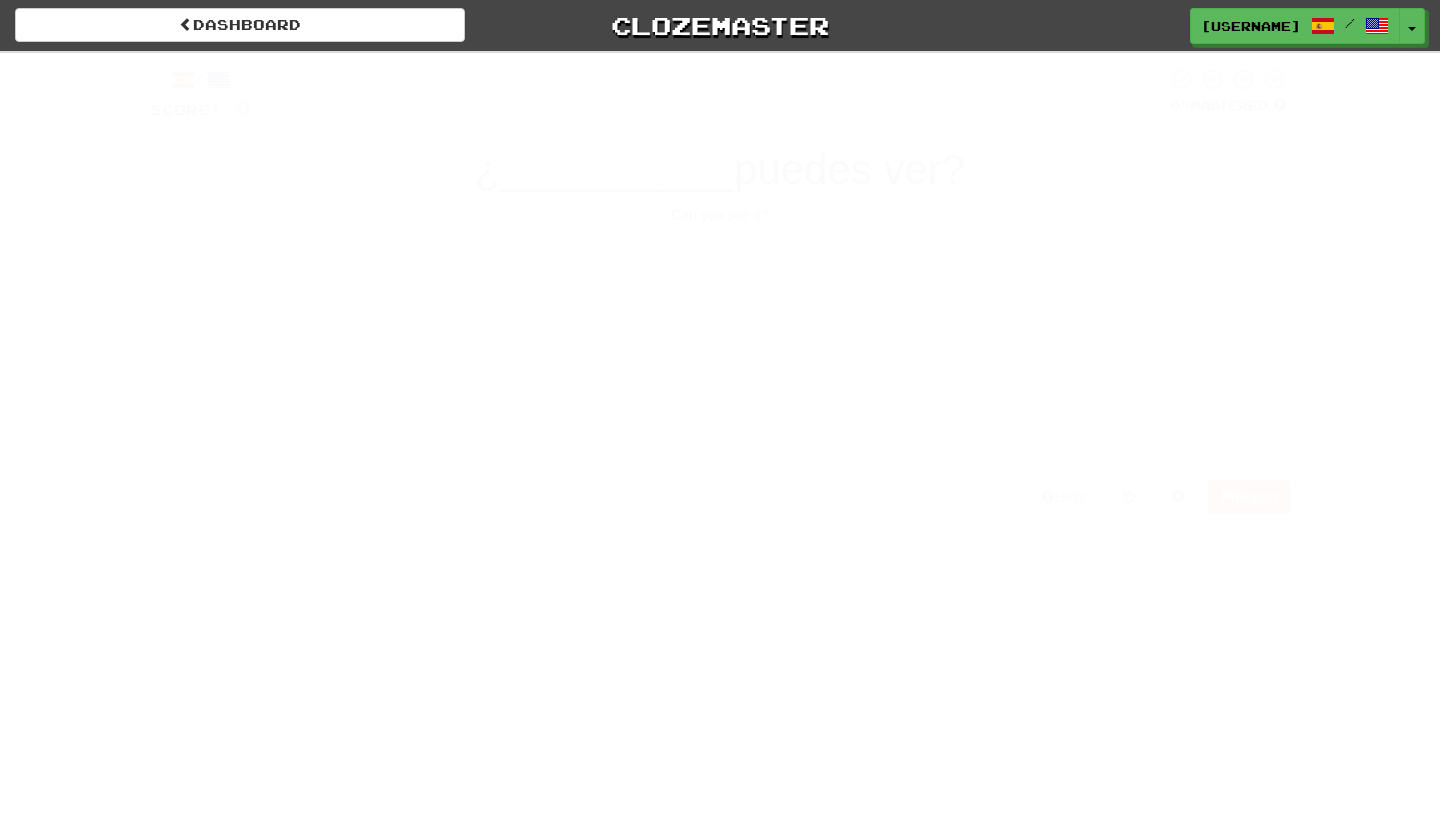 scroll, scrollTop: 0, scrollLeft: 0, axis: both 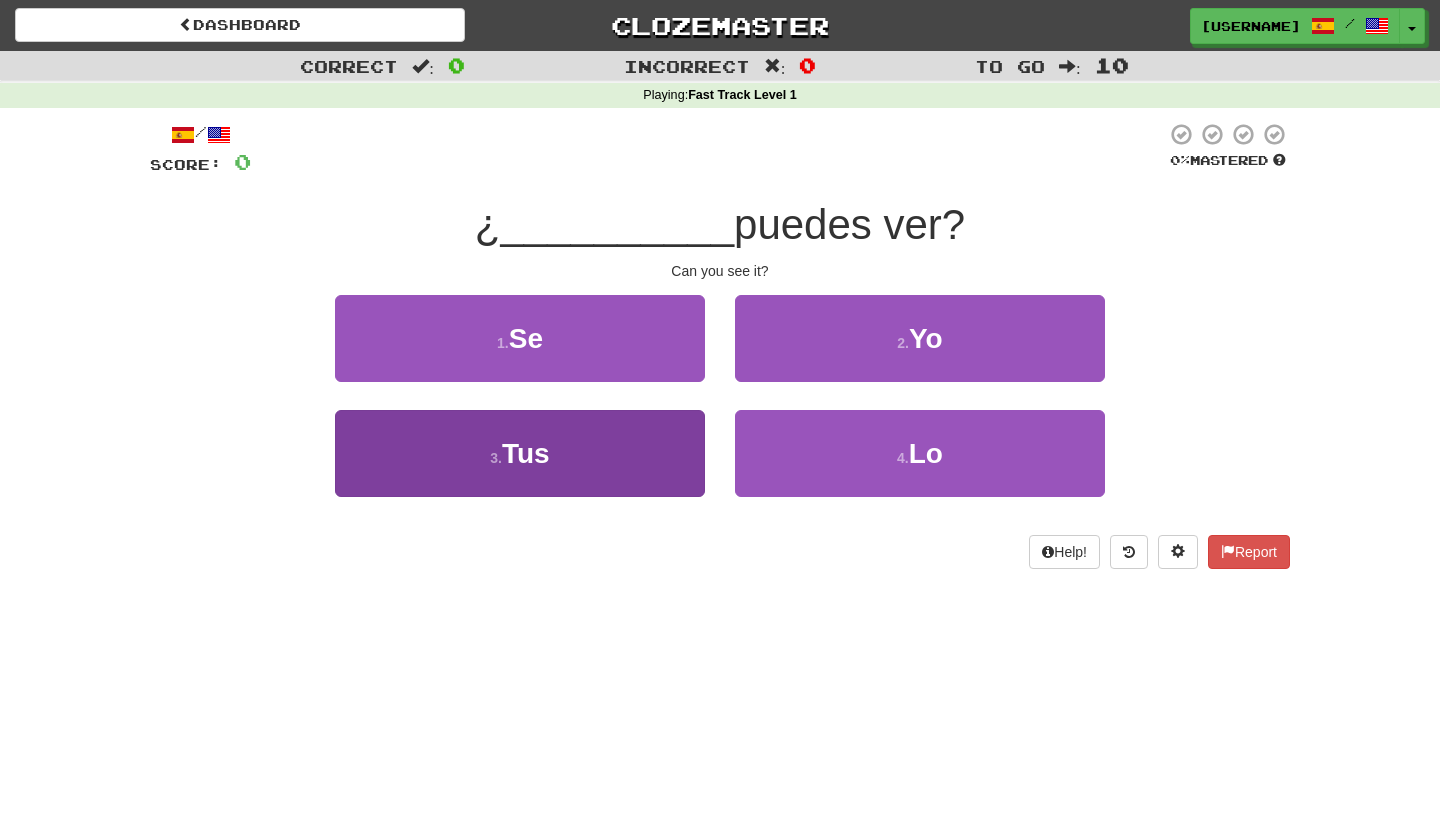 click on "3 .  Tus" at bounding box center (520, 453) 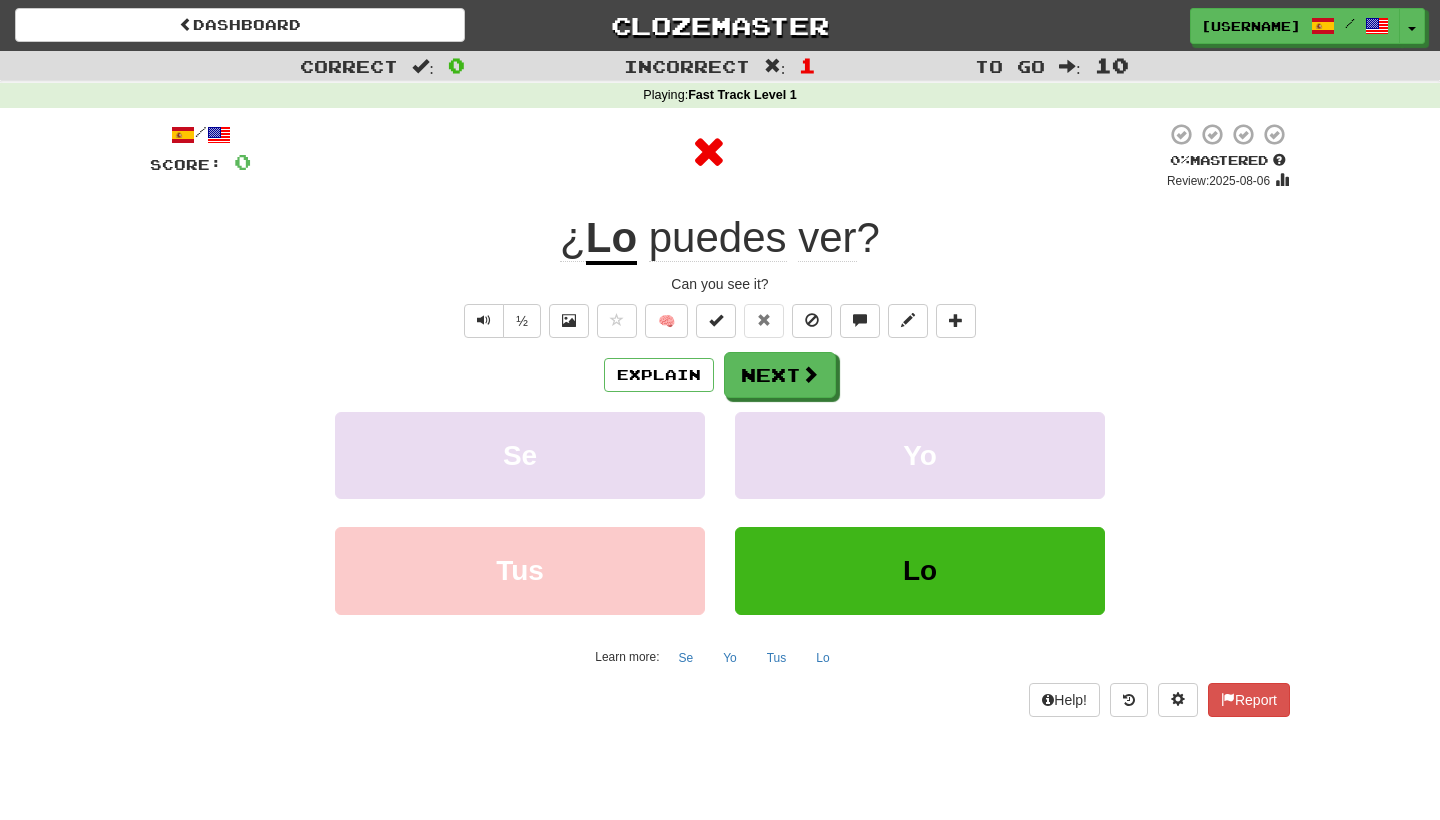 click on "Lo" at bounding box center [611, 239] 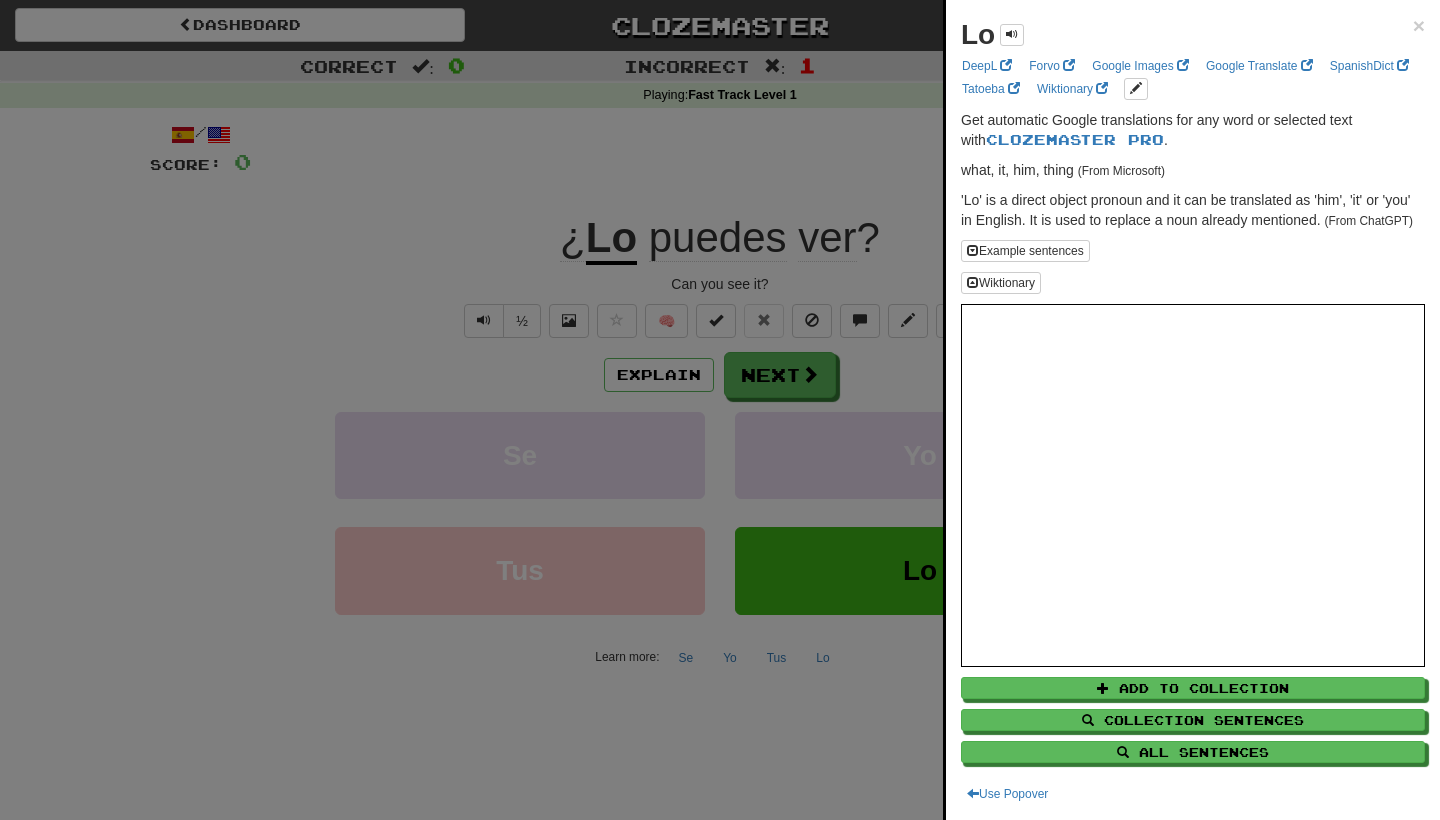 click at bounding box center [720, 410] 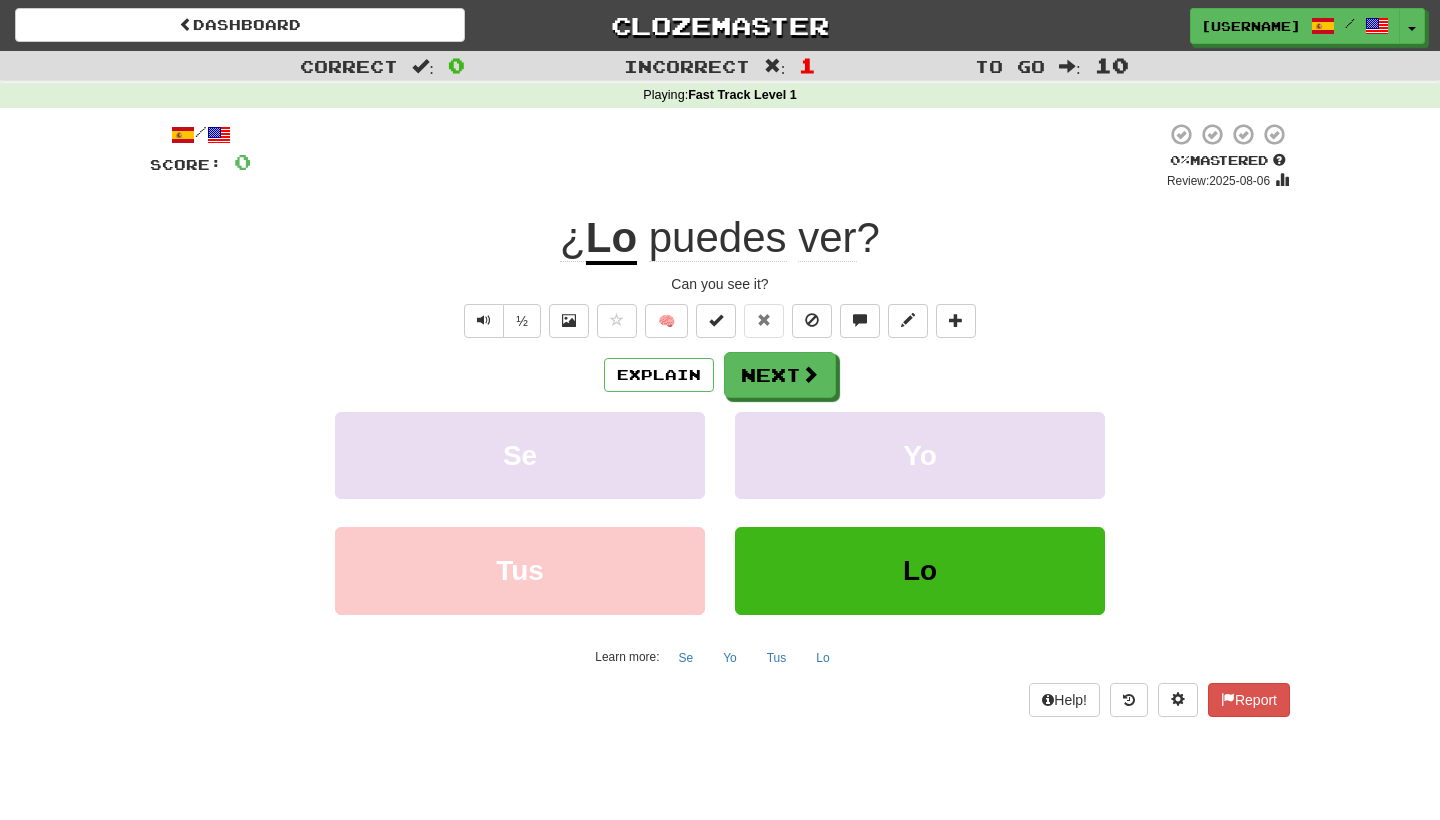 click on "ver" at bounding box center [827, 238] 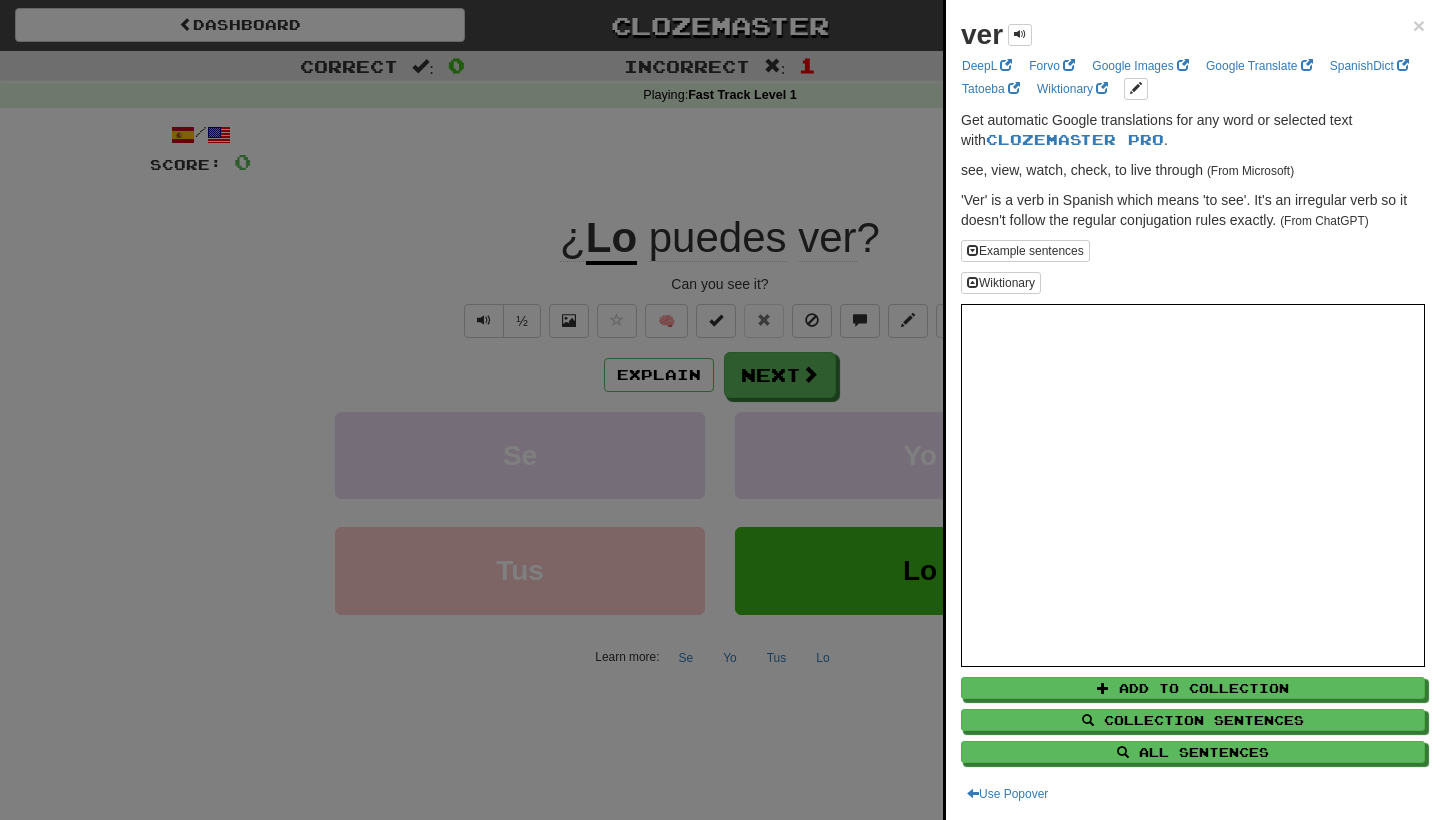 click at bounding box center (720, 410) 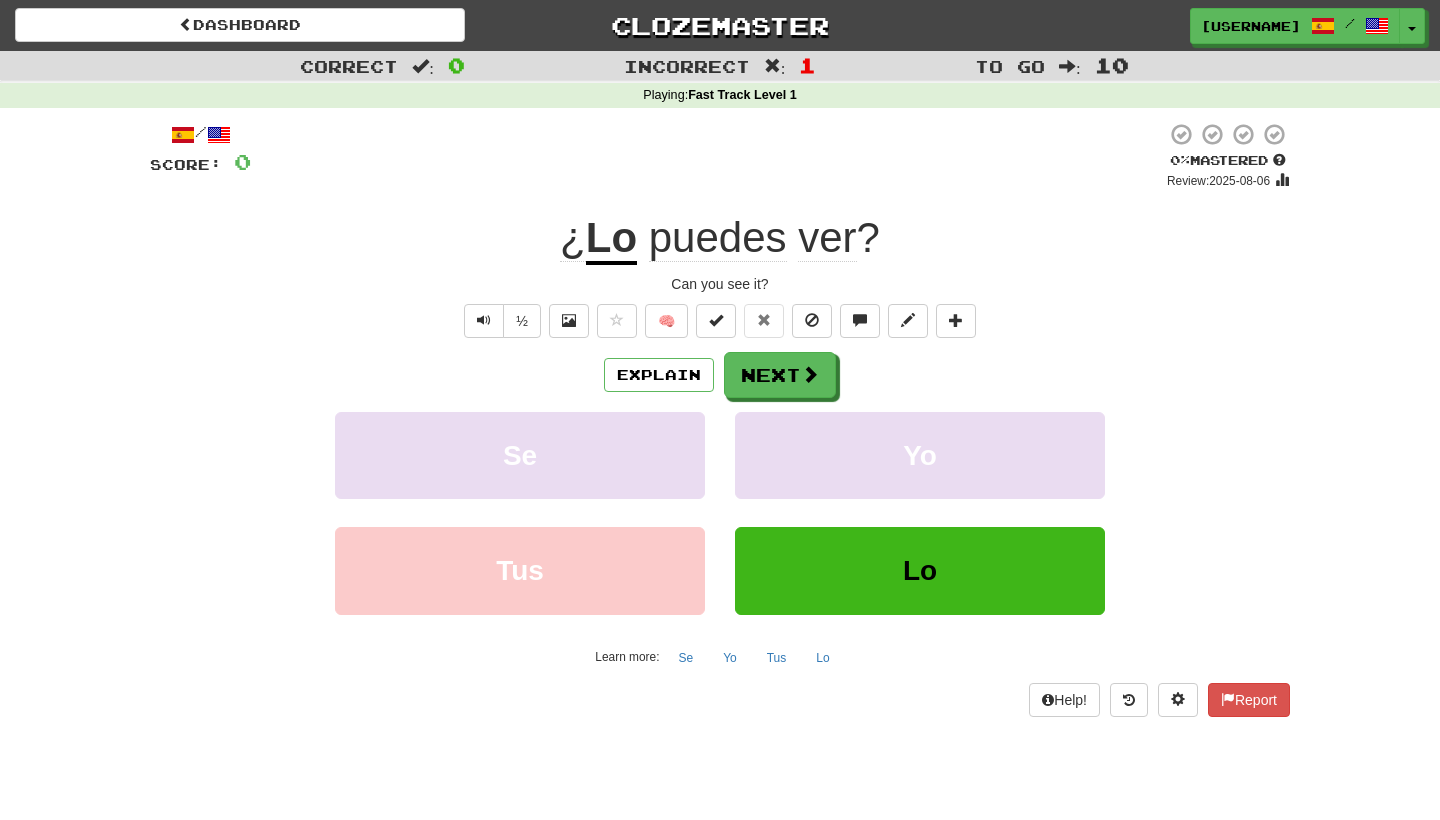 click on "puedes" at bounding box center (718, 238) 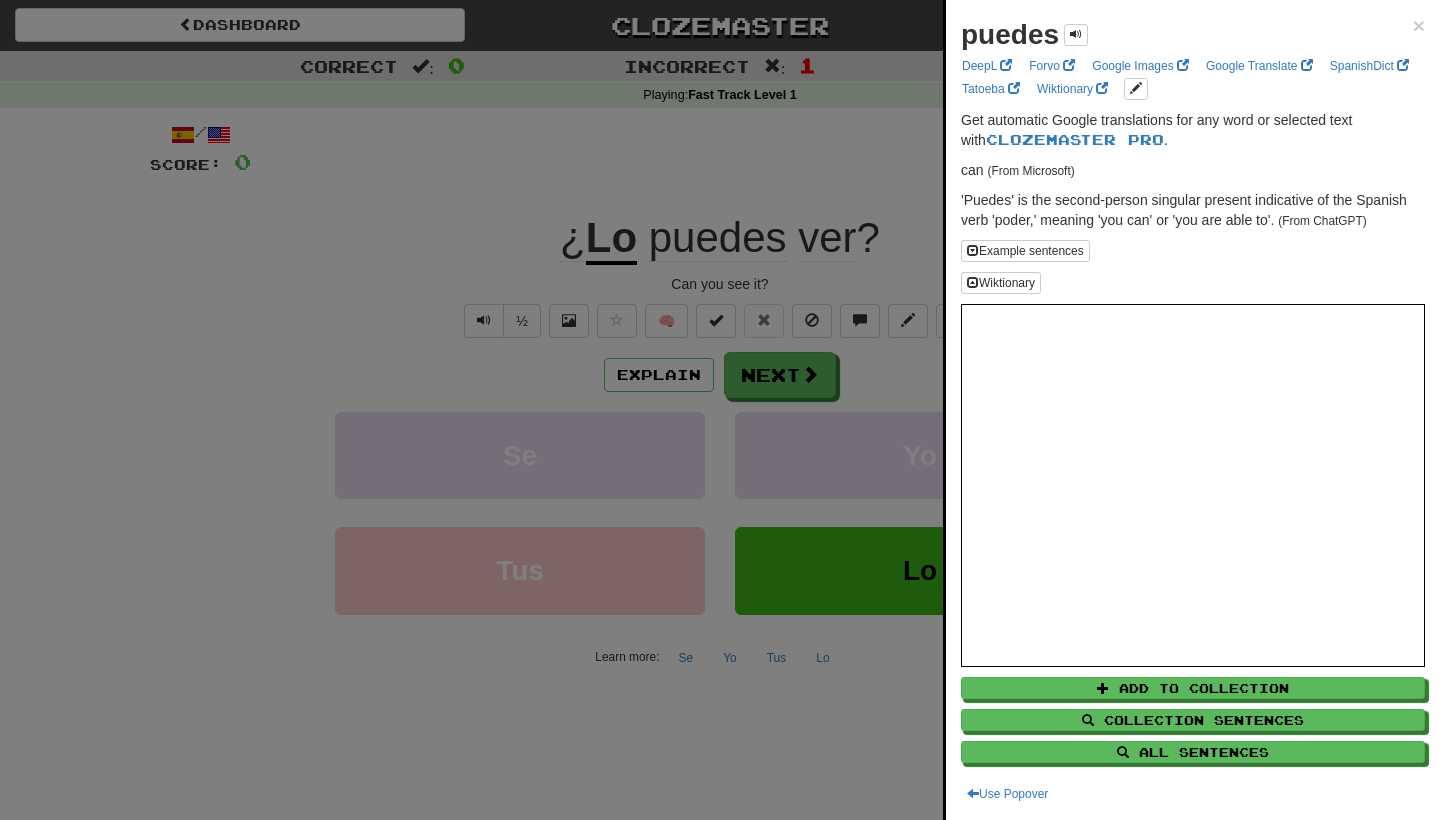 click at bounding box center [720, 410] 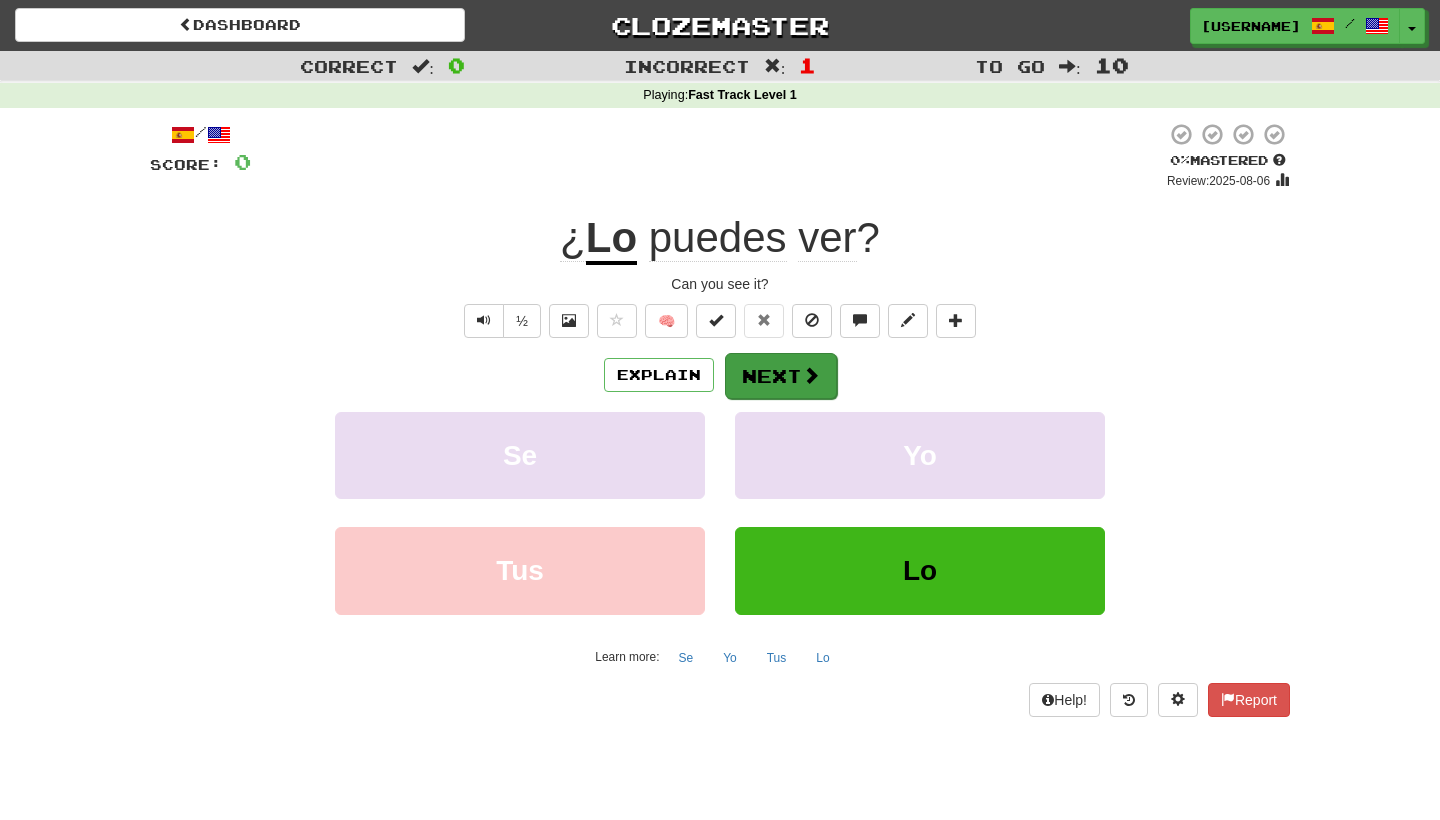 click at bounding box center (811, 375) 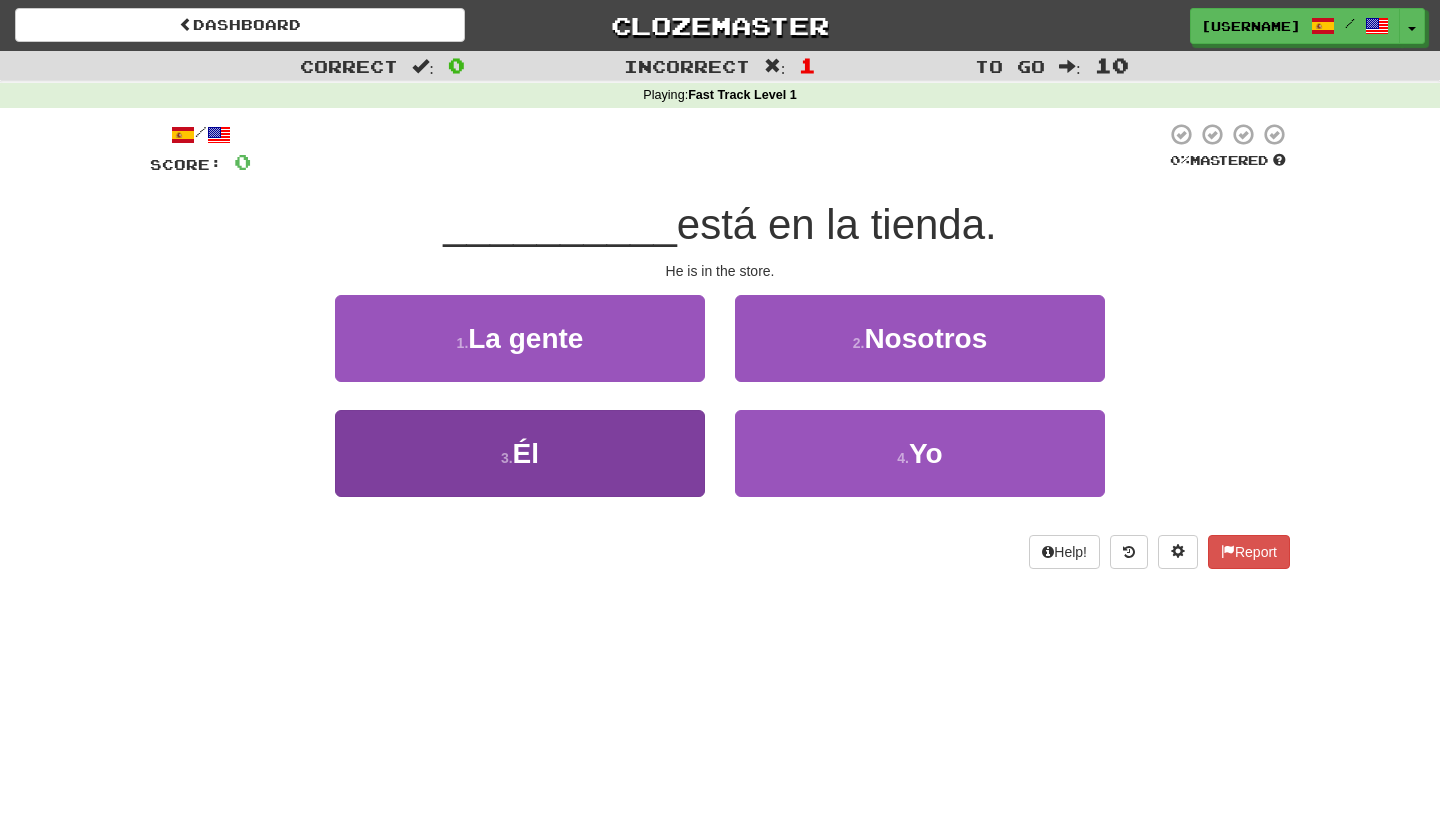 click on "3 .  Él" at bounding box center [520, 453] 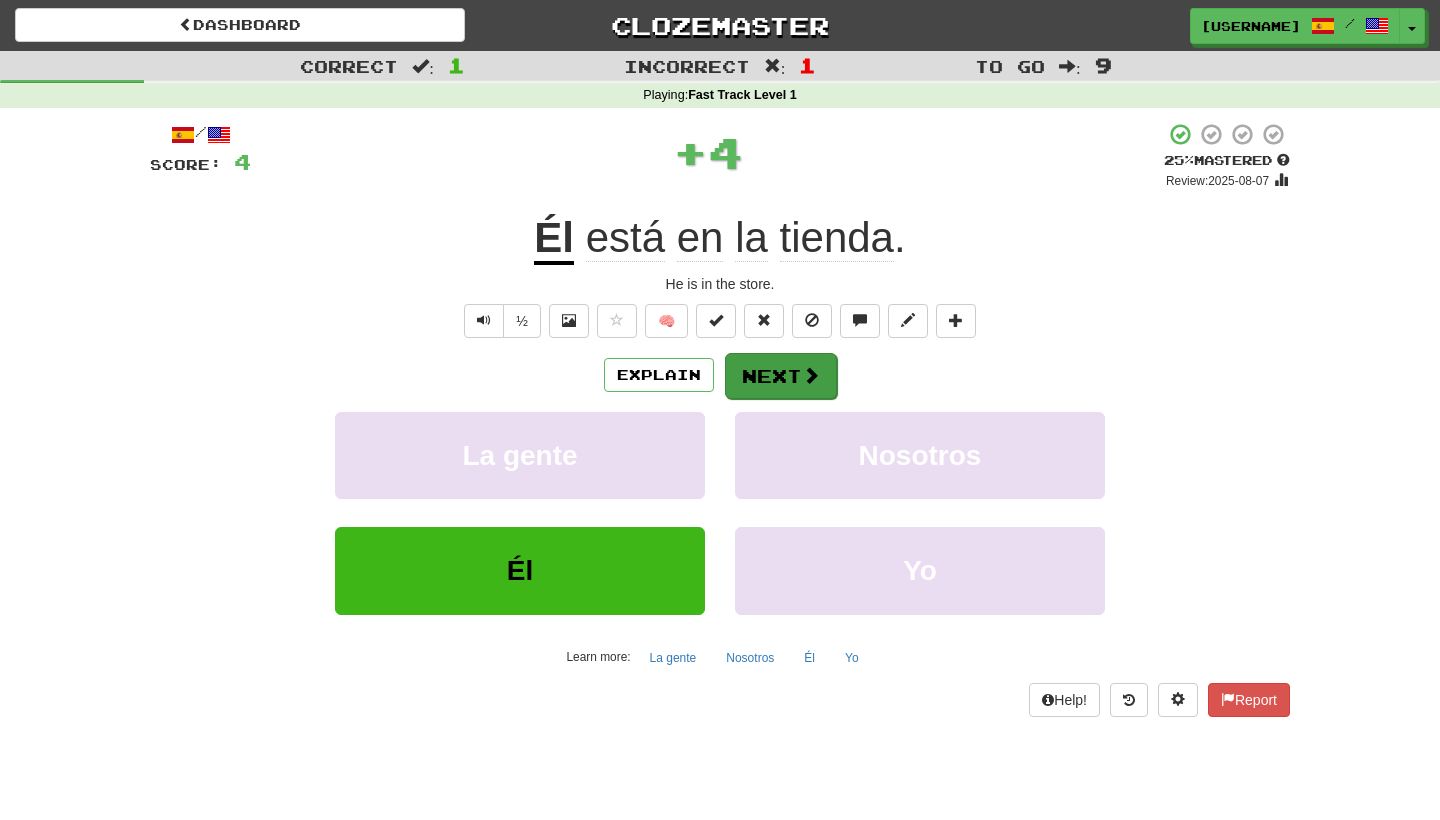 click on "Next" at bounding box center (781, 376) 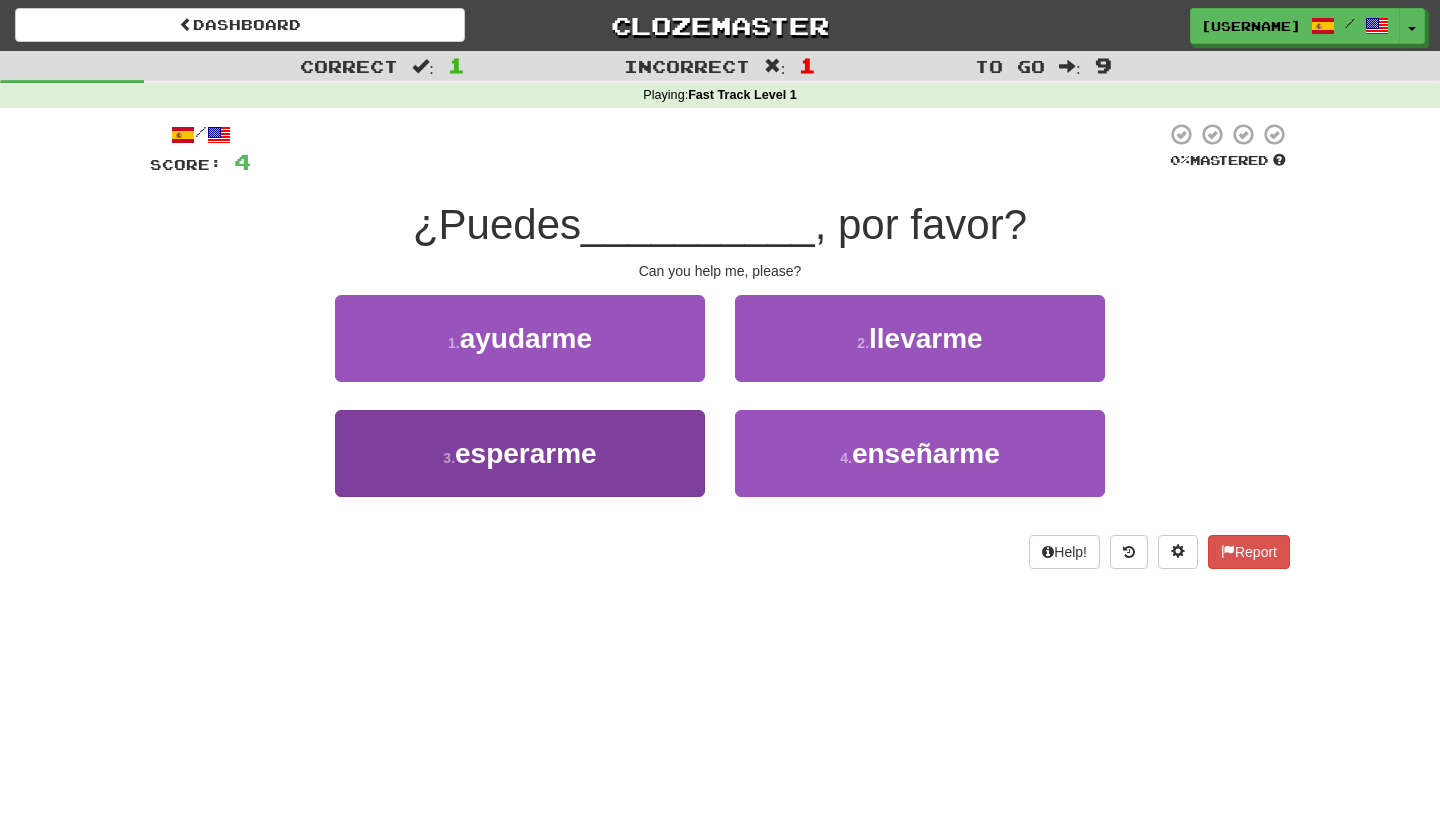 click on "3 .  esperarme" at bounding box center [520, 453] 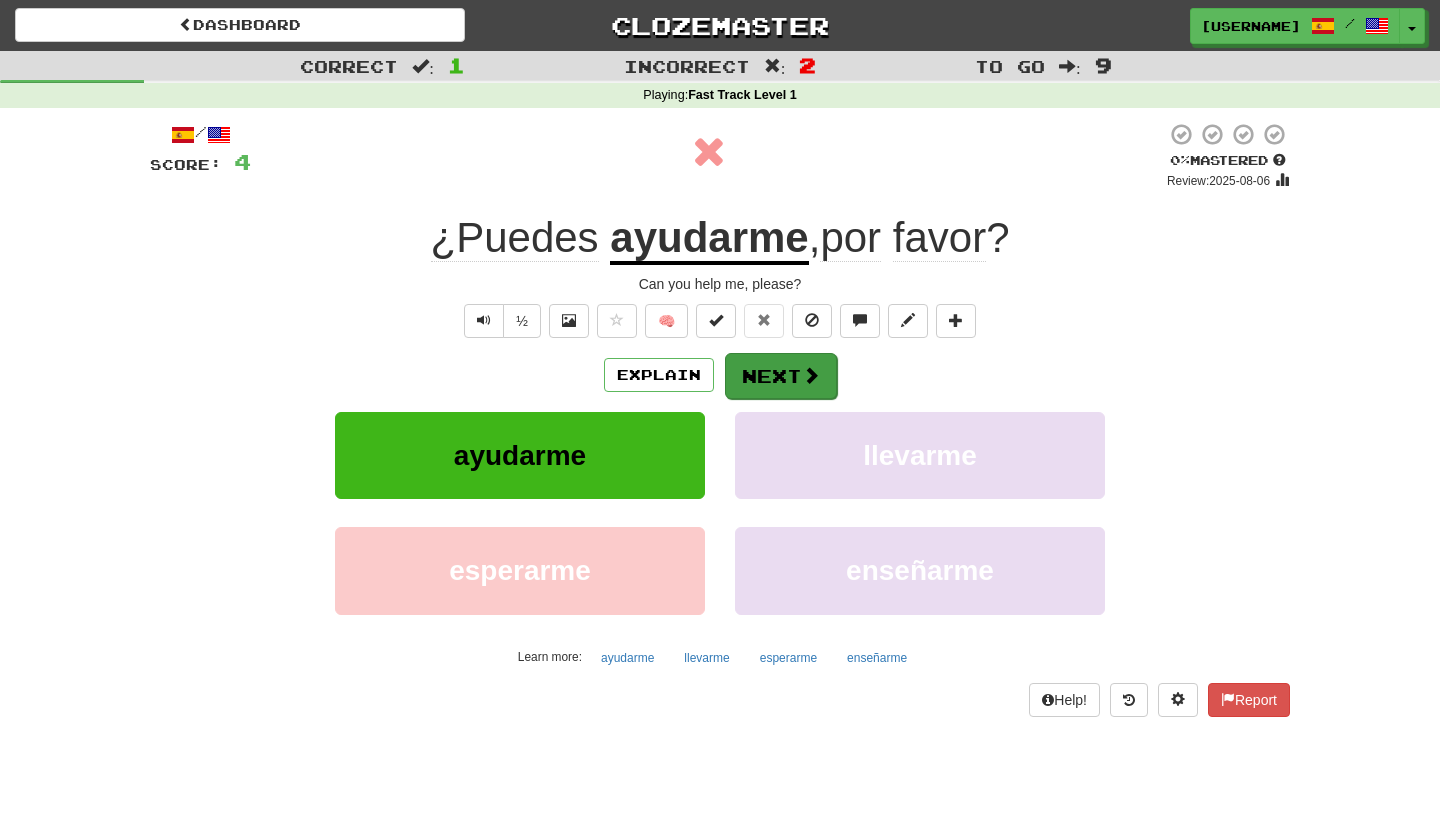 click on "Next" at bounding box center [781, 376] 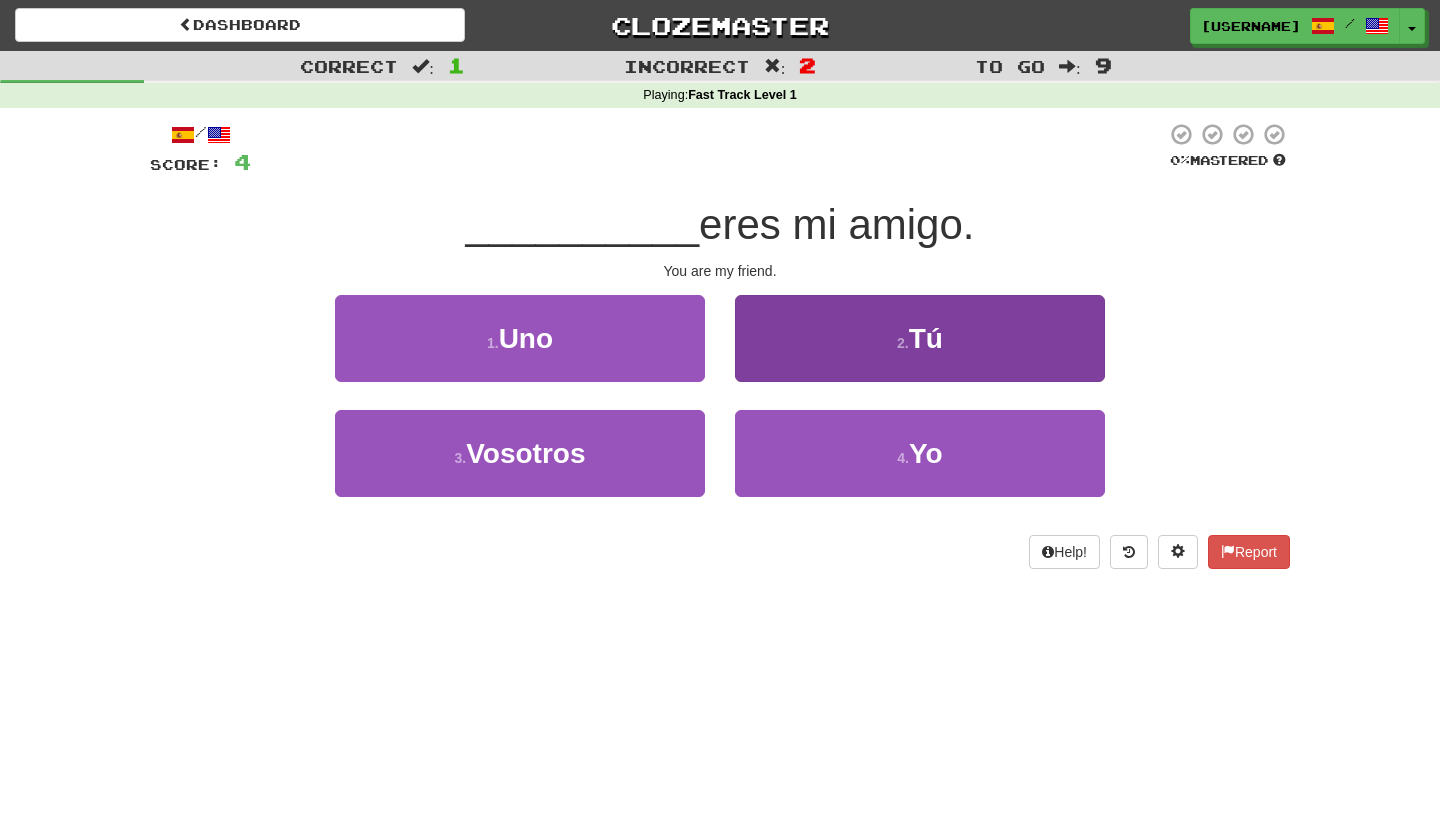 click on "2 .  Tú" at bounding box center (920, 338) 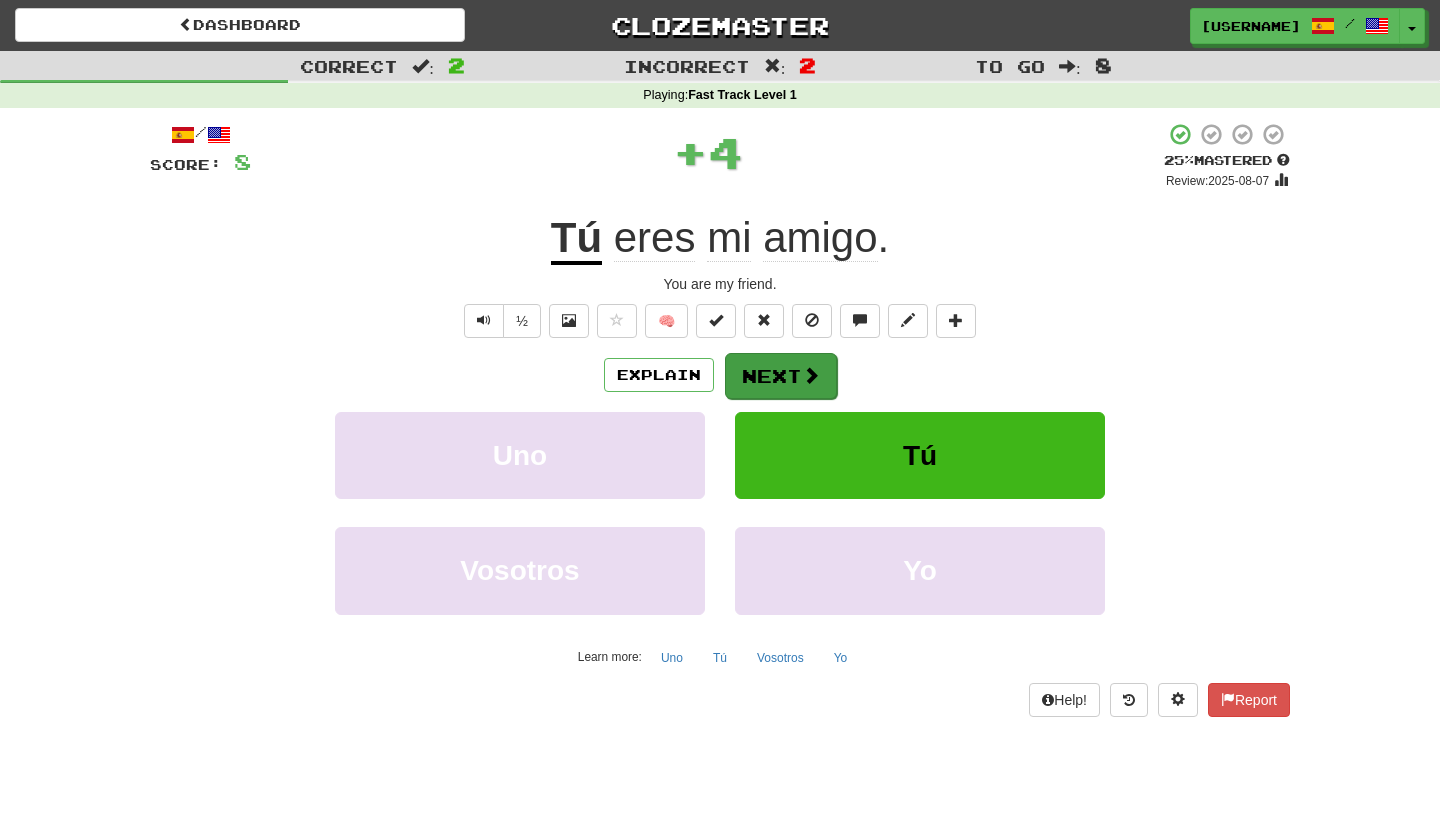 click on "Next" at bounding box center (781, 376) 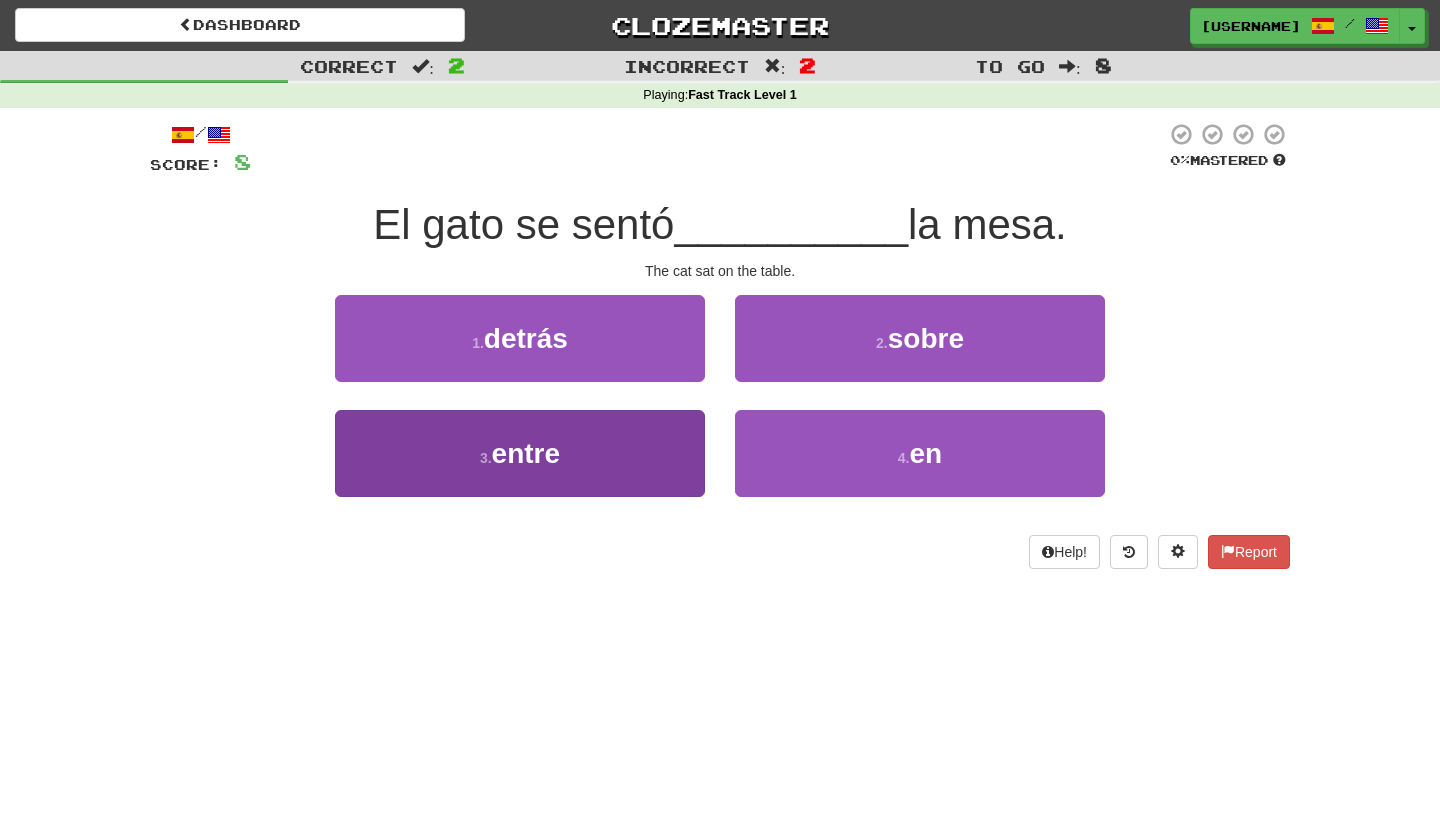 click on "3 .  entre" at bounding box center (520, 453) 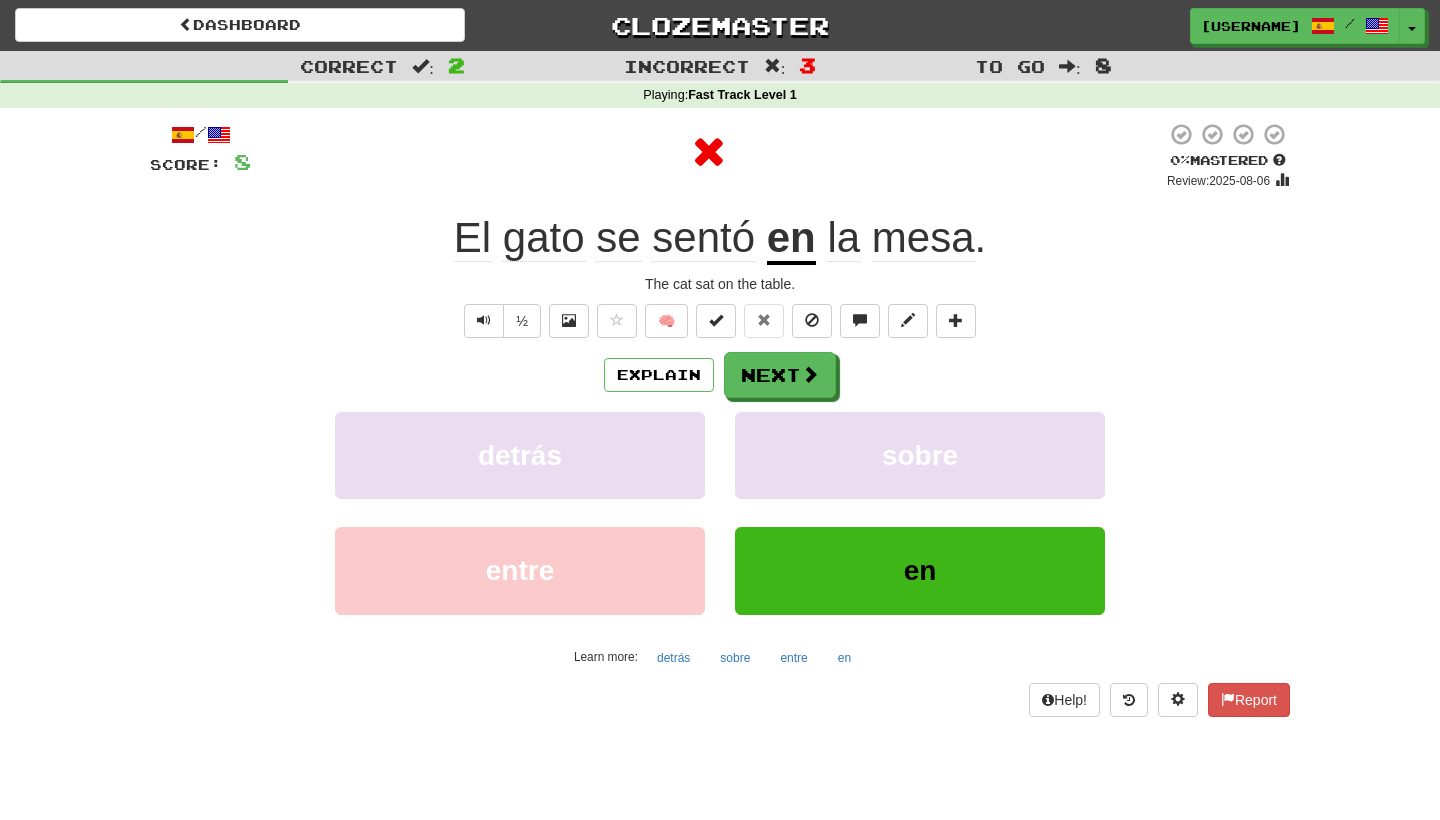 click on "en" at bounding box center [791, 239] 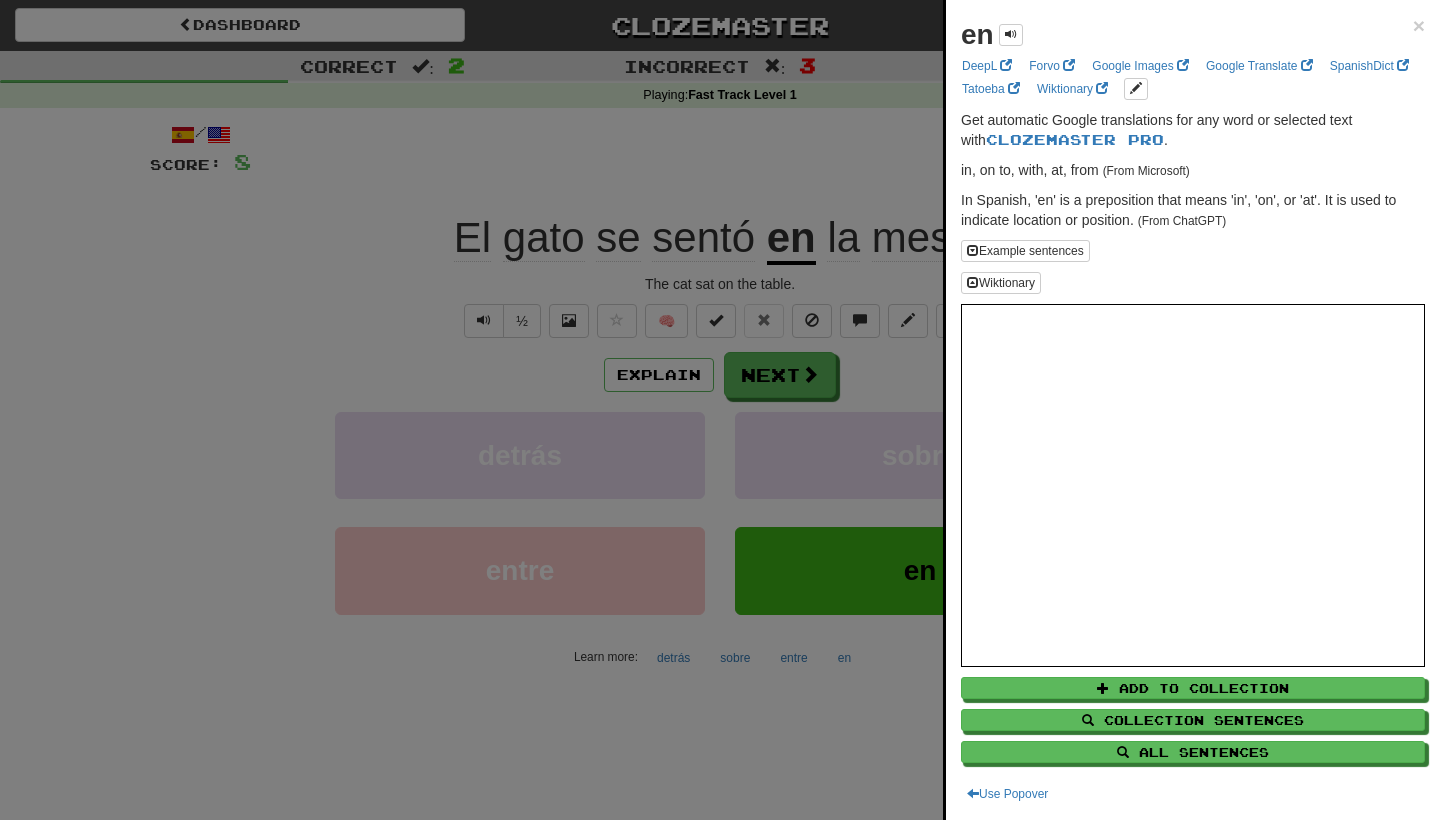 click at bounding box center (720, 410) 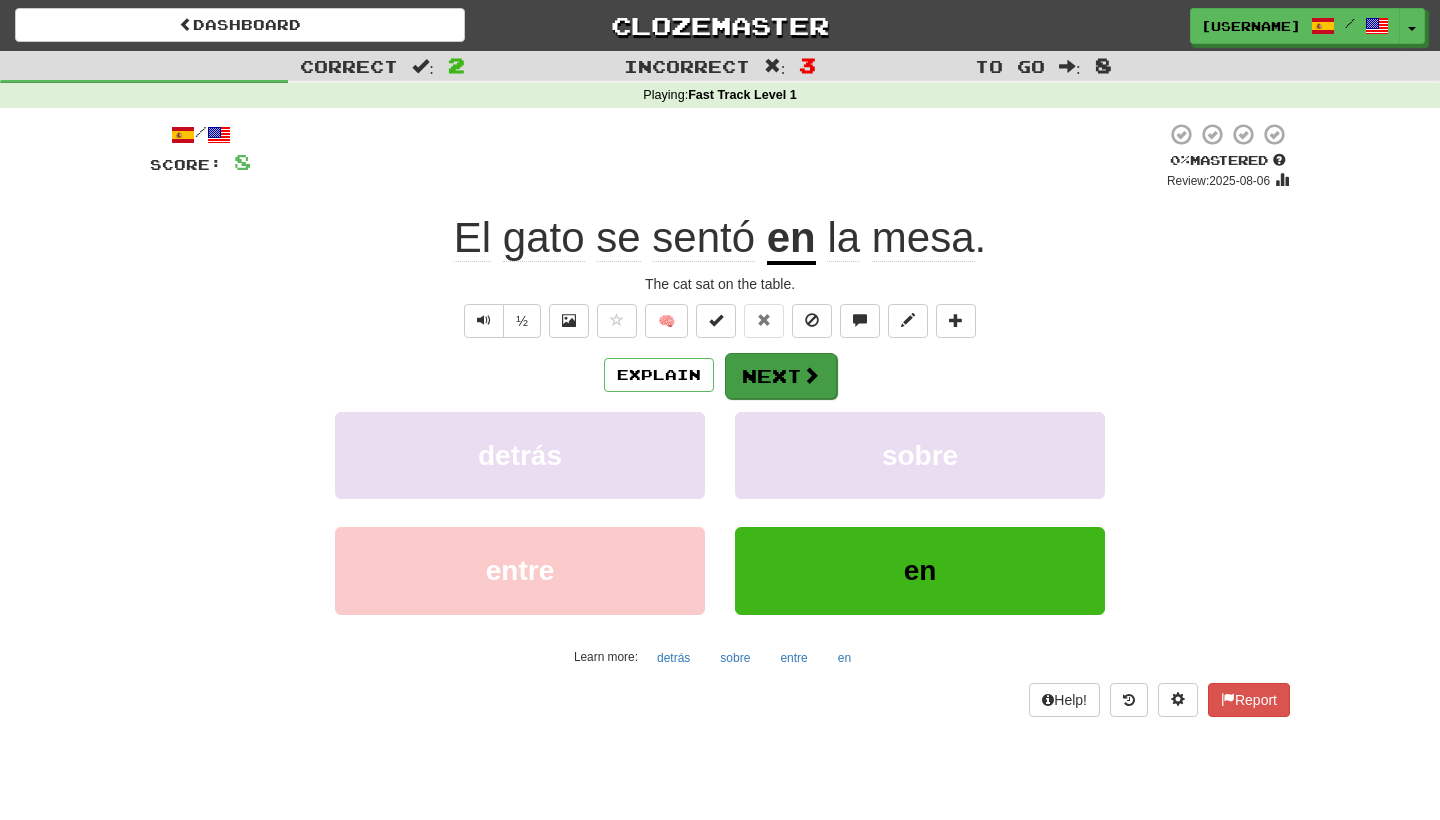click on "Next" at bounding box center (781, 376) 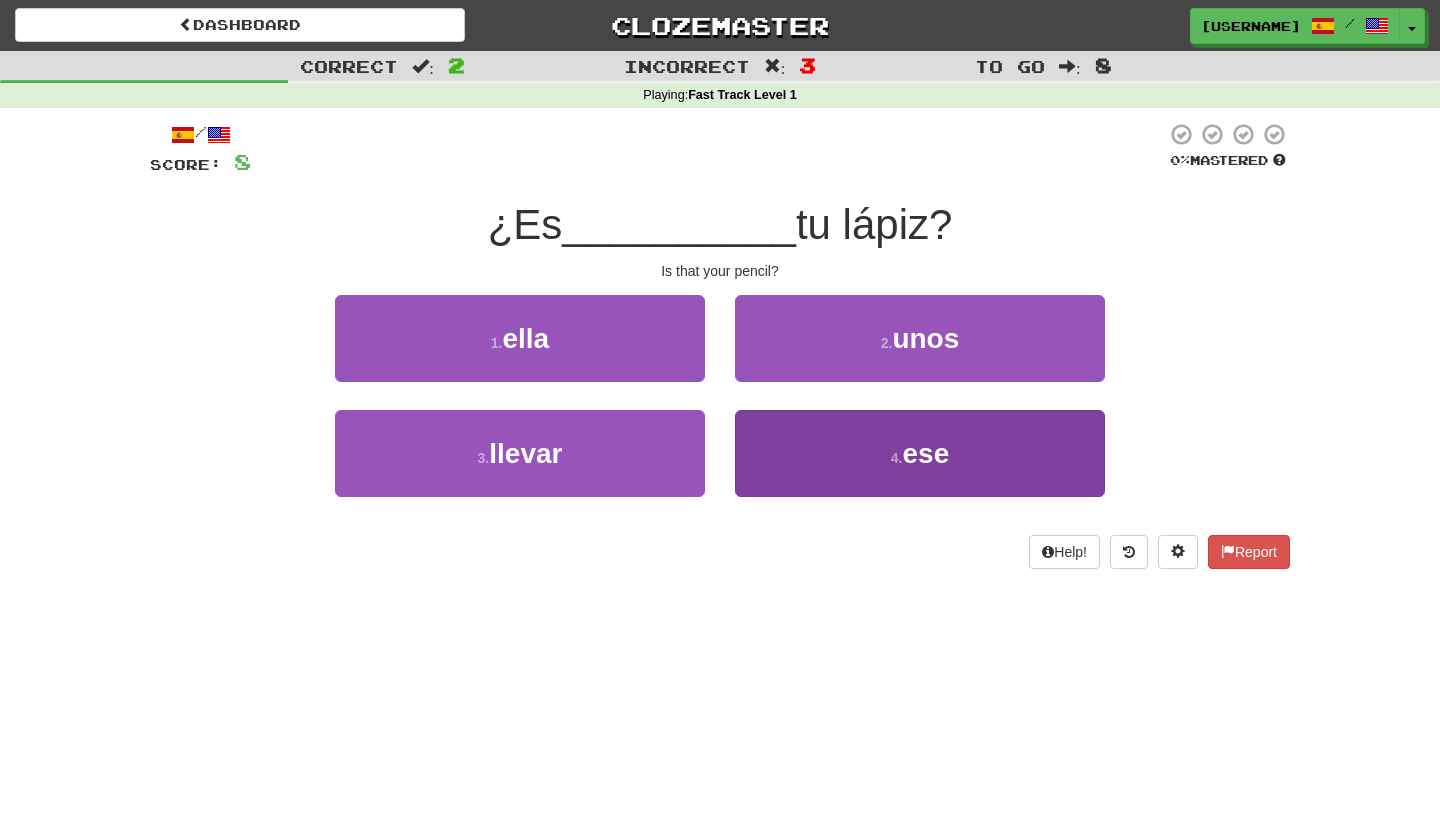 click on "4 .  ese" at bounding box center [920, 453] 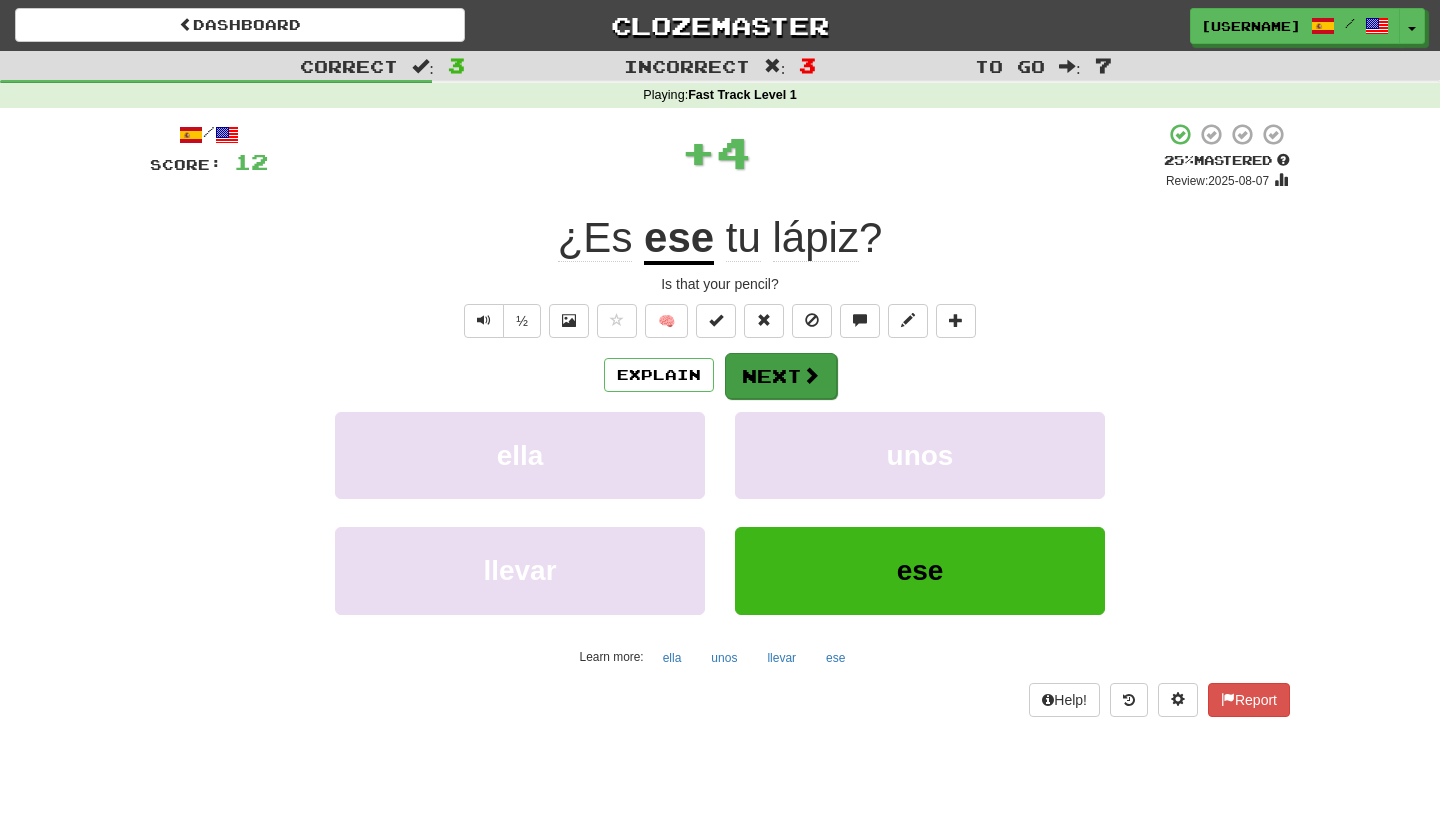 click on "Next" at bounding box center (781, 376) 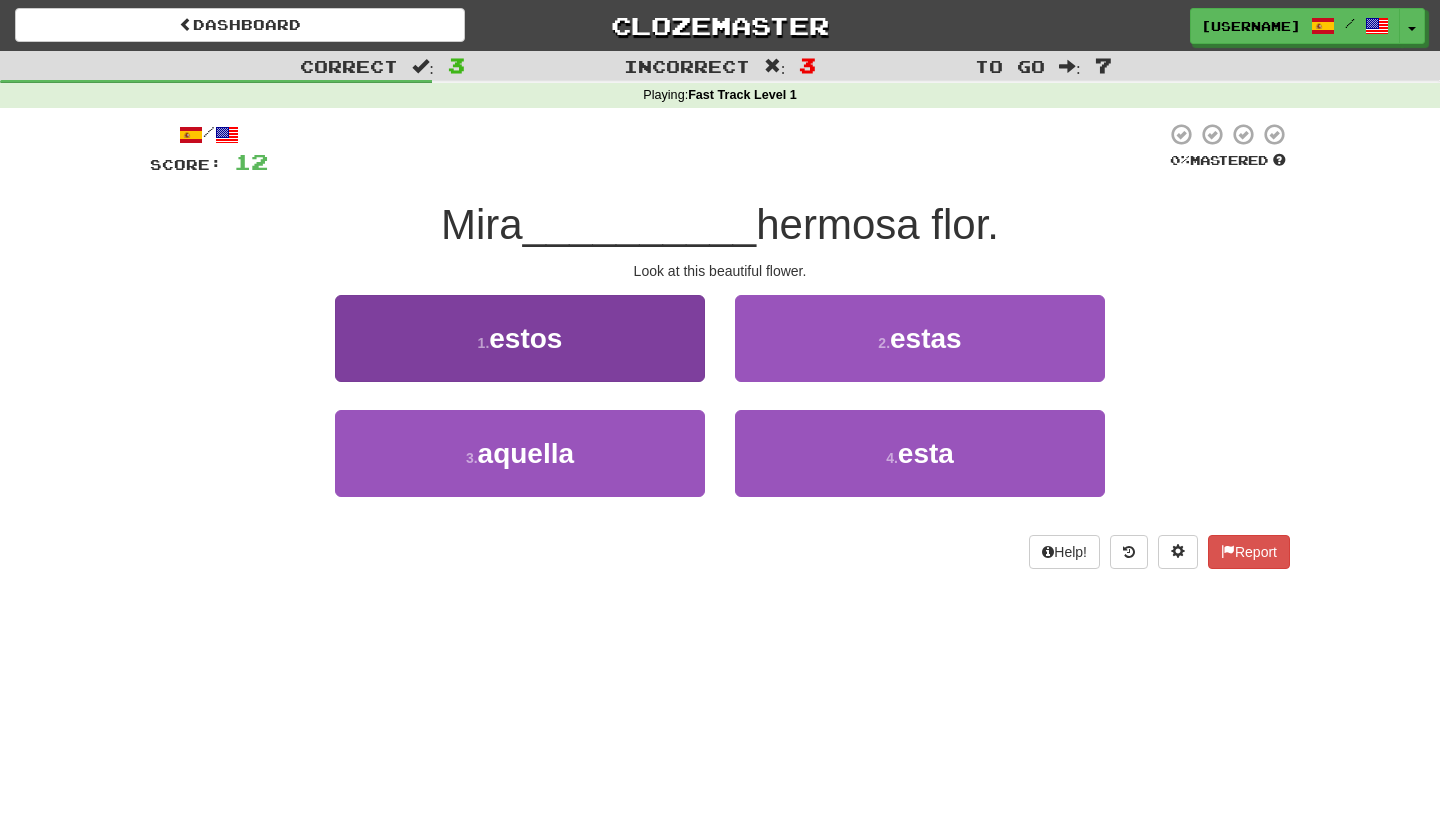 click on "1 .  estos" at bounding box center [520, 338] 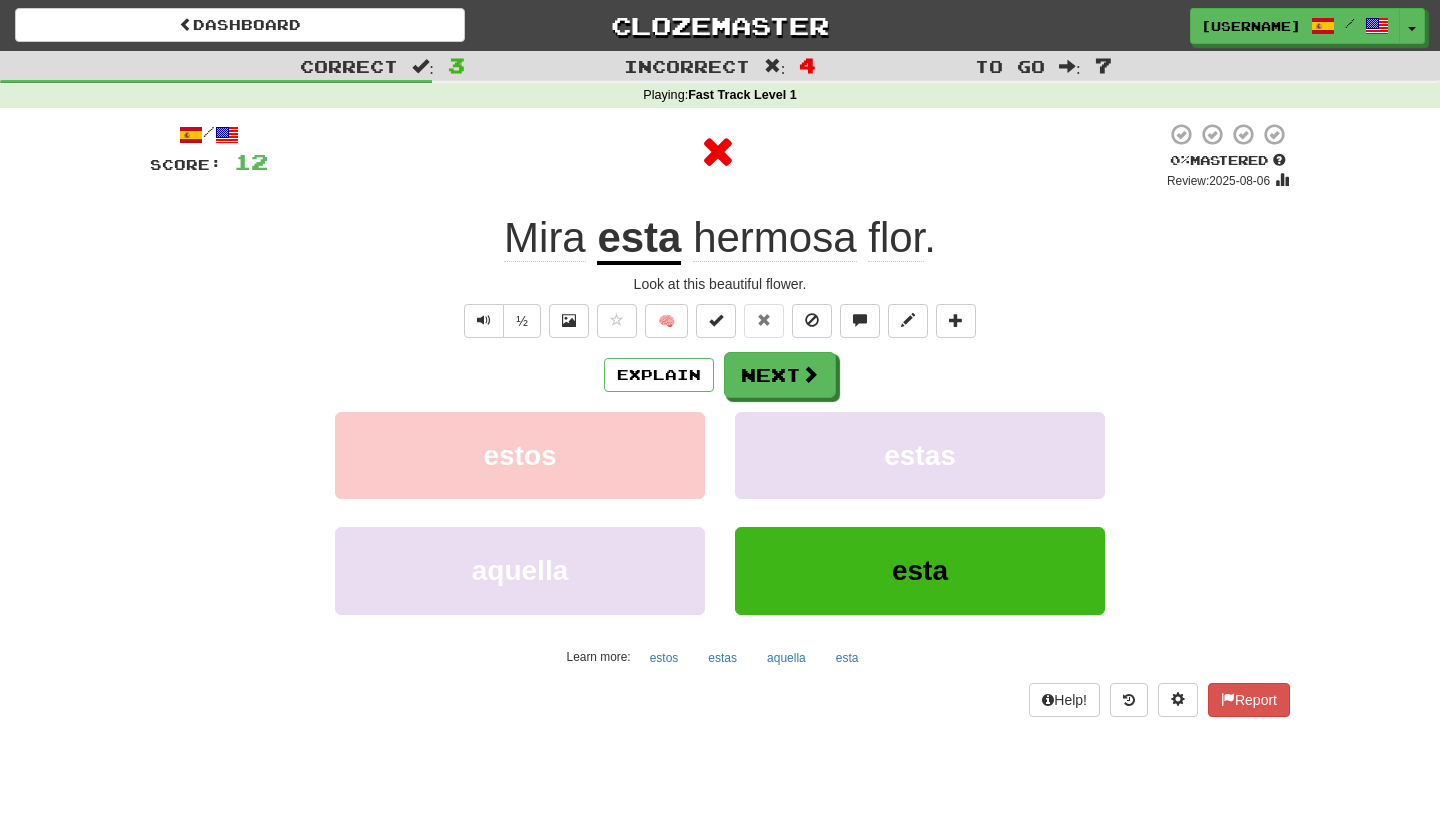 click on "esta" at bounding box center [639, 239] 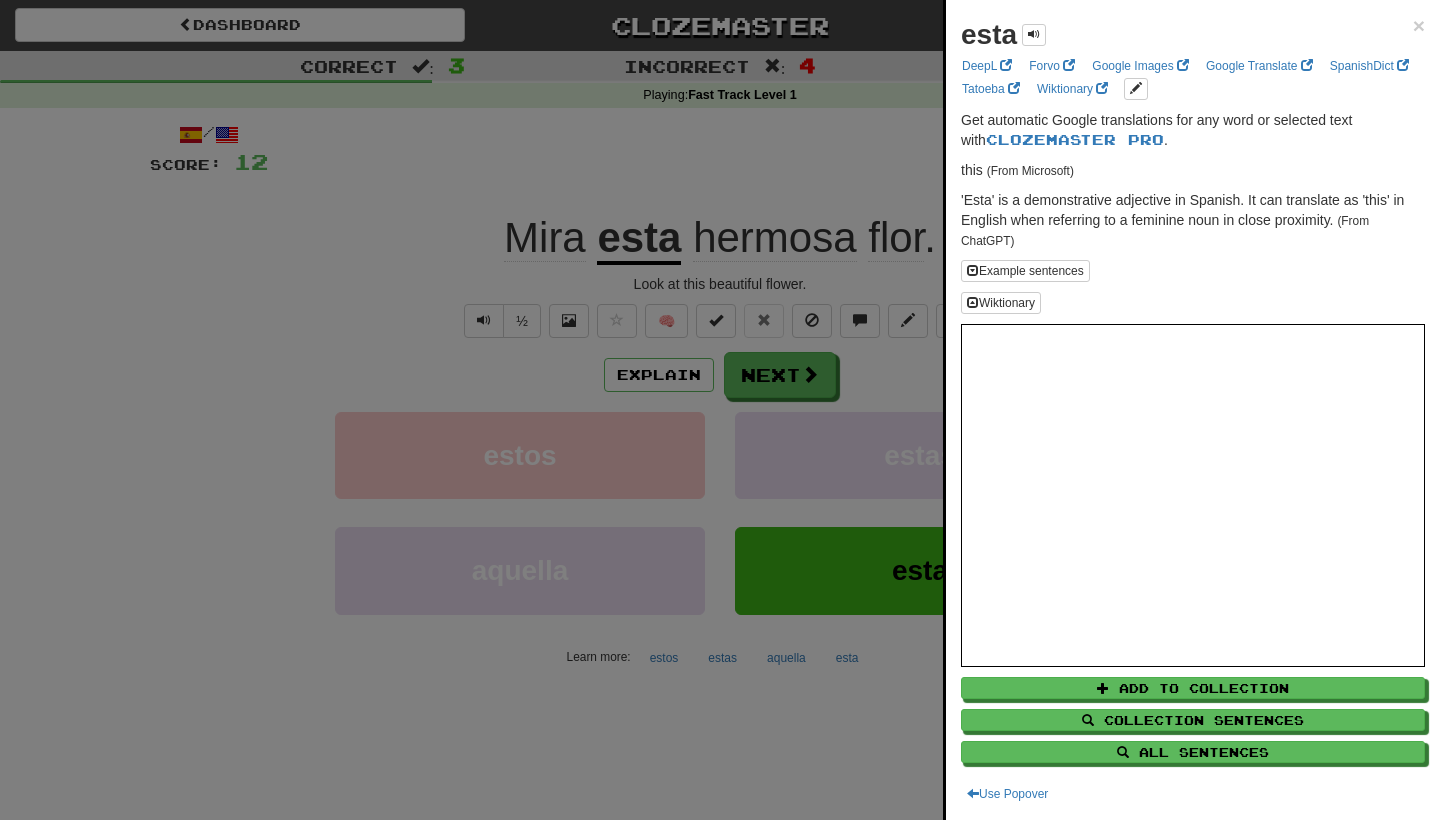click at bounding box center [720, 410] 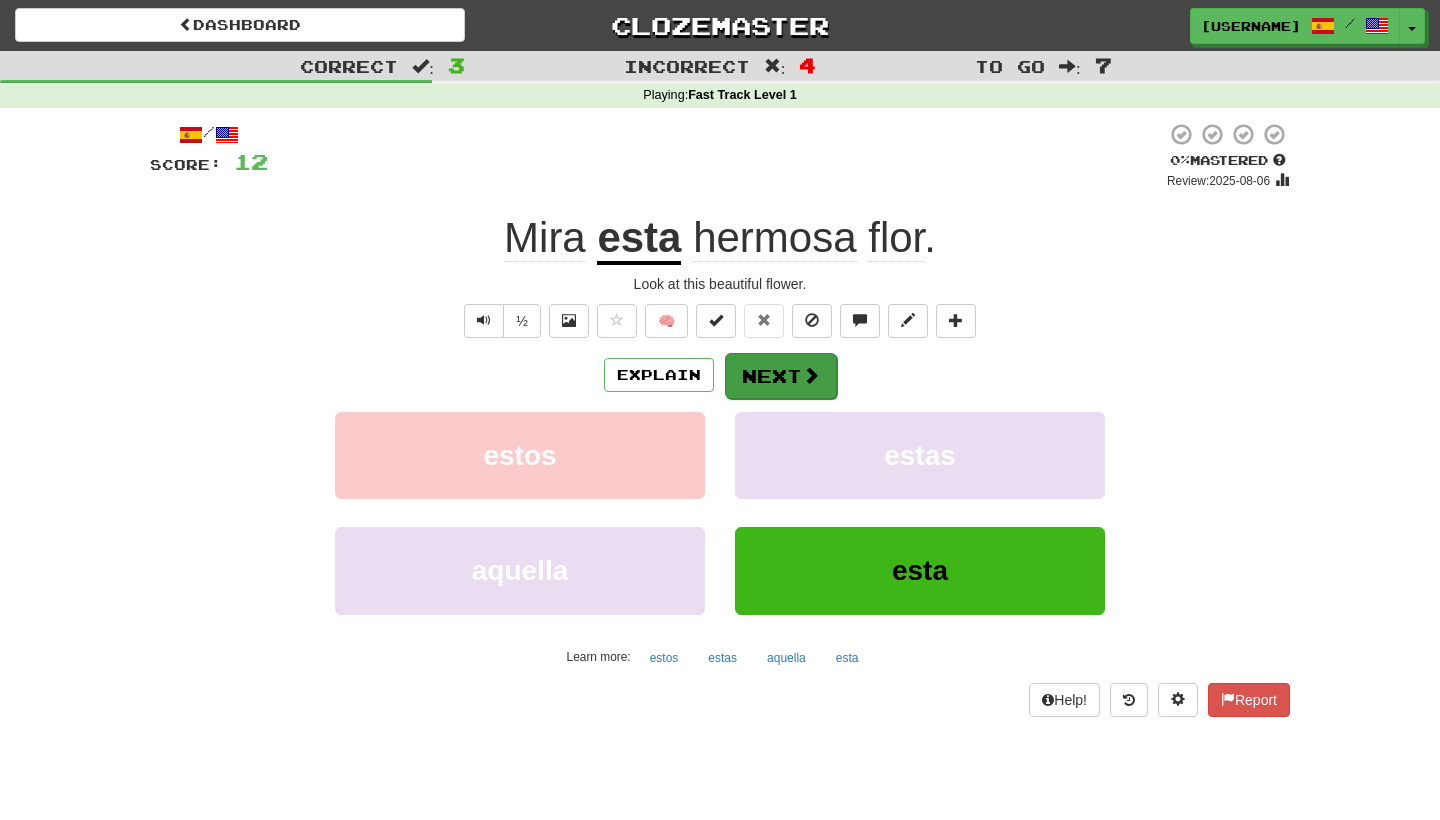click on "Next" at bounding box center [781, 376] 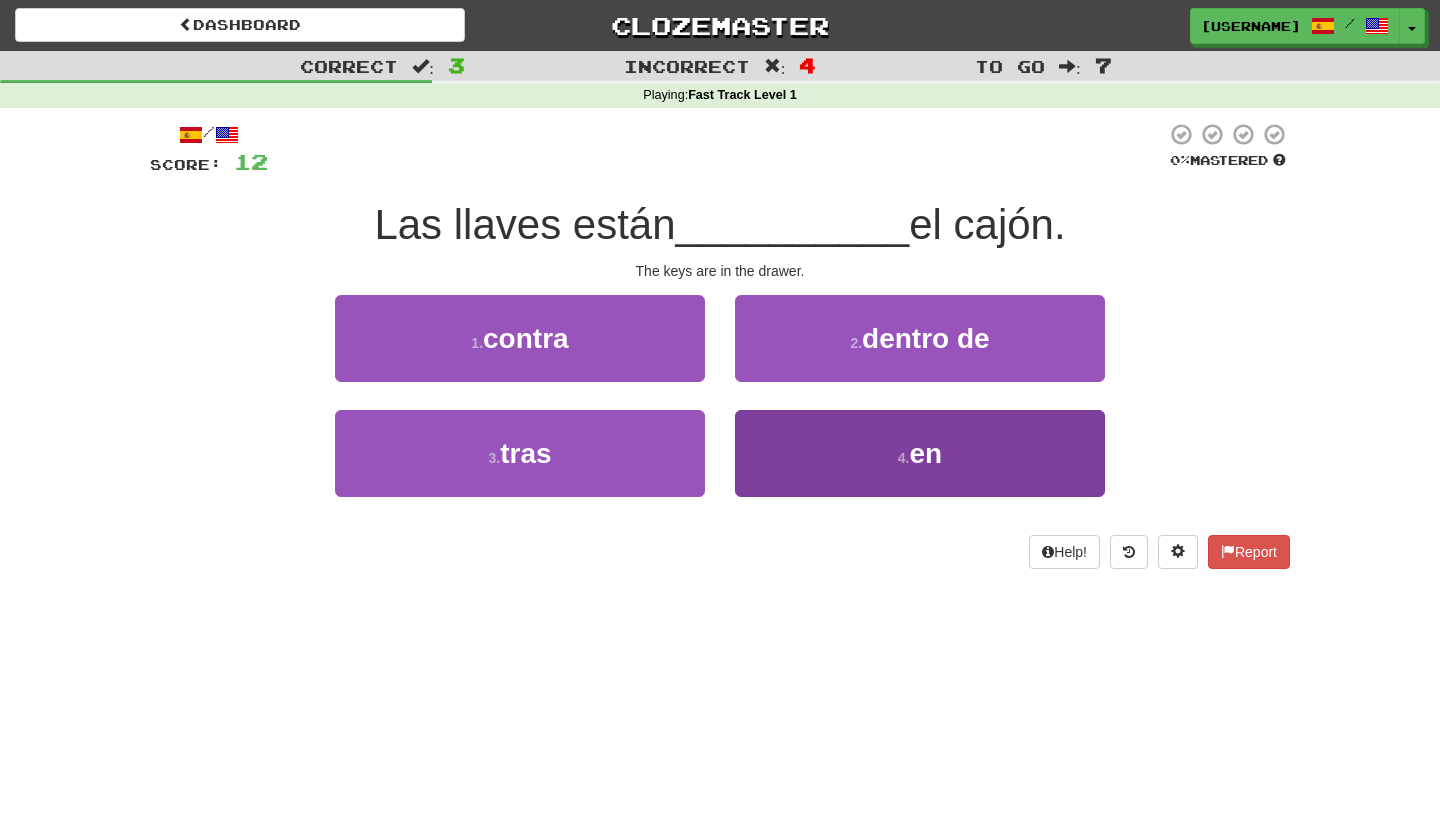 click on "4 .  en" at bounding box center (920, 453) 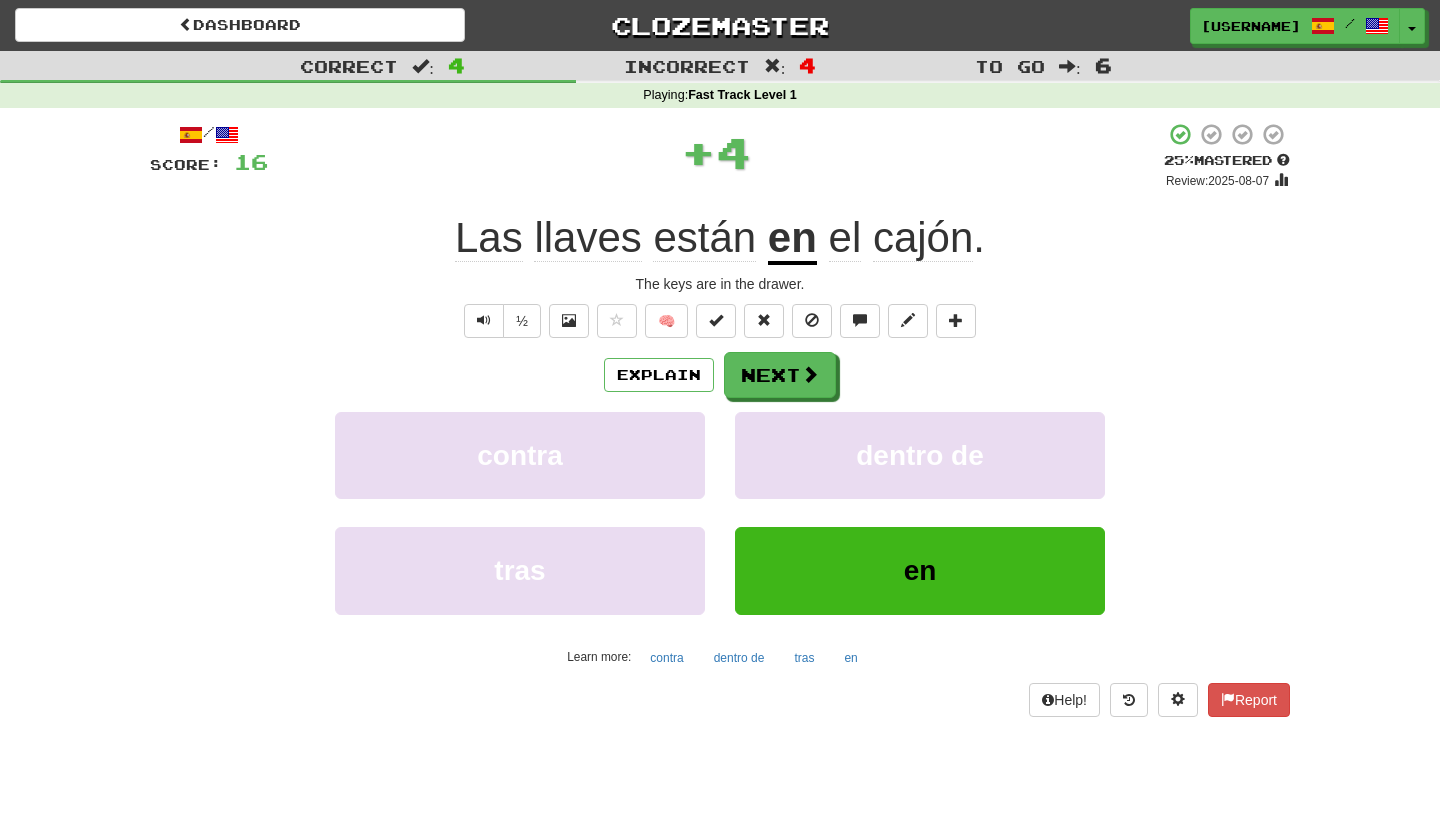 click on "/  Score:   16 + 4 25 %  Mastered Review:  2025-08-07 Las   llaves   están   en   el   cajón . The keys are in the drawer. ½ 🧠 Explain Next contra dentro de tras en Learn more: contra dentro de tras en  Help!  Report" at bounding box center [720, 419] 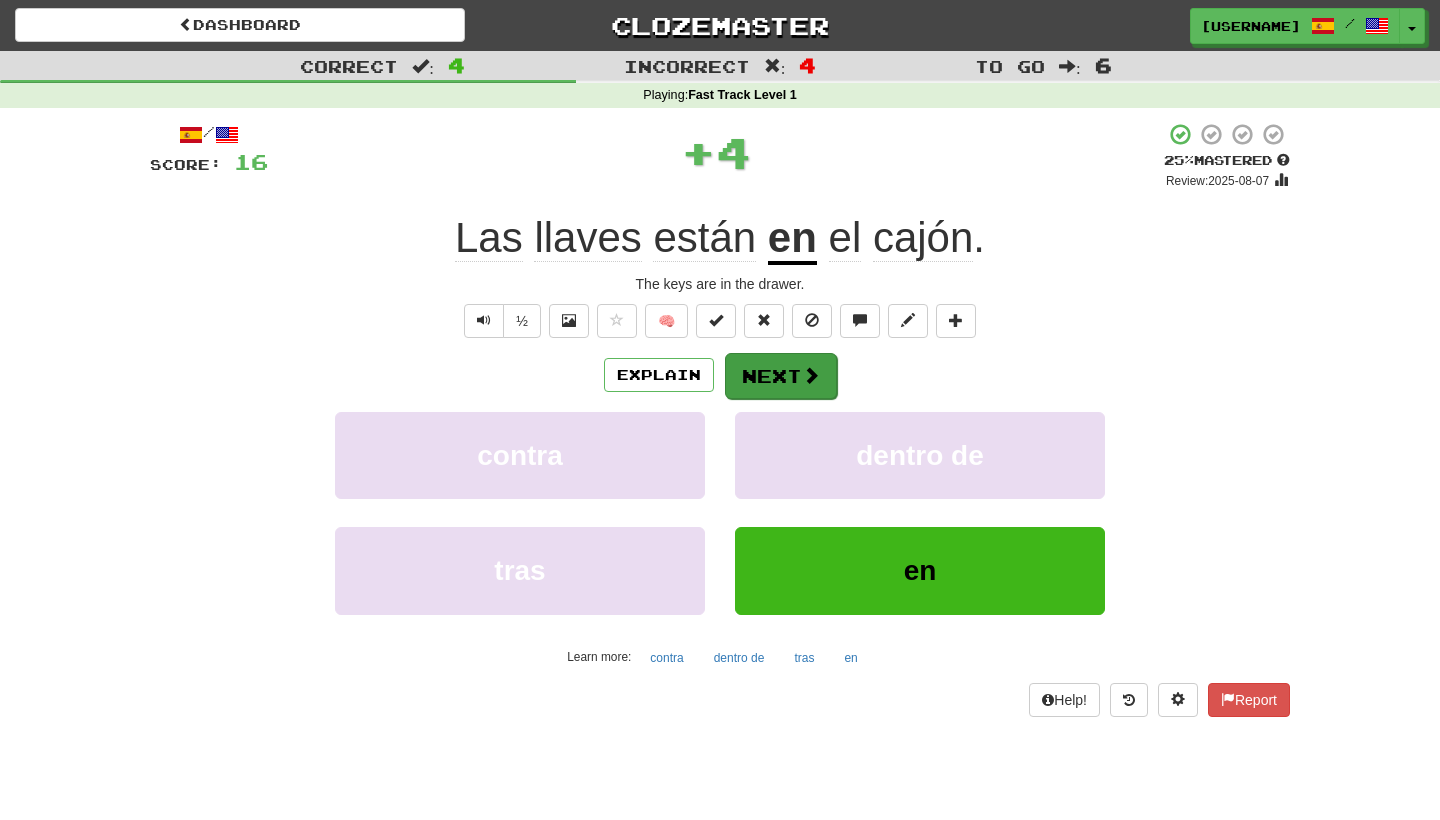 click on "Next" at bounding box center (781, 376) 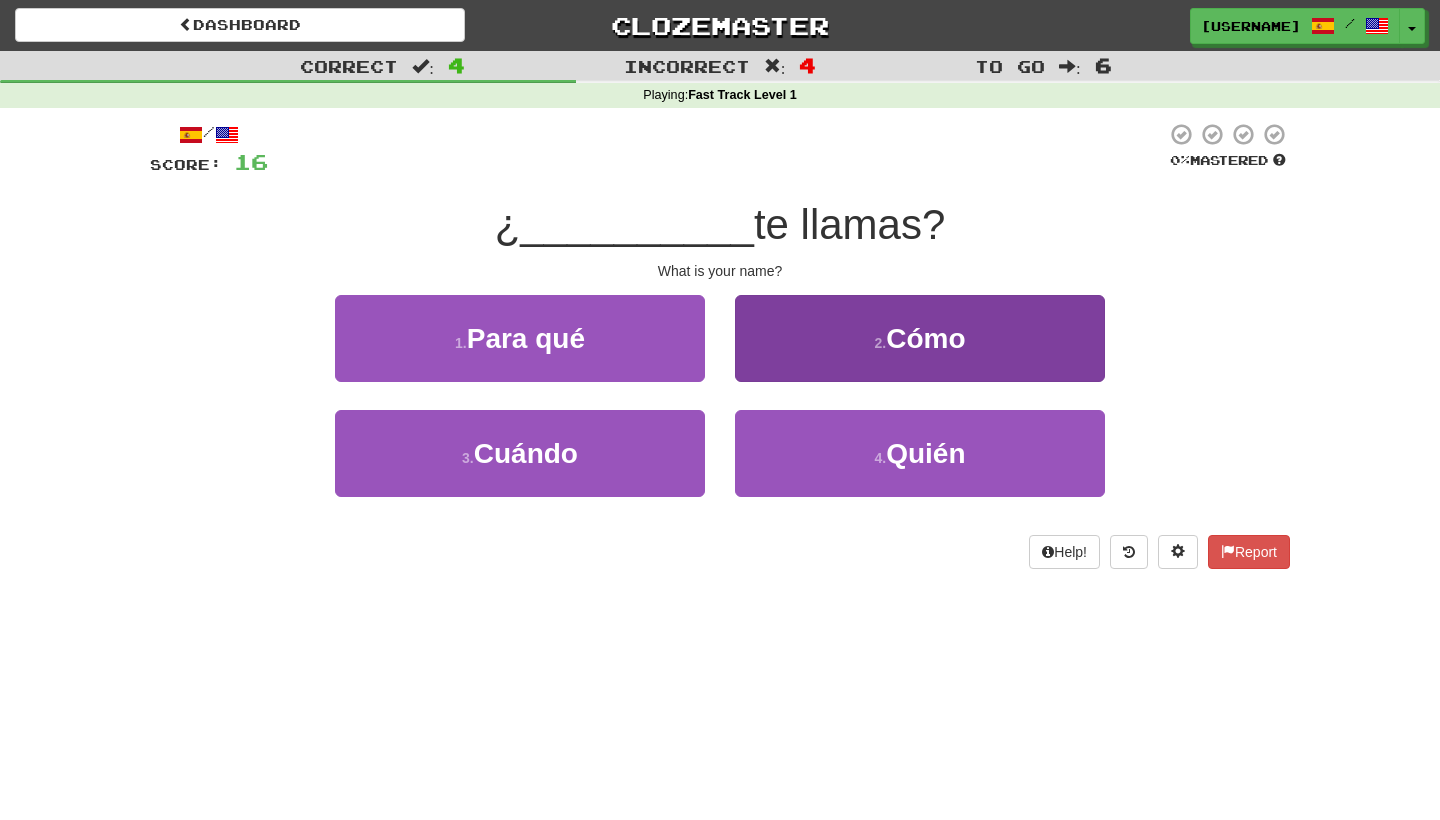 click on "2 .  Cómo" at bounding box center [920, 338] 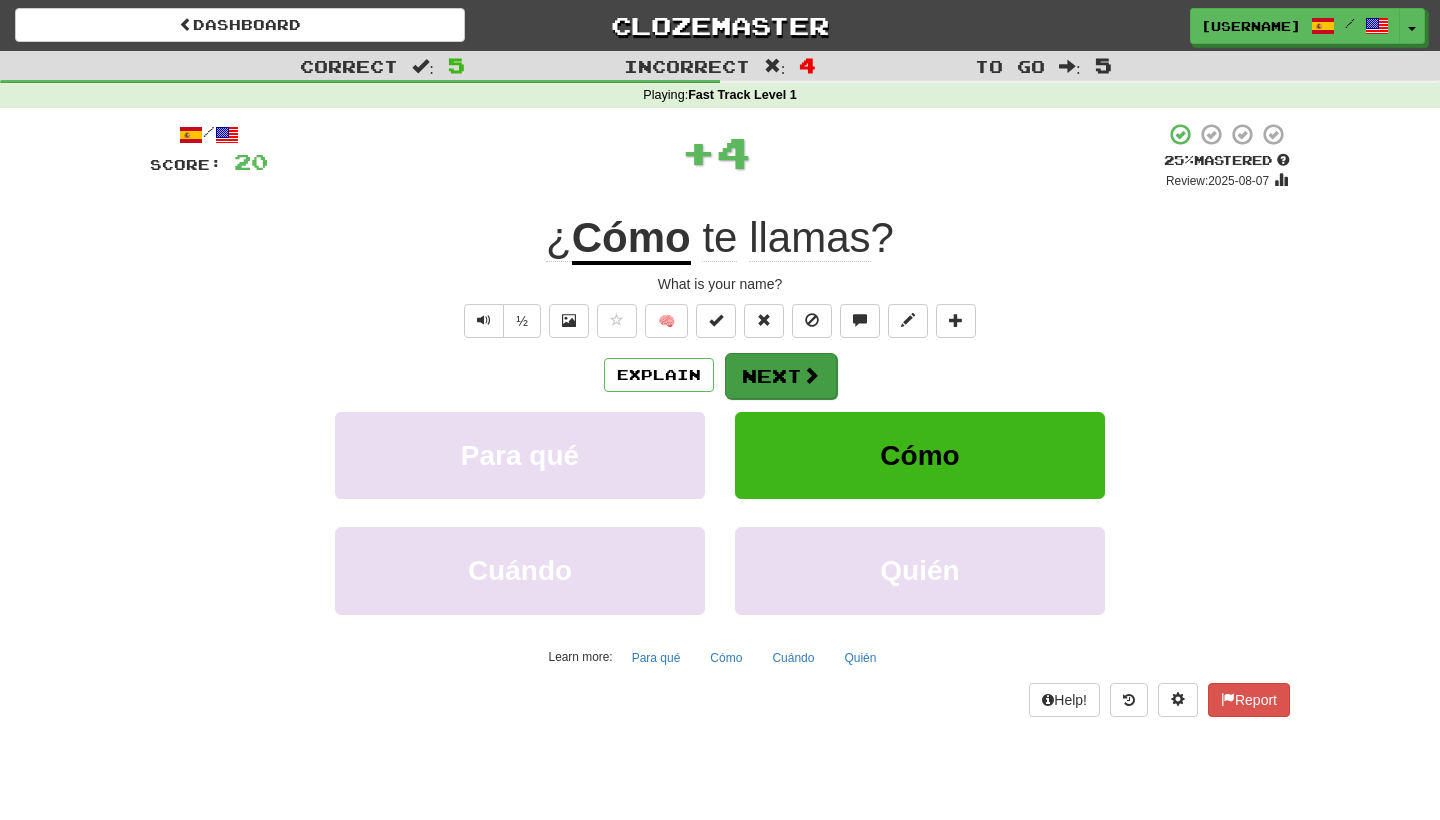 click on "Next" at bounding box center (781, 376) 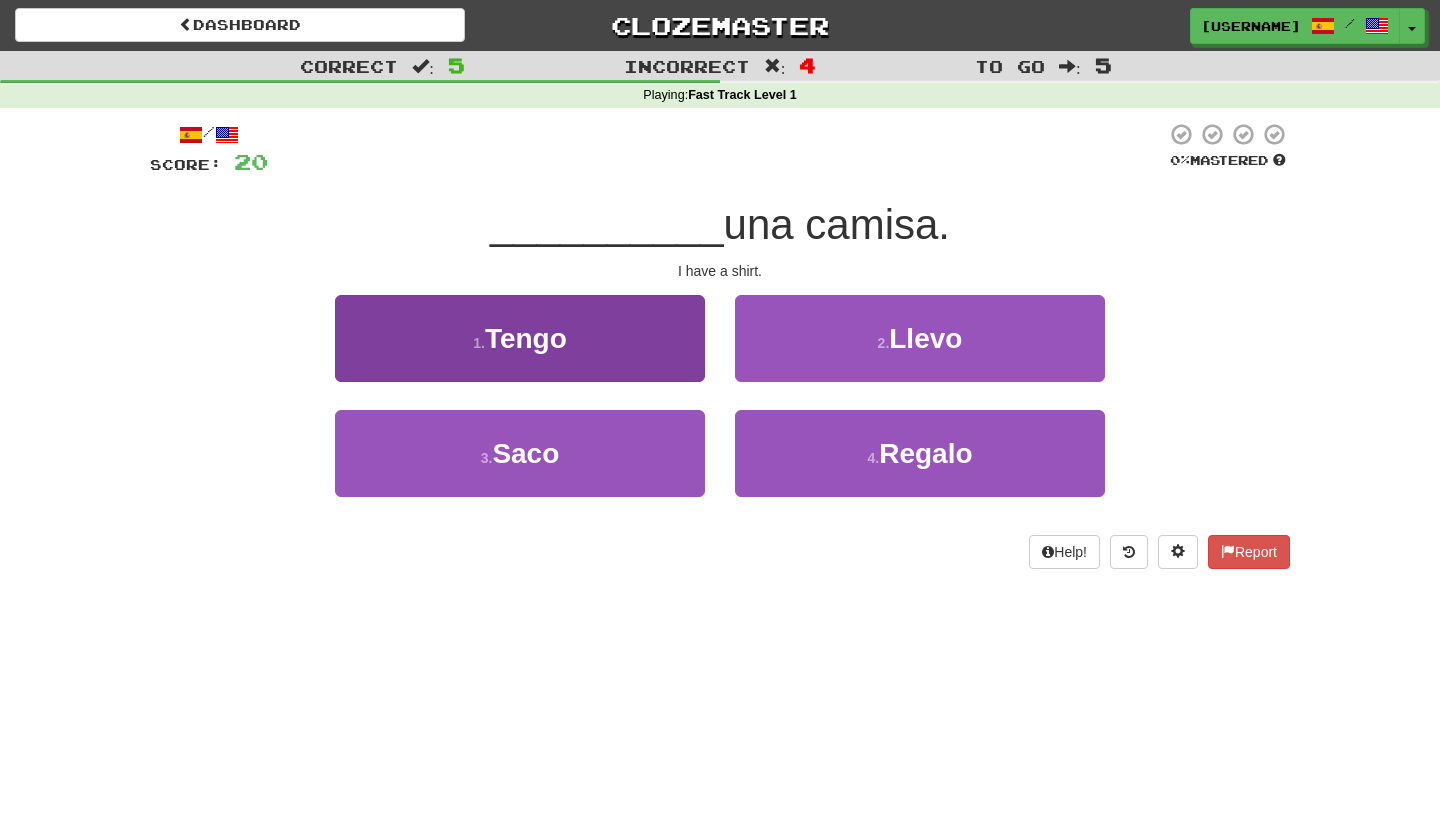click on "1 .  Tengo" at bounding box center (520, 338) 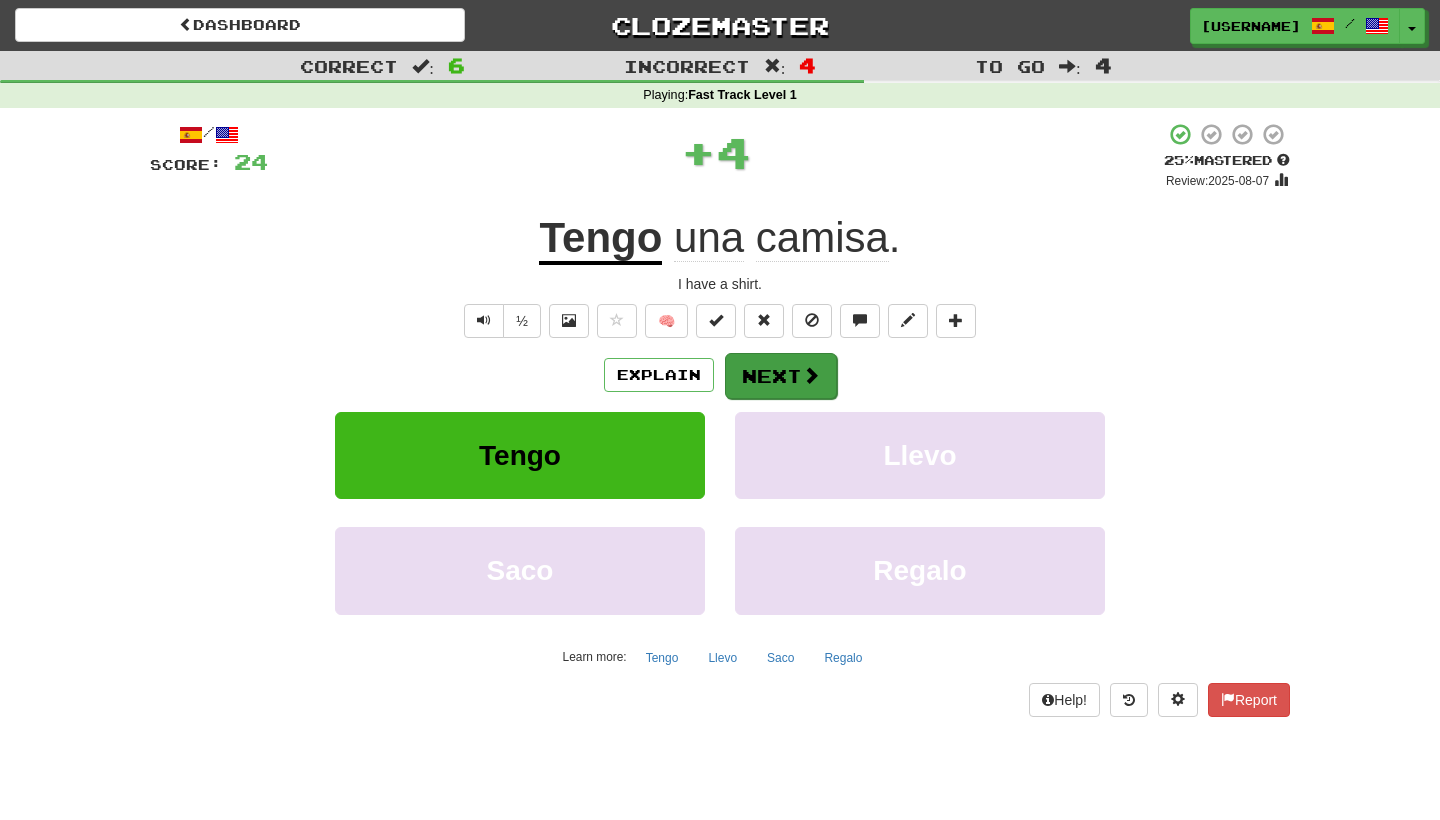 click on "Next" at bounding box center [781, 376] 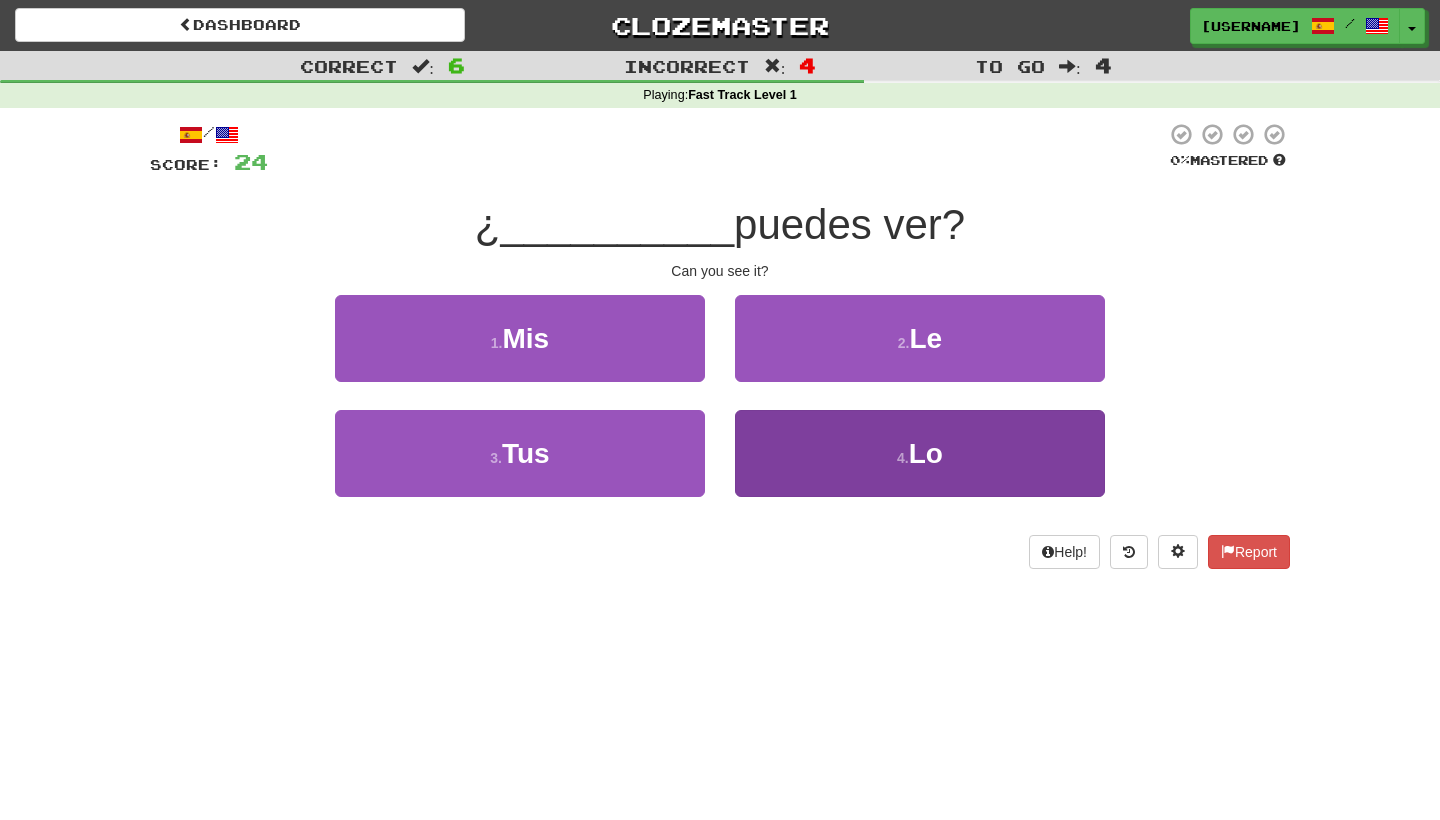 click on "4 .  Lo" at bounding box center [920, 453] 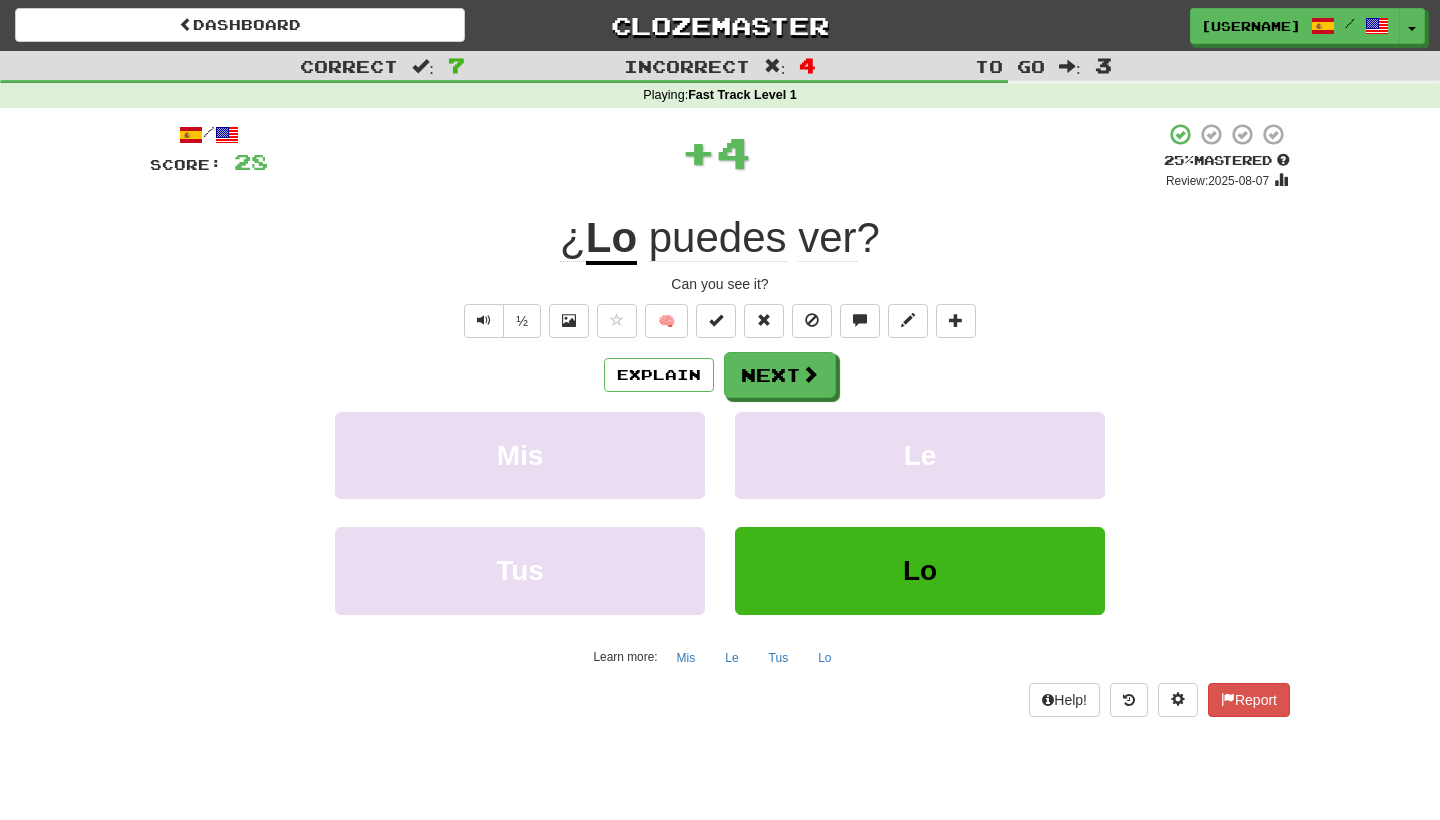 click on "Lo" at bounding box center (611, 239) 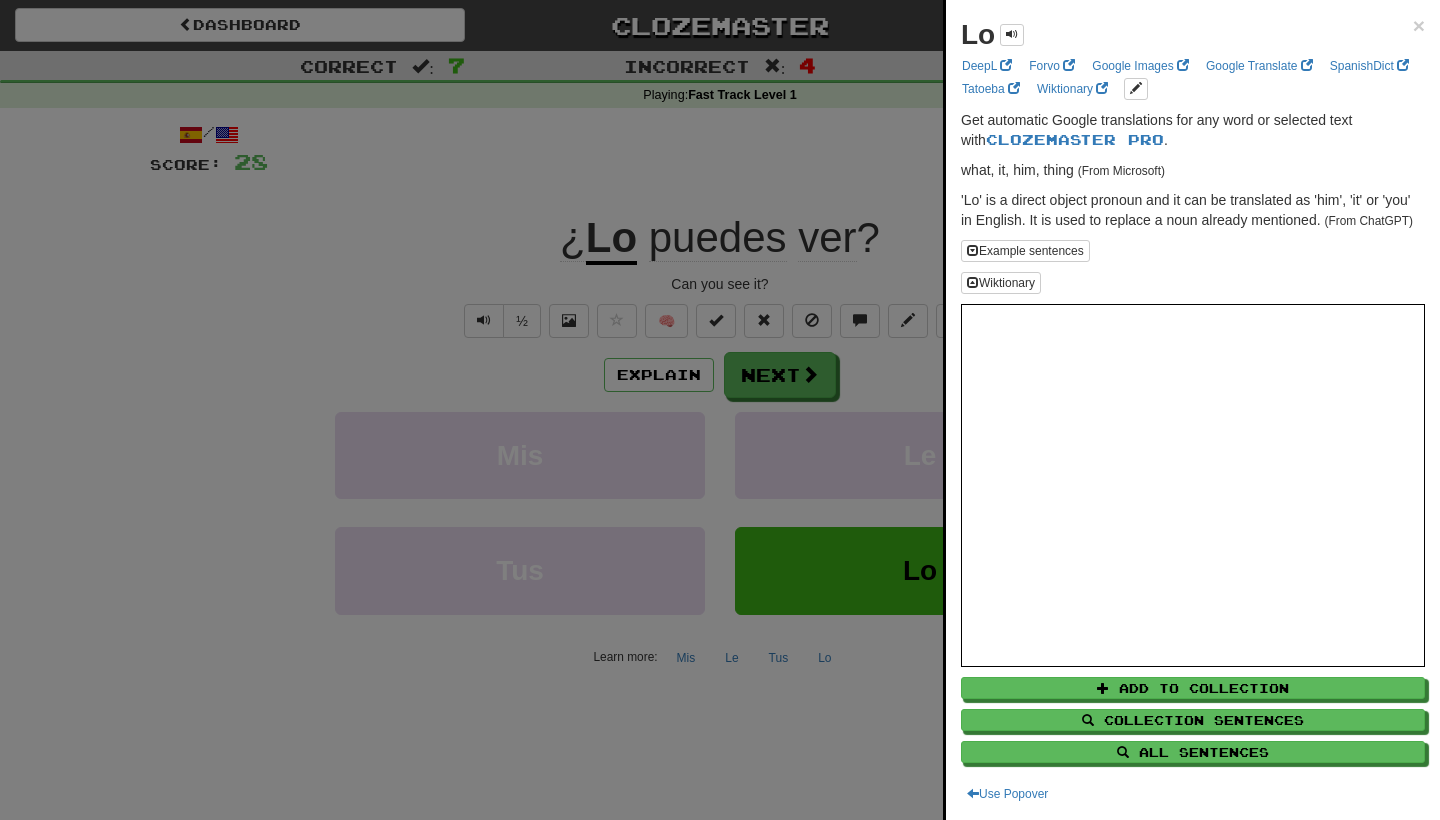 click at bounding box center (720, 410) 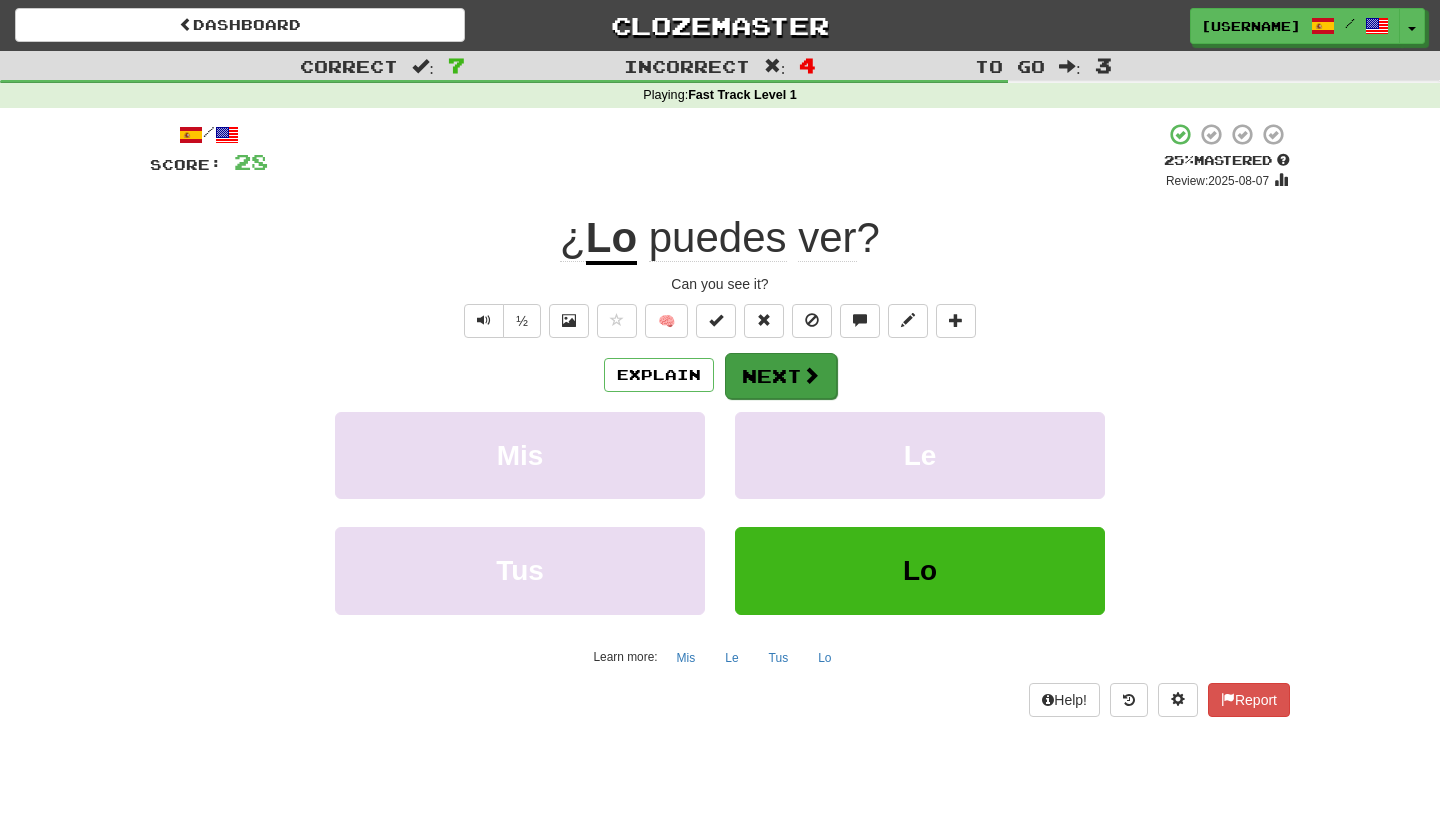 click on "Next" at bounding box center (781, 376) 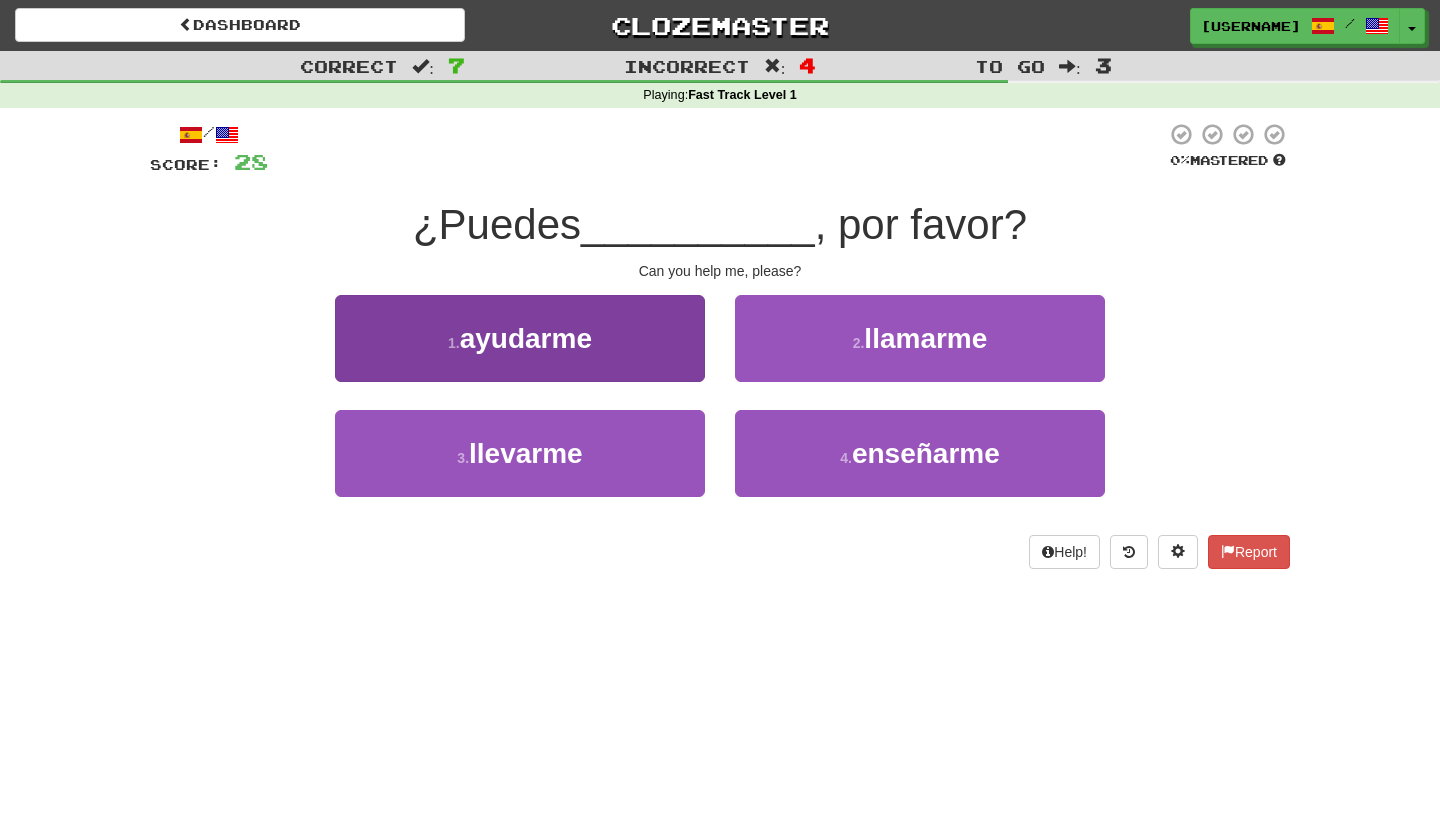 click on "1 .  ayudarme" at bounding box center (520, 338) 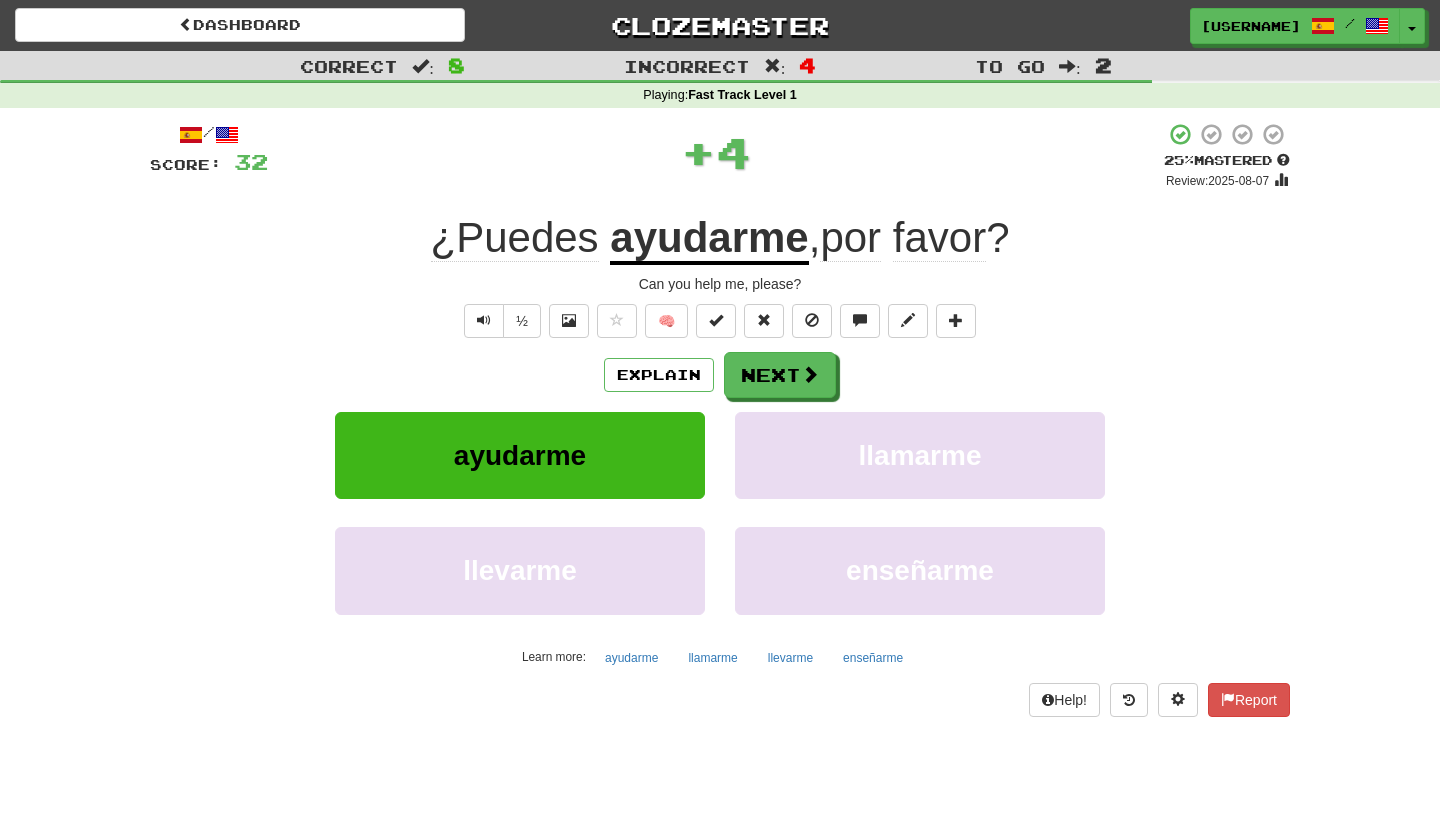 click on "ayudarme" at bounding box center [709, 239] 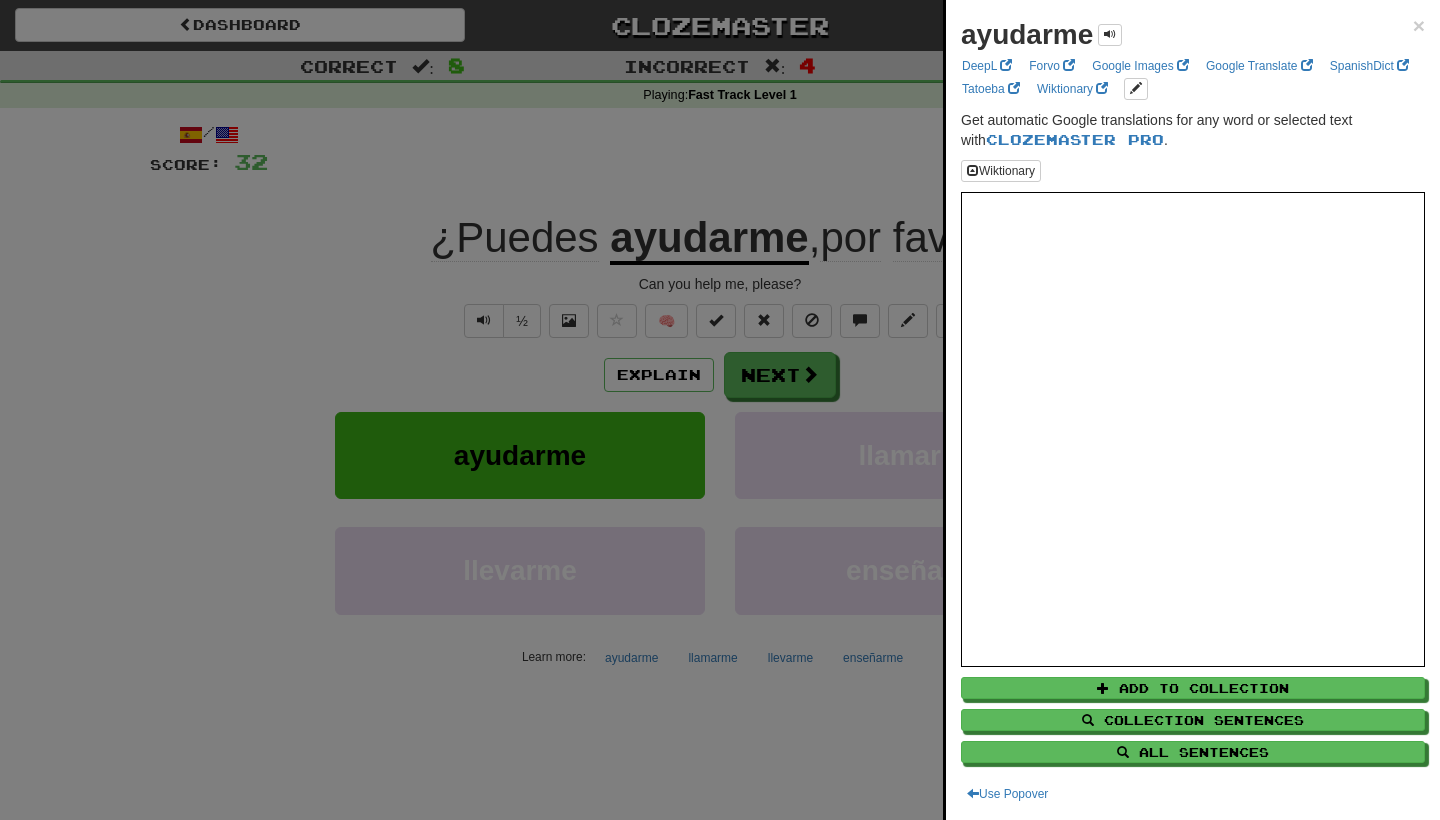 click at bounding box center (720, 410) 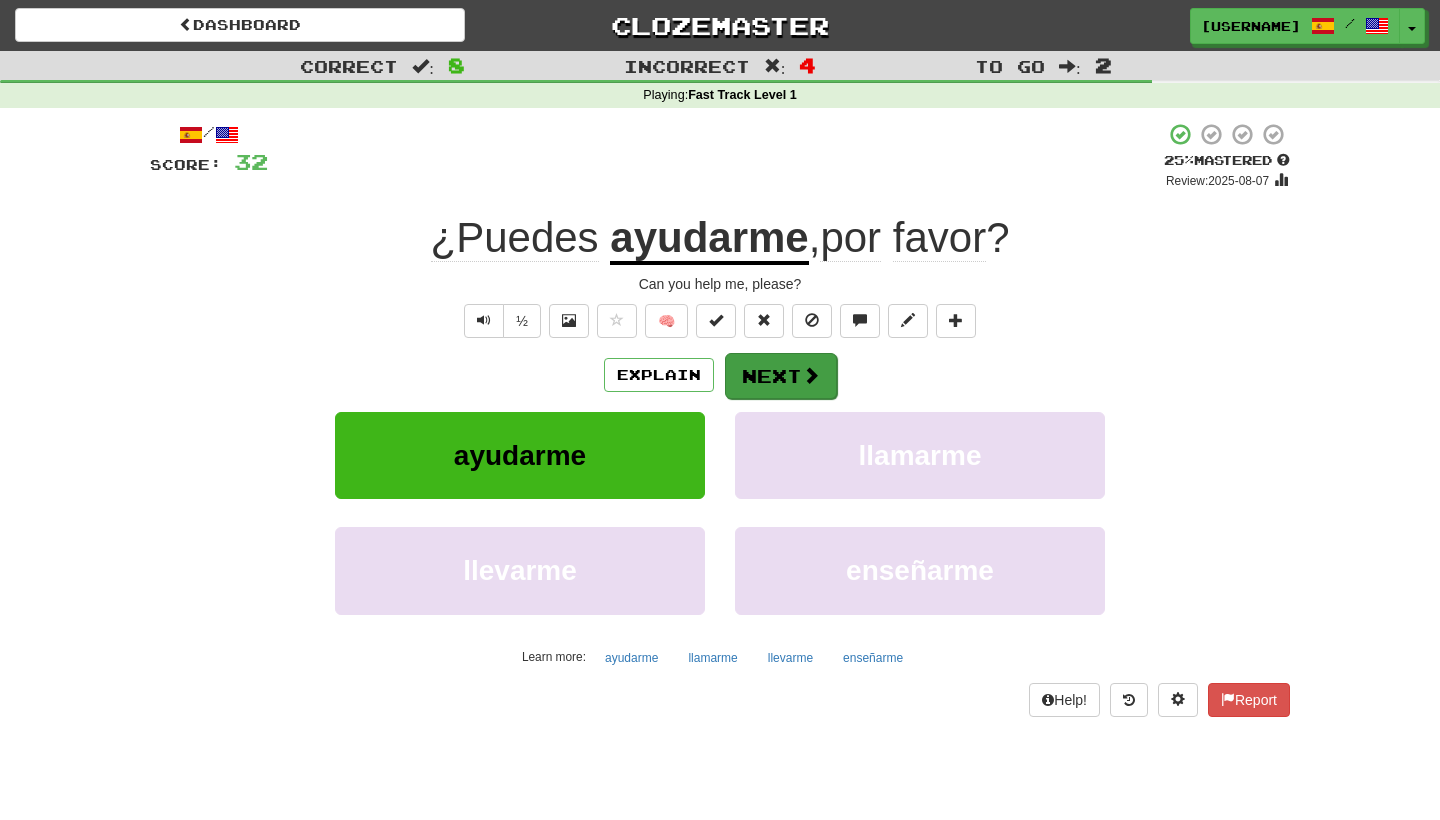click on "Next" at bounding box center (781, 376) 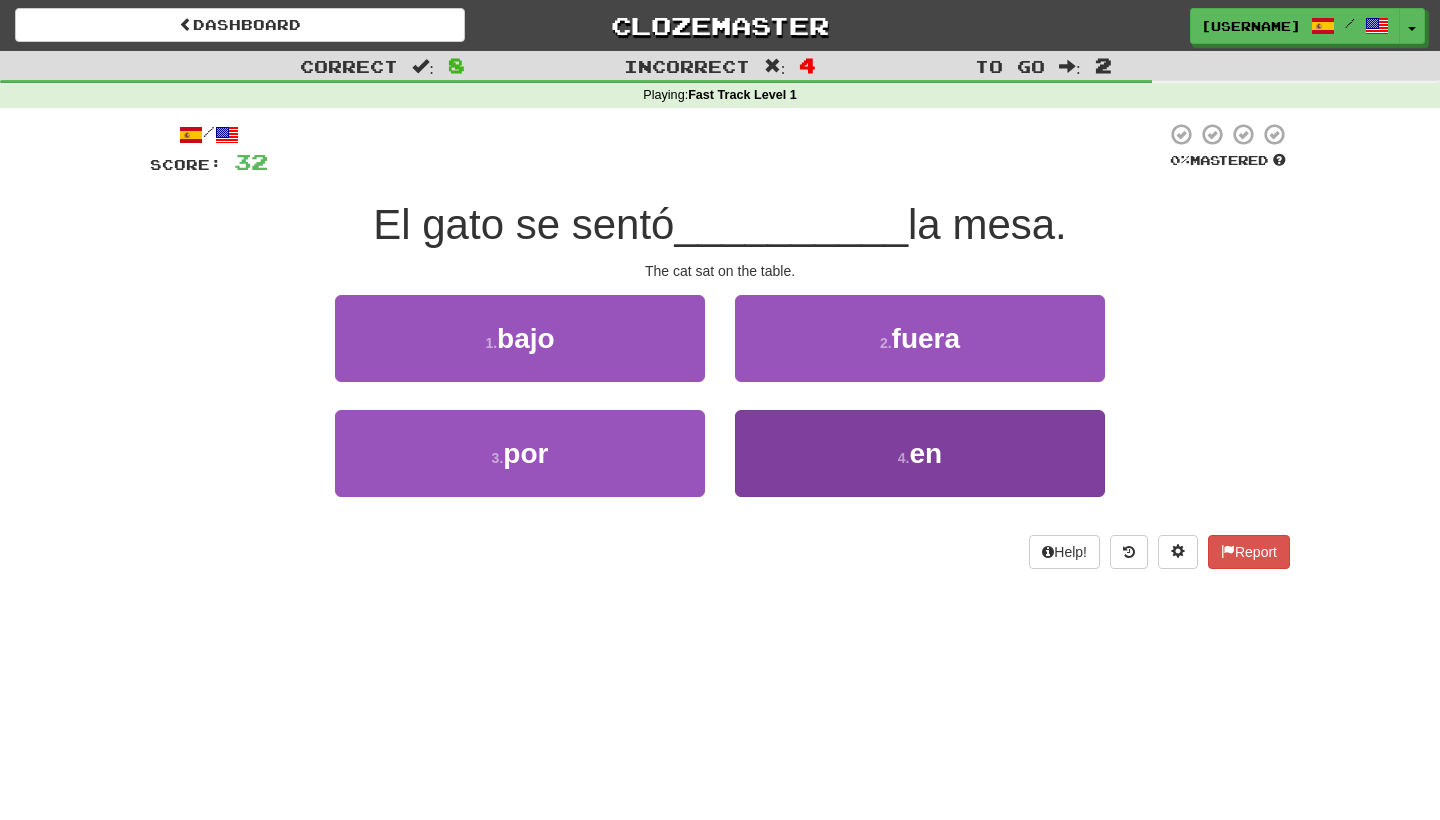 click on "4 .  en" at bounding box center (920, 453) 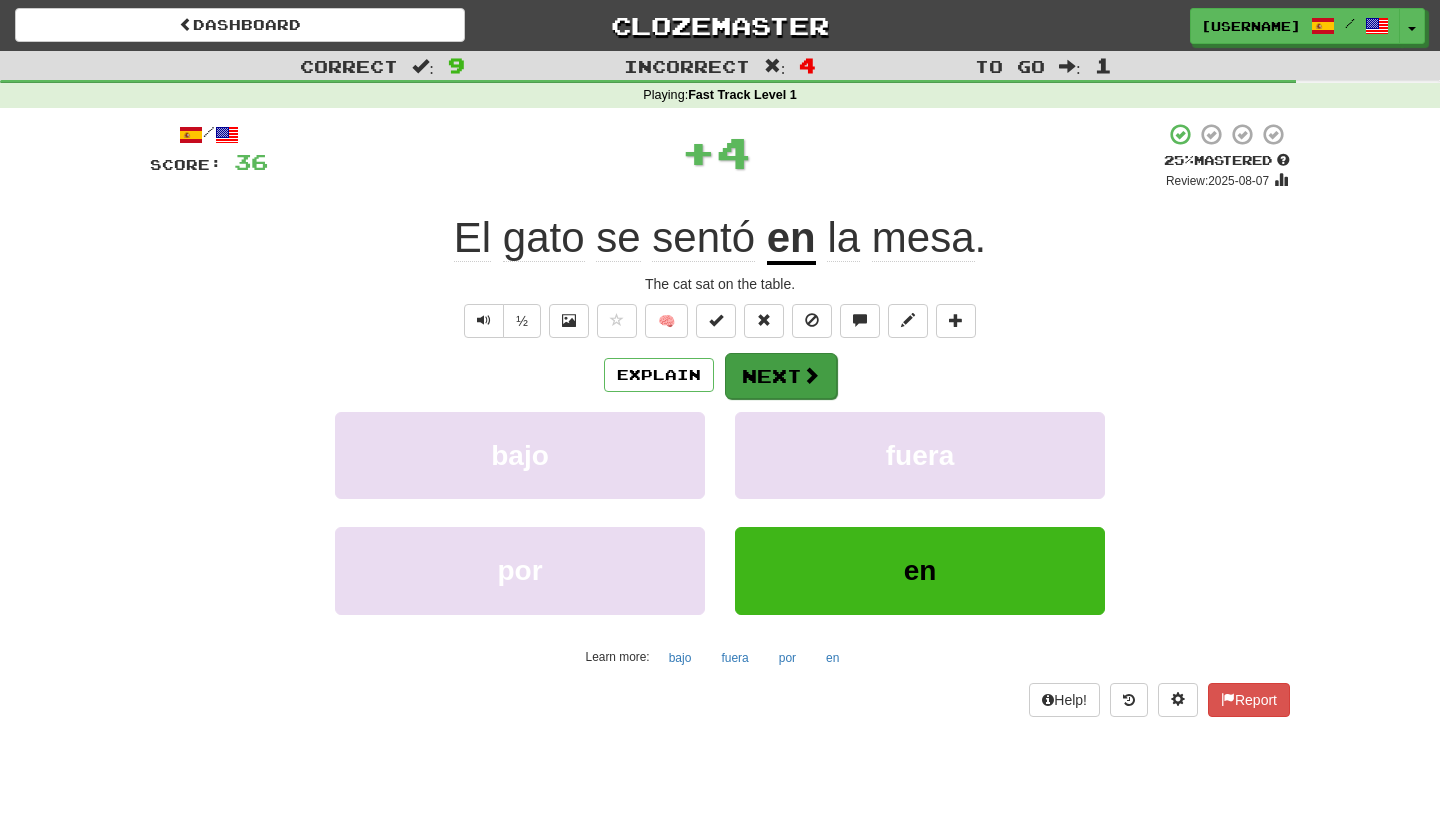 click on "Next" at bounding box center [781, 376] 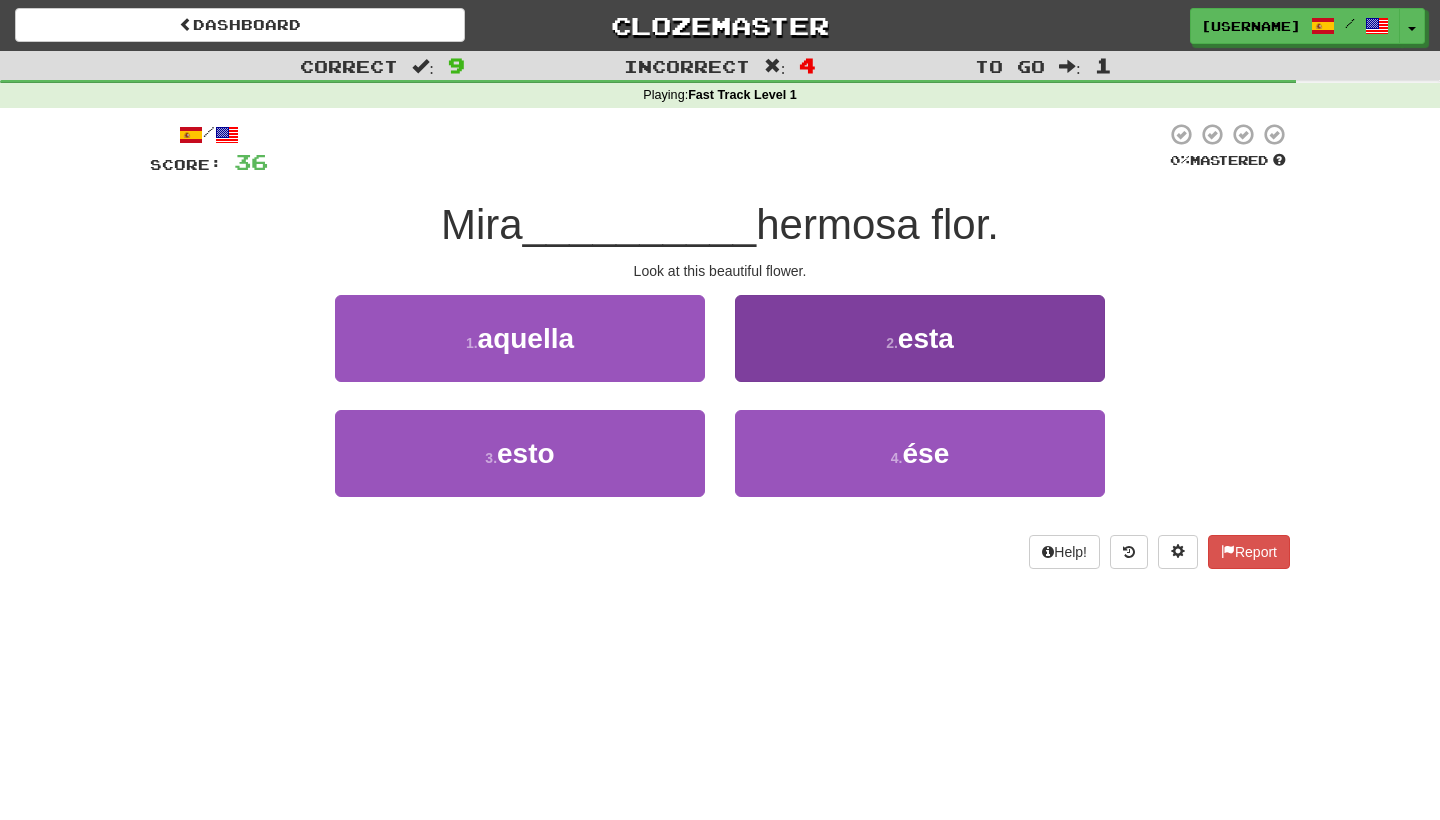 click on "2 .  esta" at bounding box center [920, 338] 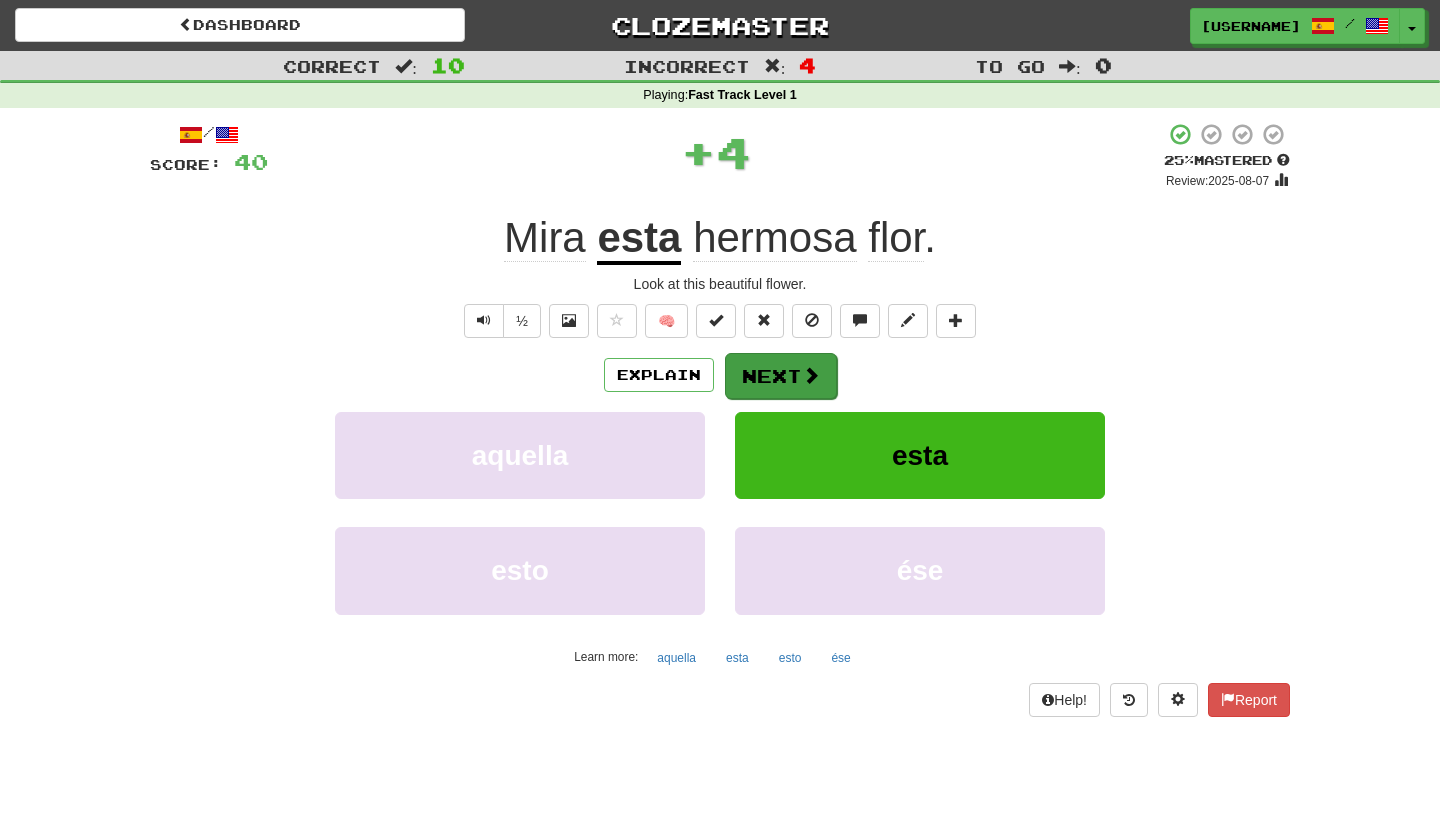 click on "Next" at bounding box center [781, 376] 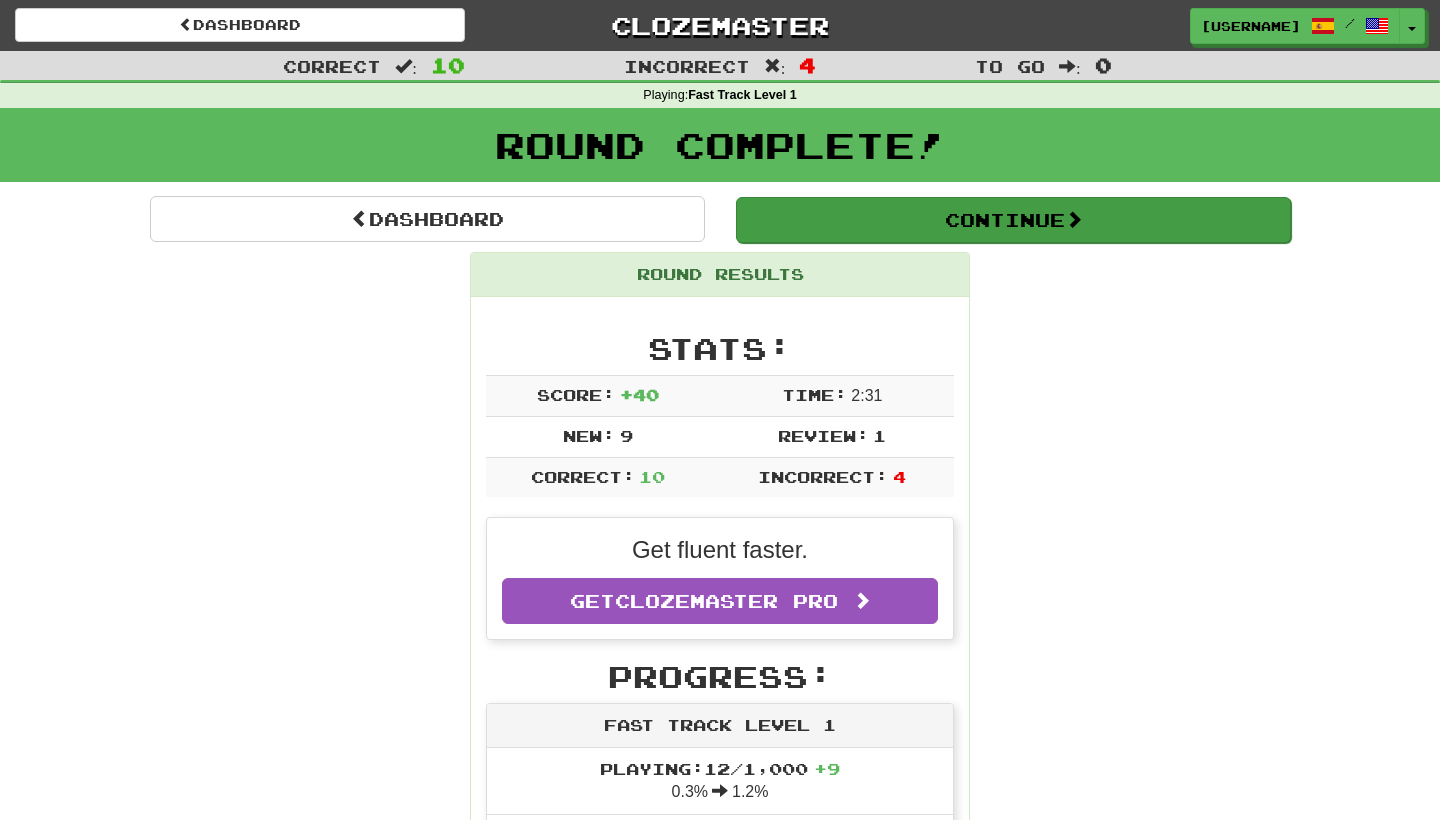 click on "Continue" at bounding box center [1013, 220] 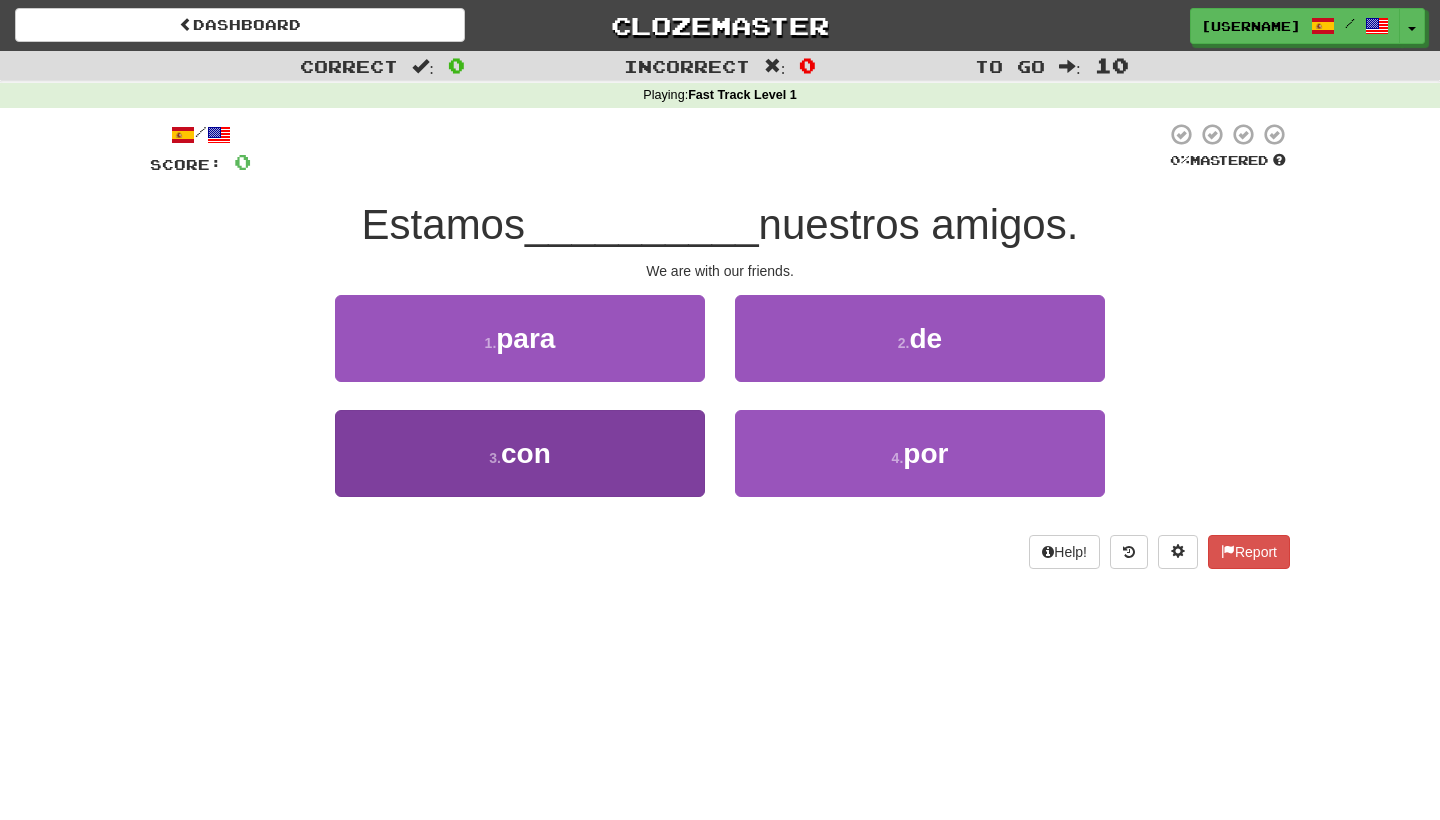 click on "3 .  con" at bounding box center (520, 453) 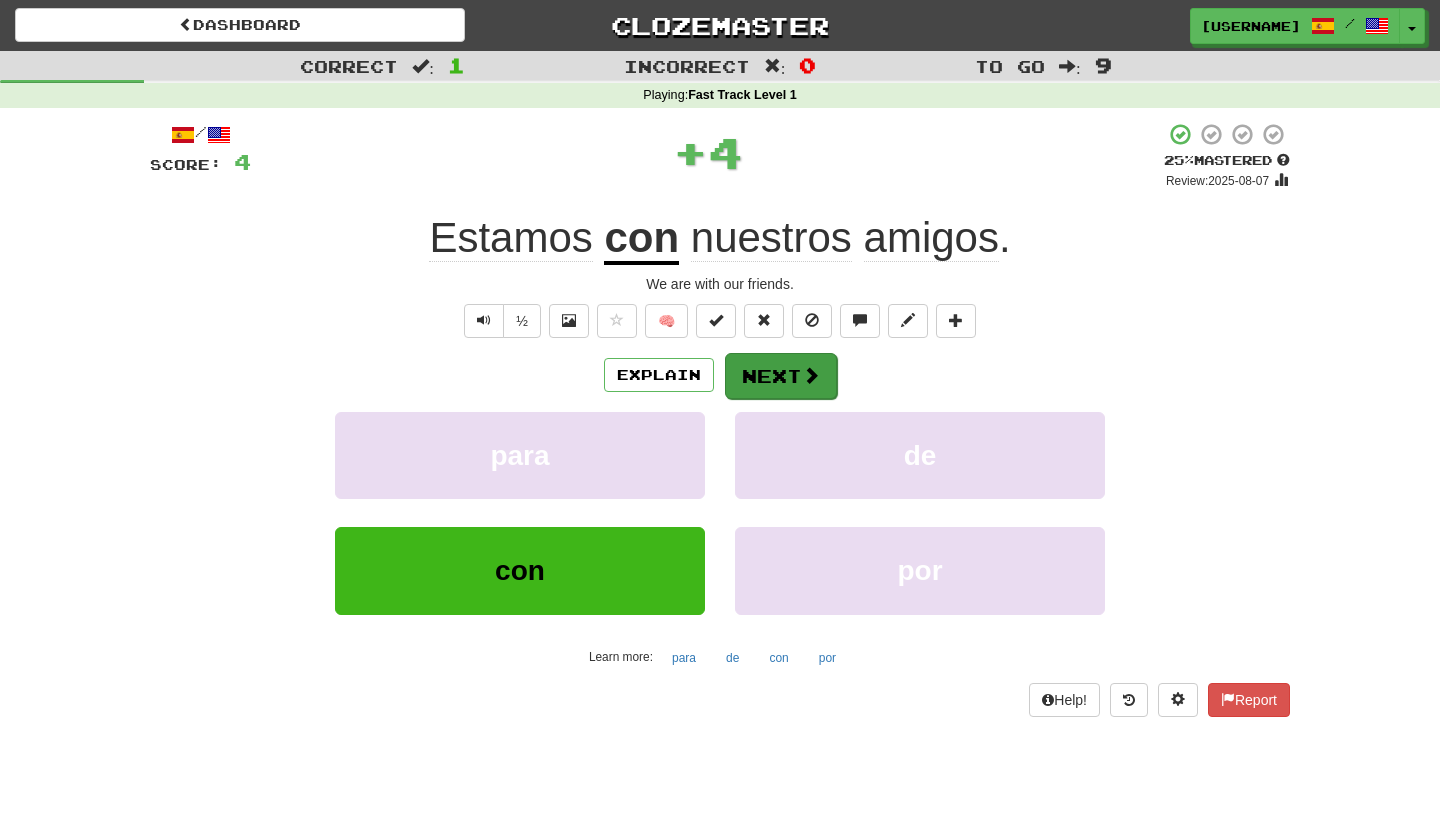 click on "Next" at bounding box center [781, 376] 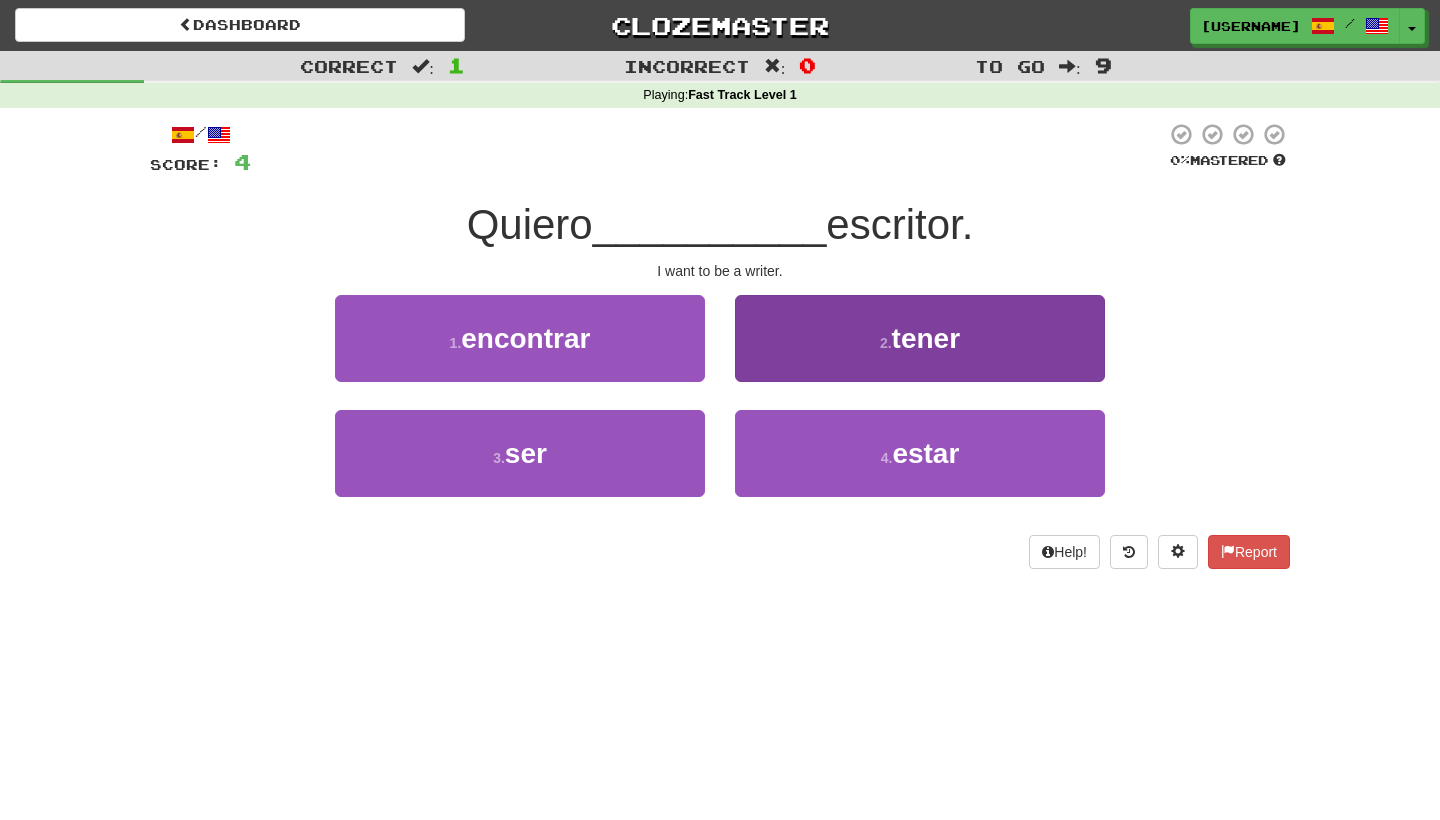 click on "2 .  tener" at bounding box center [920, 338] 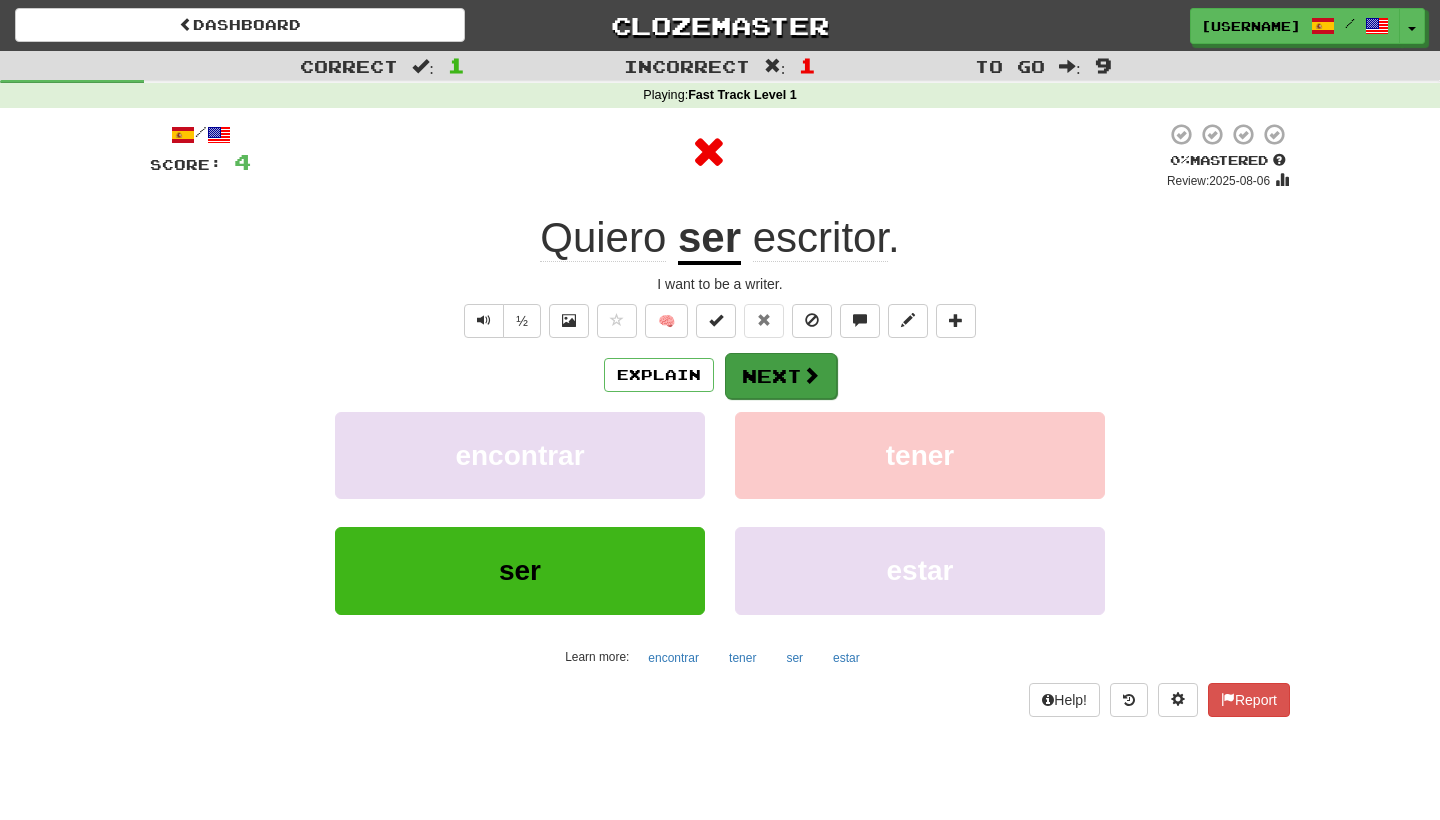 click on "Next" at bounding box center (781, 376) 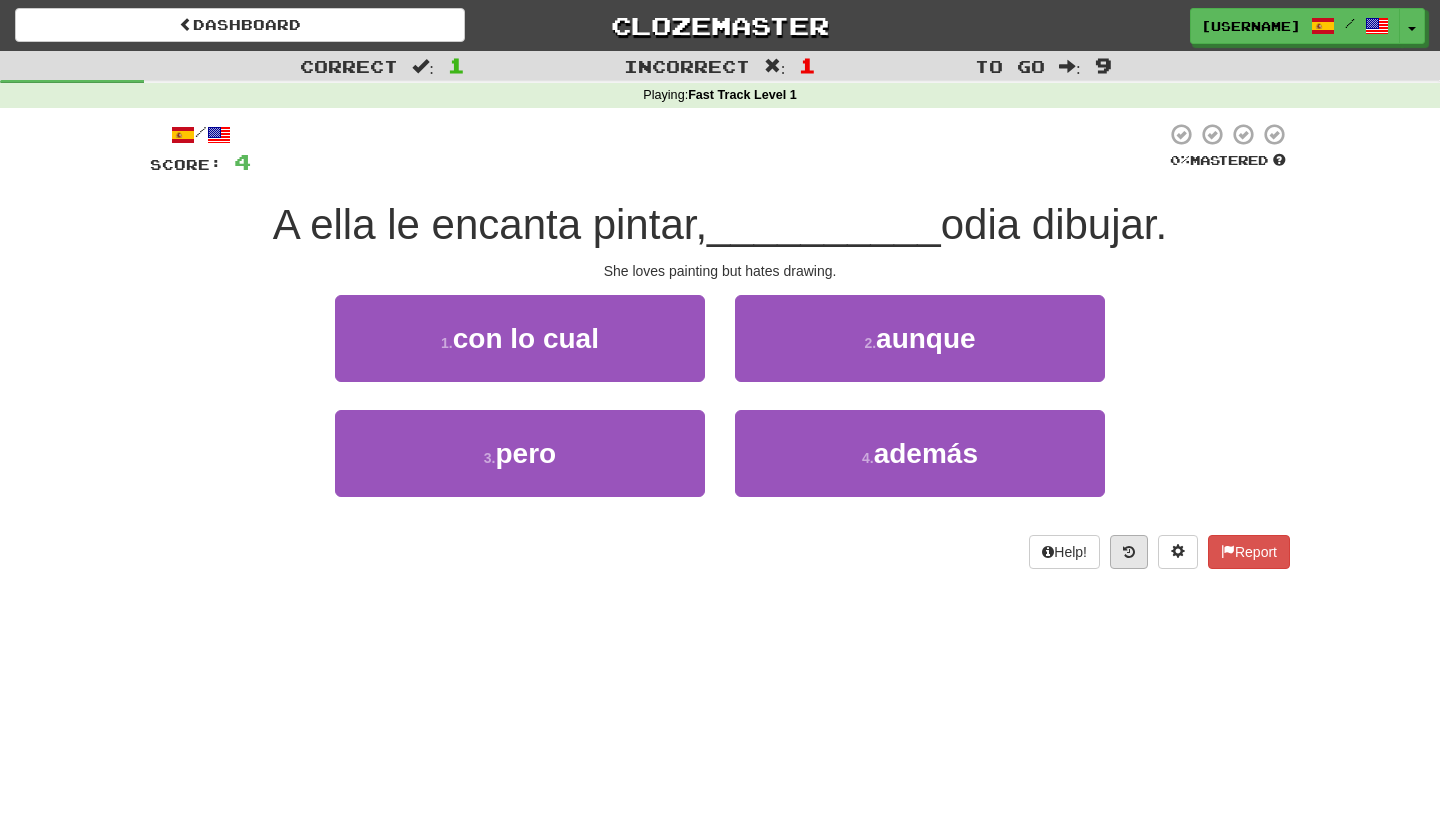 click at bounding box center (1129, 552) 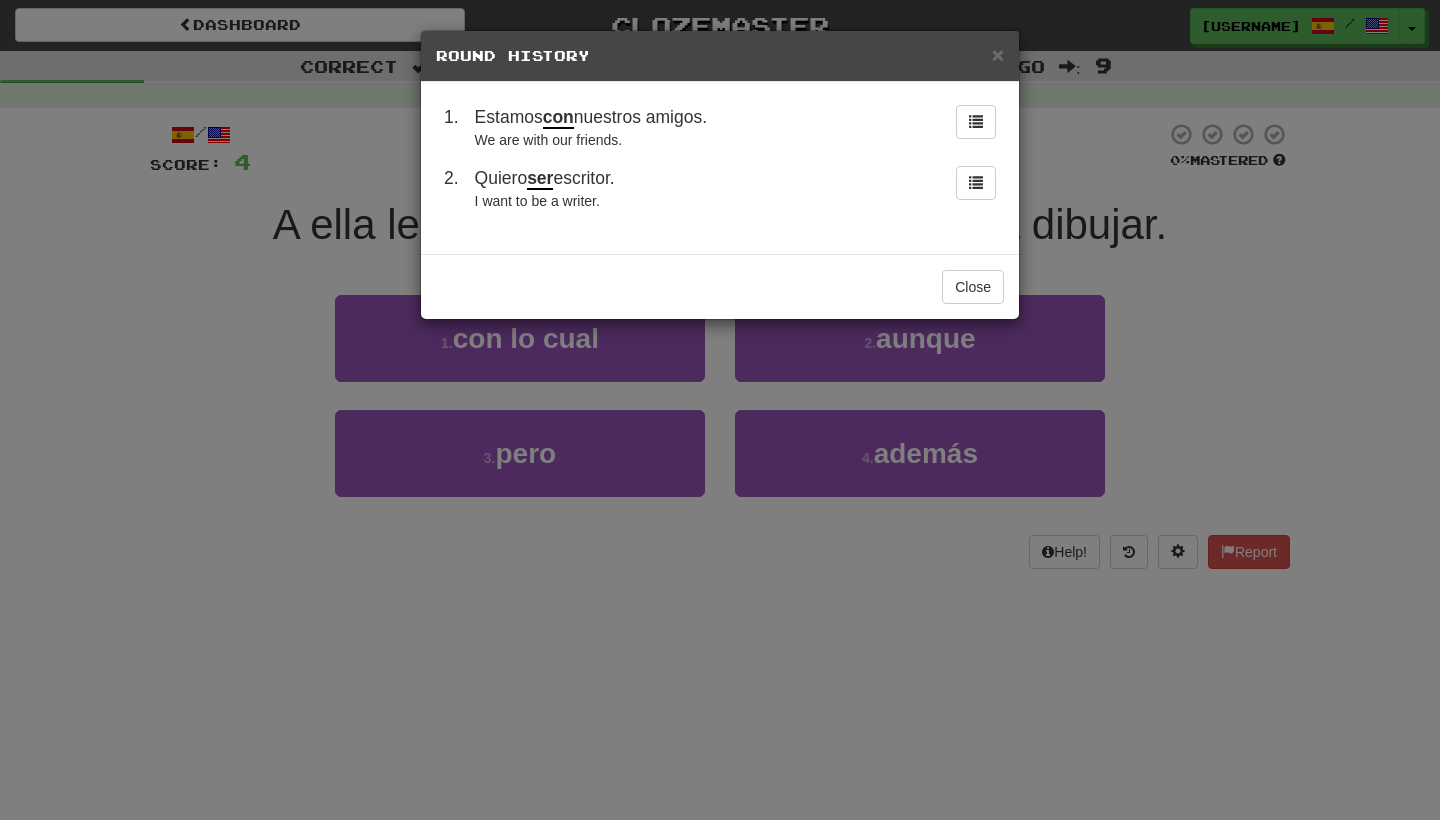 click on "con" at bounding box center [558, 118] 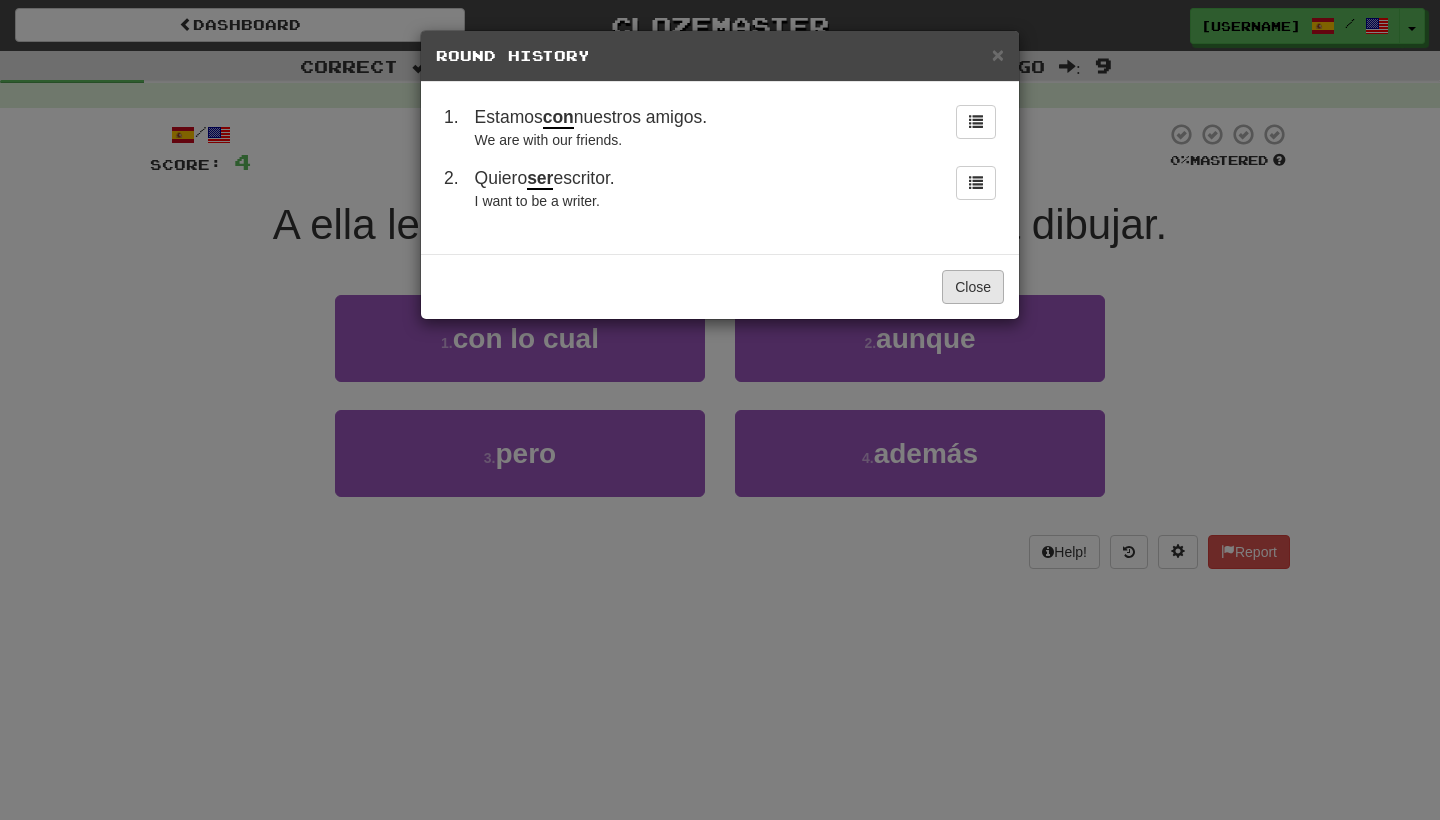 click on "Close" at bounding box center [973, 287] 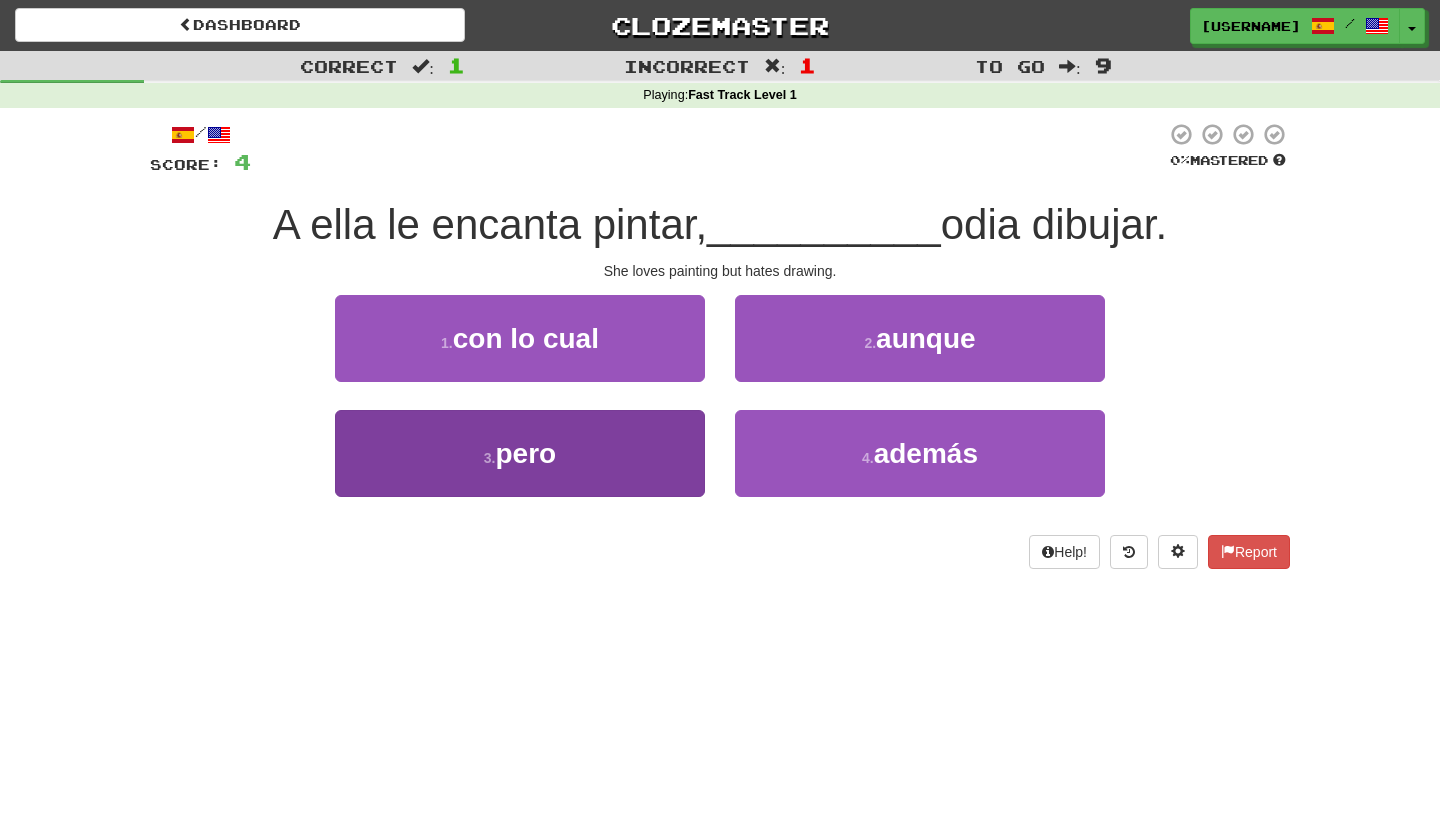 click on "3 .  pero" at bounding box center (520, 453) 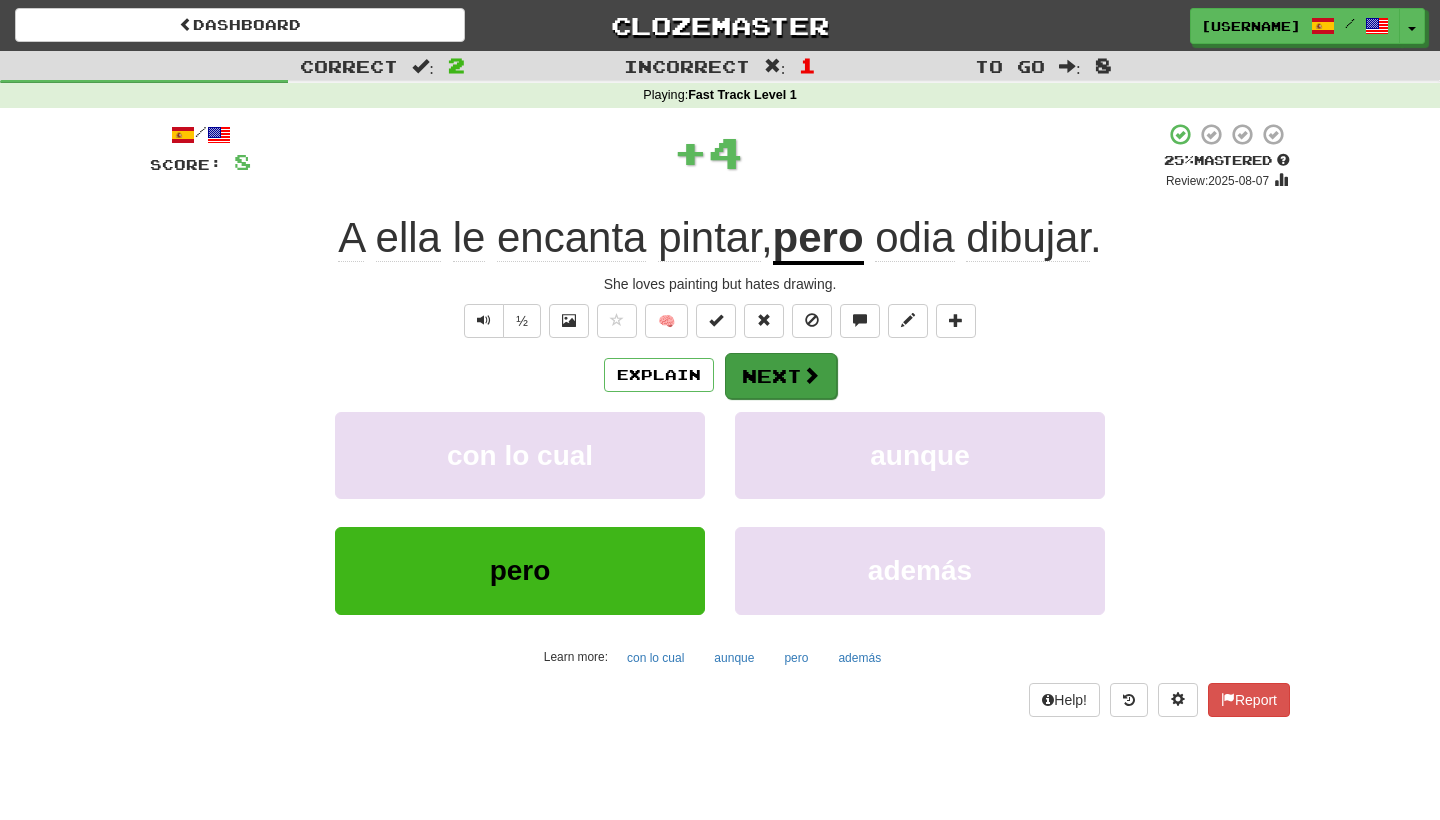 click on "Next" at bounding box center [781, 376] 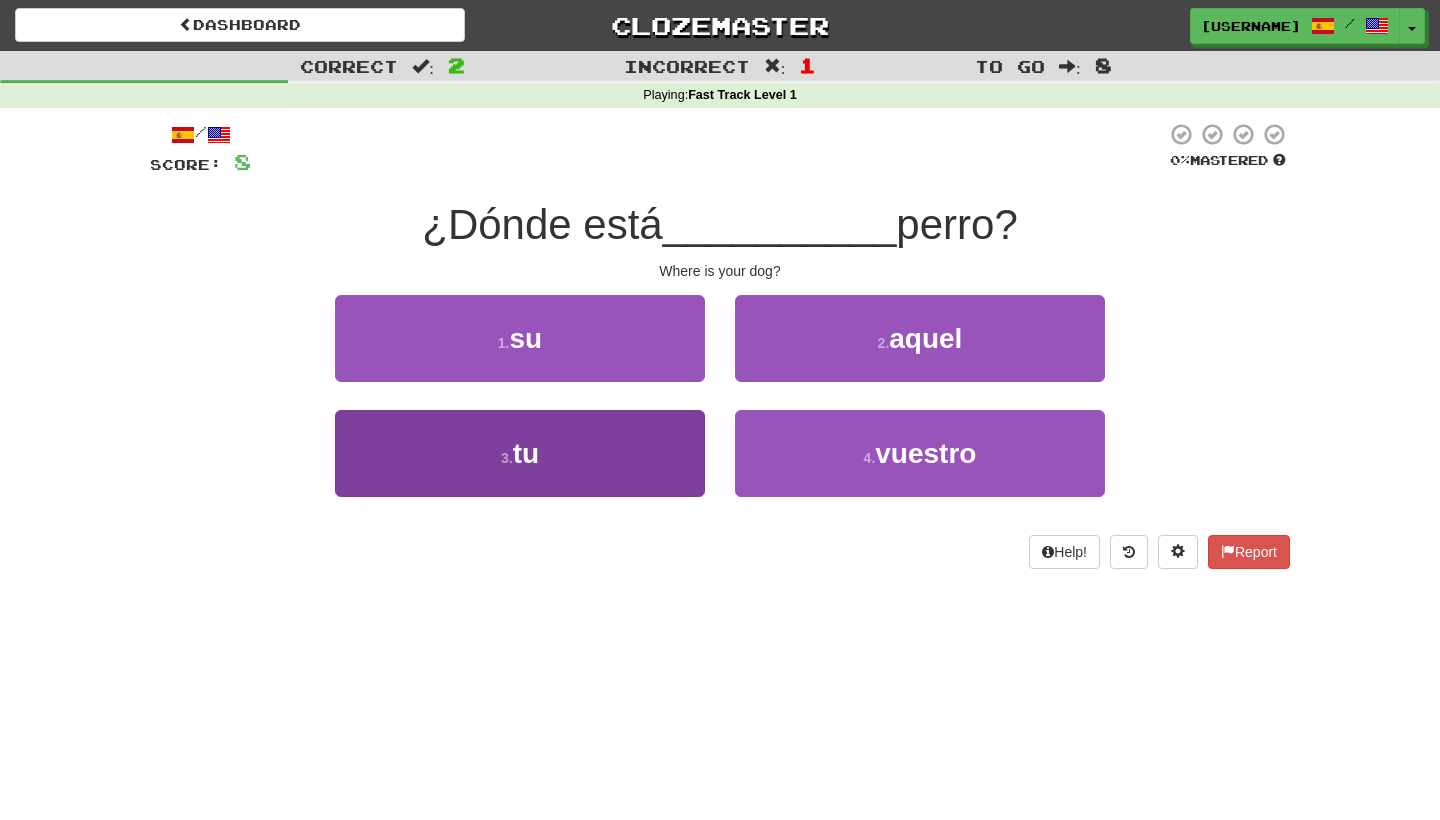 click on "3 .  tu" at bounding box center (520, 453) 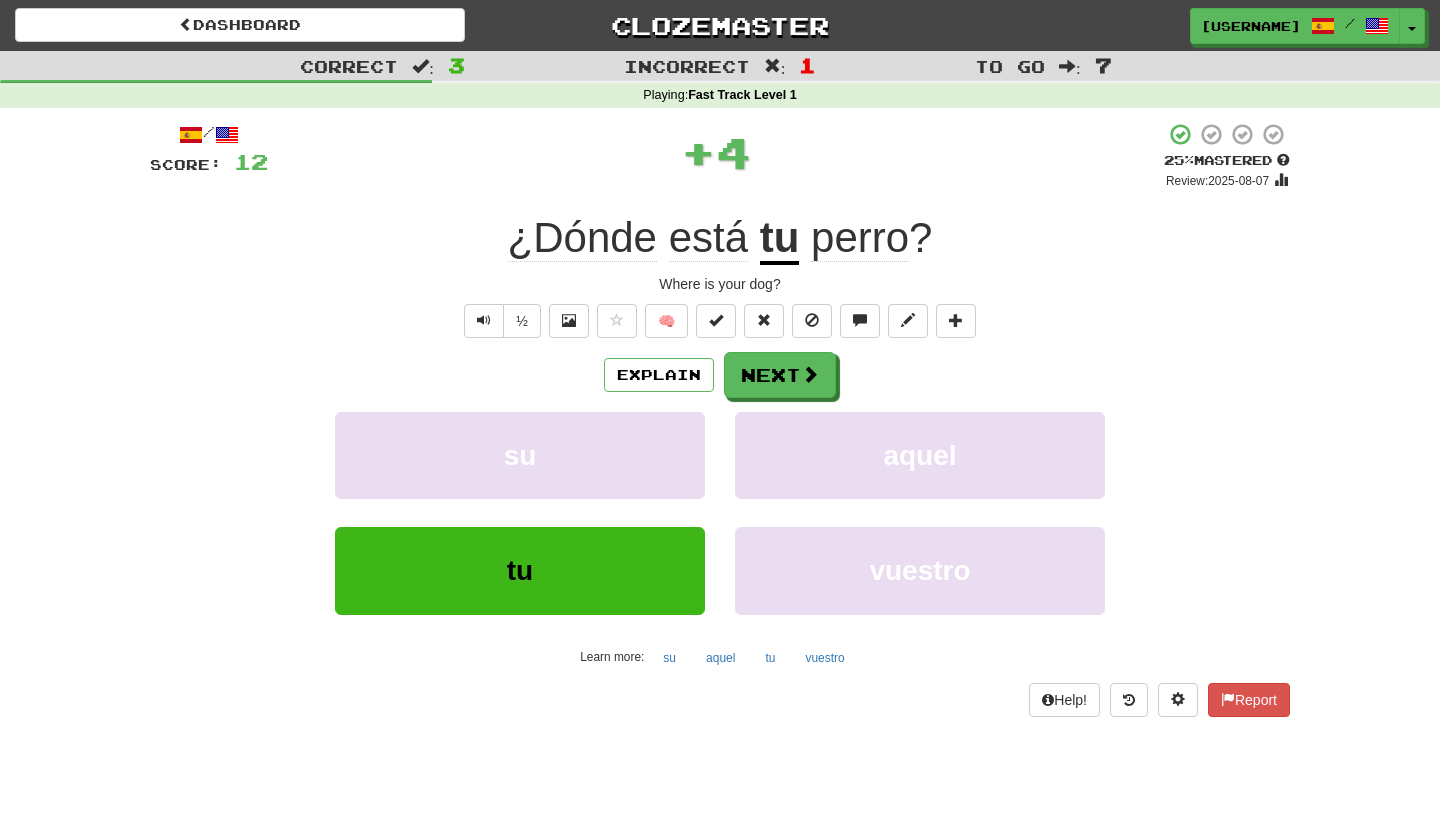 click on "Explain Next su aquel tu vuestro Learn more: su aquel tu vuestro" at bounding box center [720, 512] 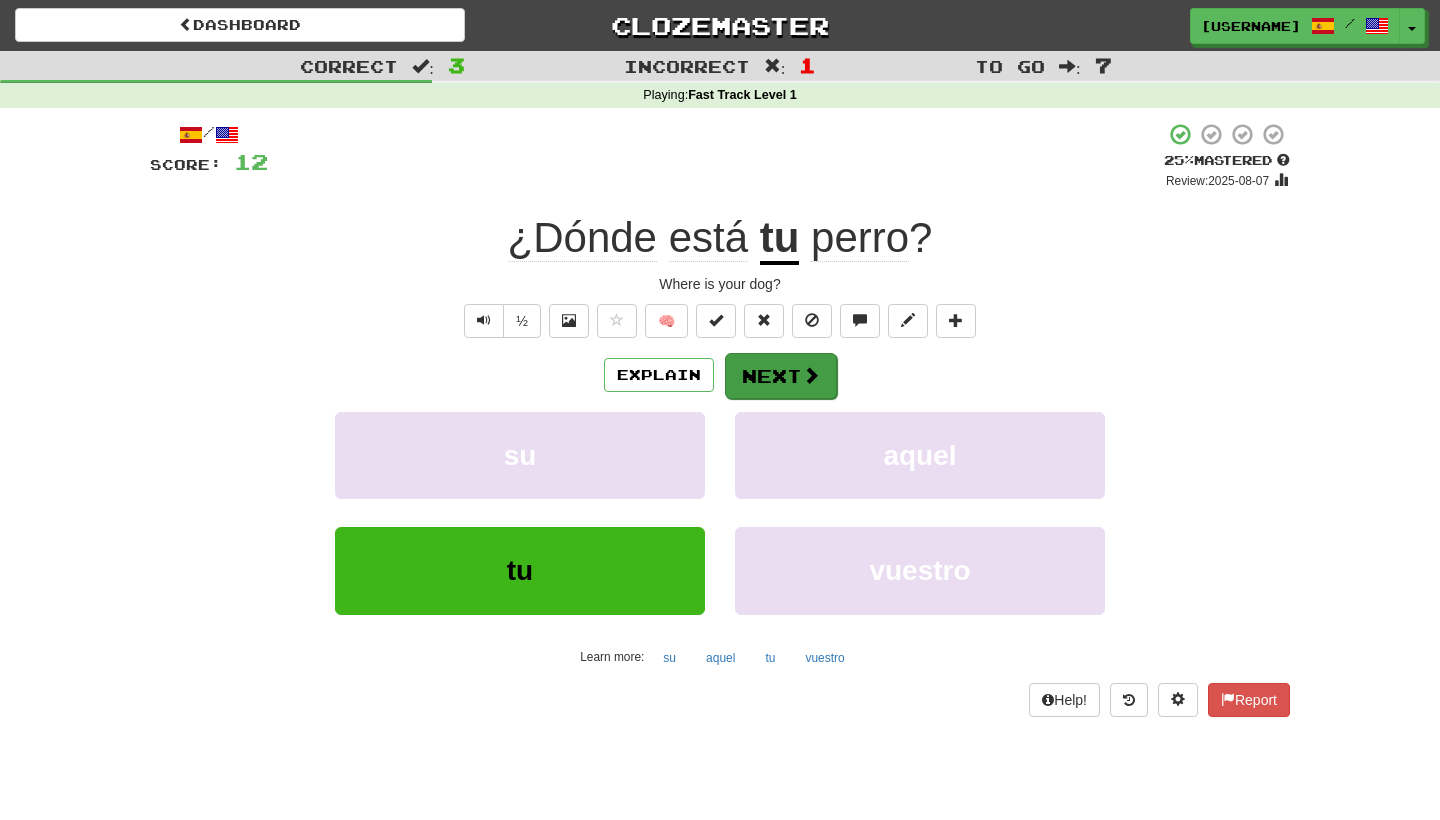 click on "Next" at bounding box center (781, 376) 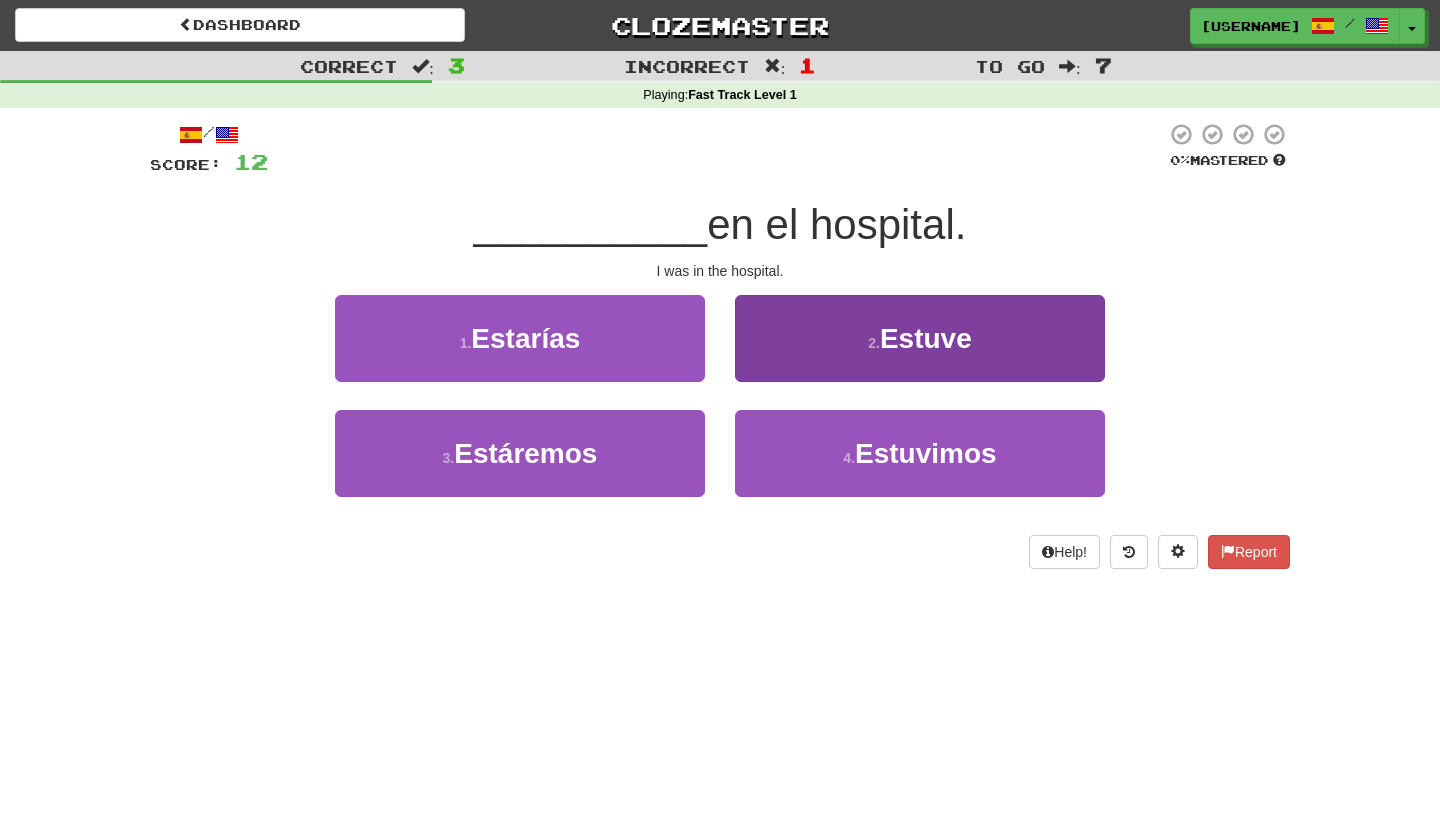 click on "2 .  Estuve" at bounding box center (920, 338) 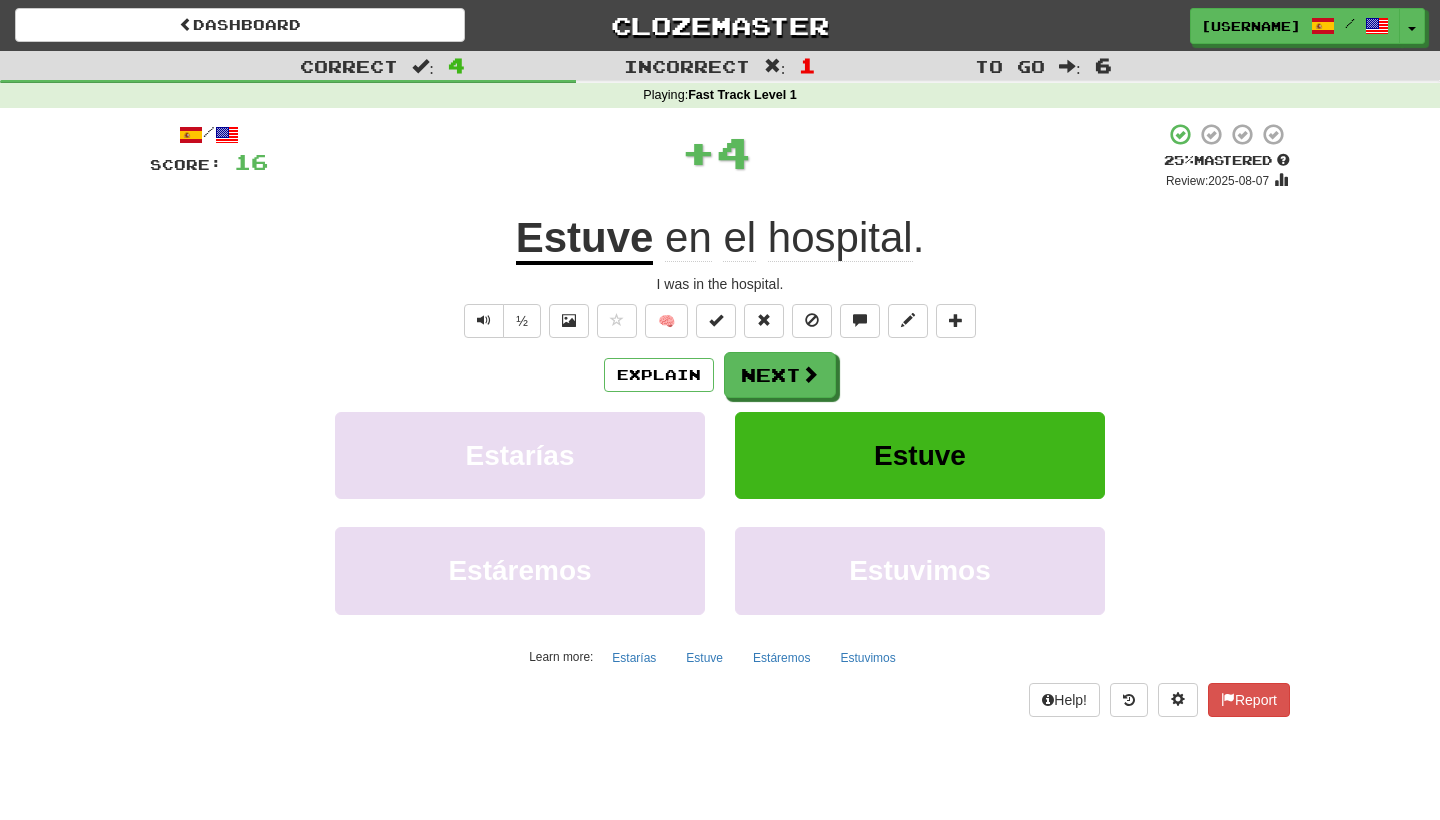 click on "Estuve" at bounding box center (585, 239) 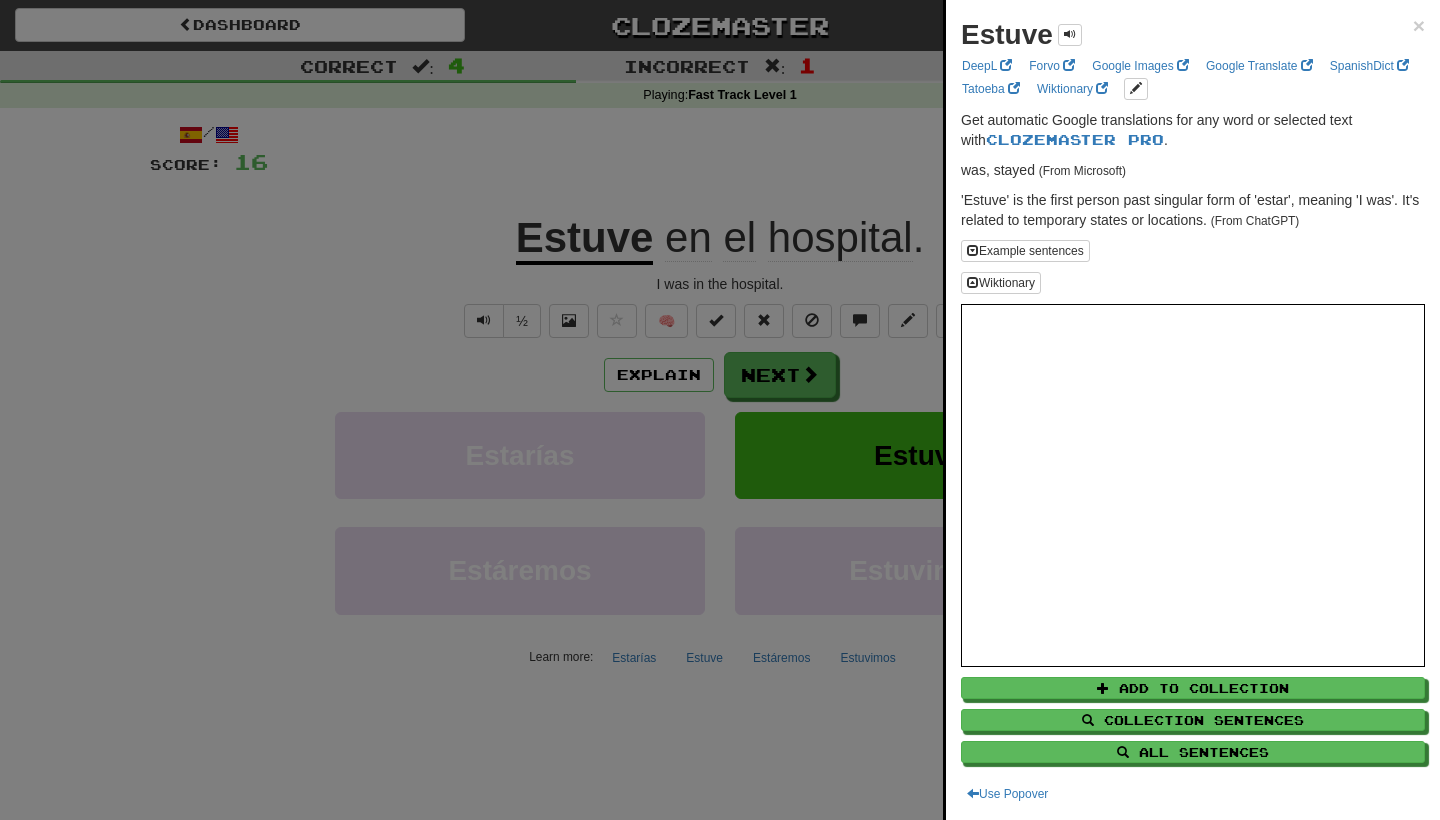 click at bounding box center [720, 410] 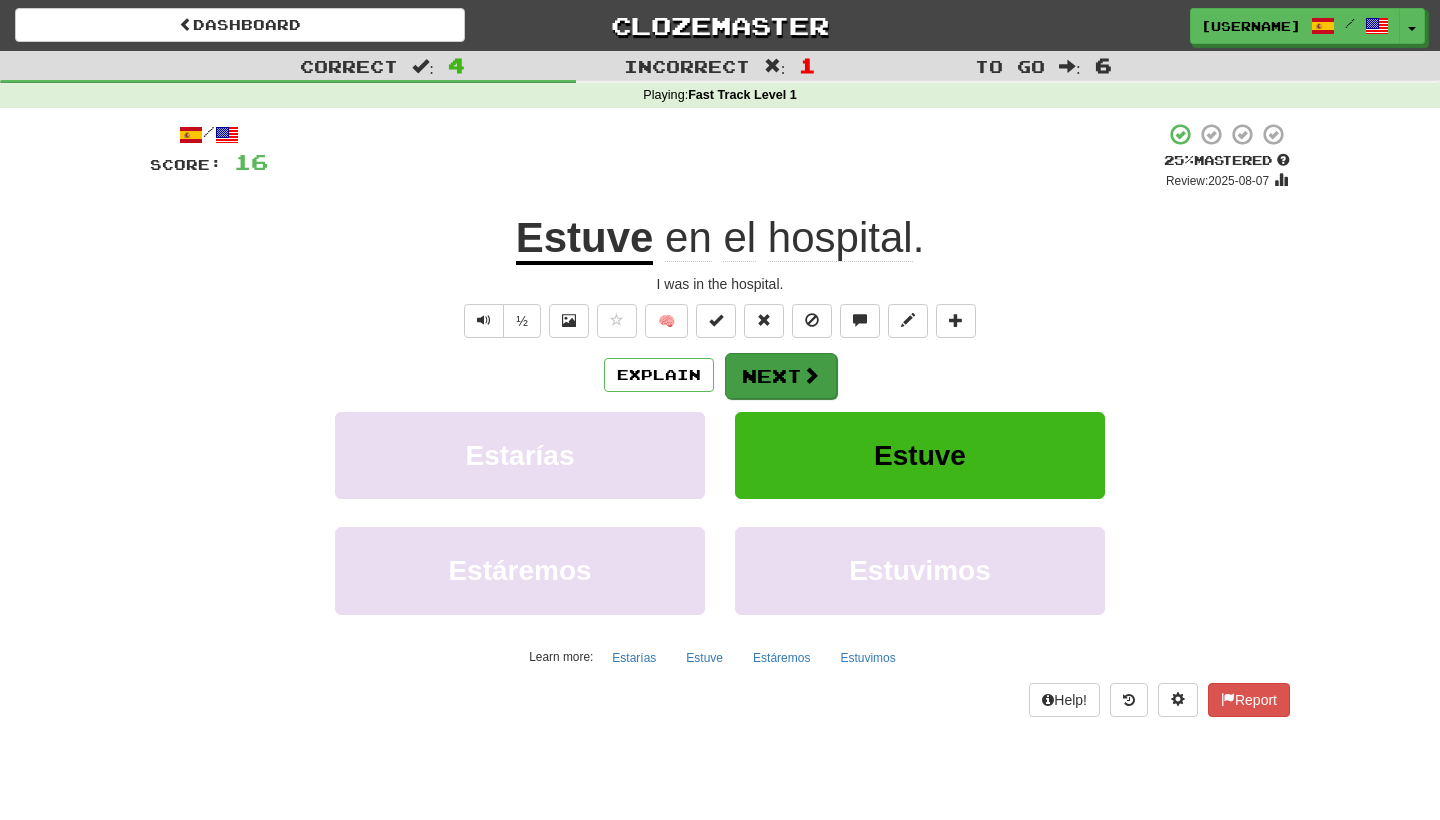 click on "Next" at bounding box center (781, 376) 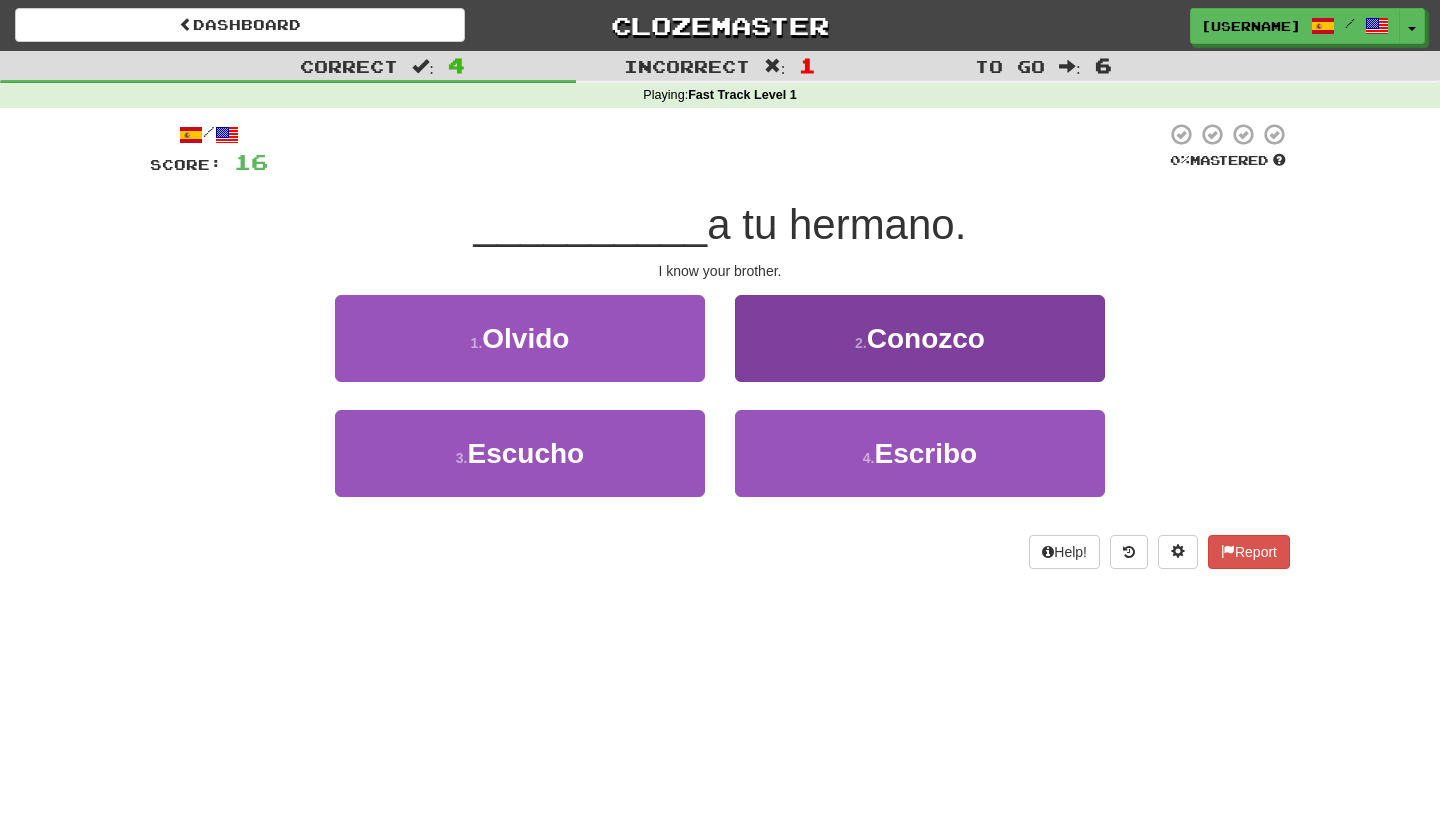 click on "2 .  Conozco" at bounding box center (920, 338) 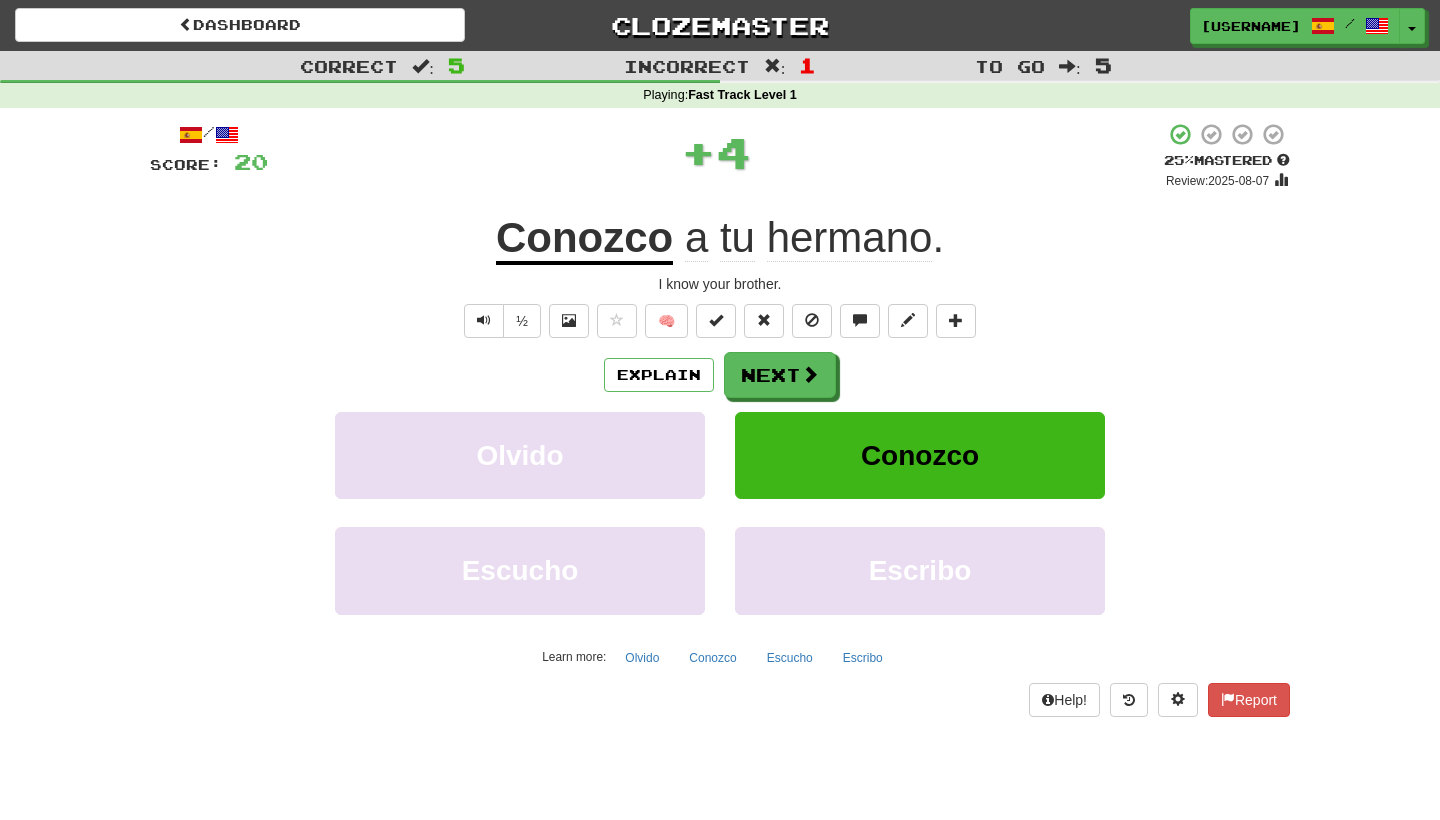 click on "Conozco" at bounding box center (584, 239) 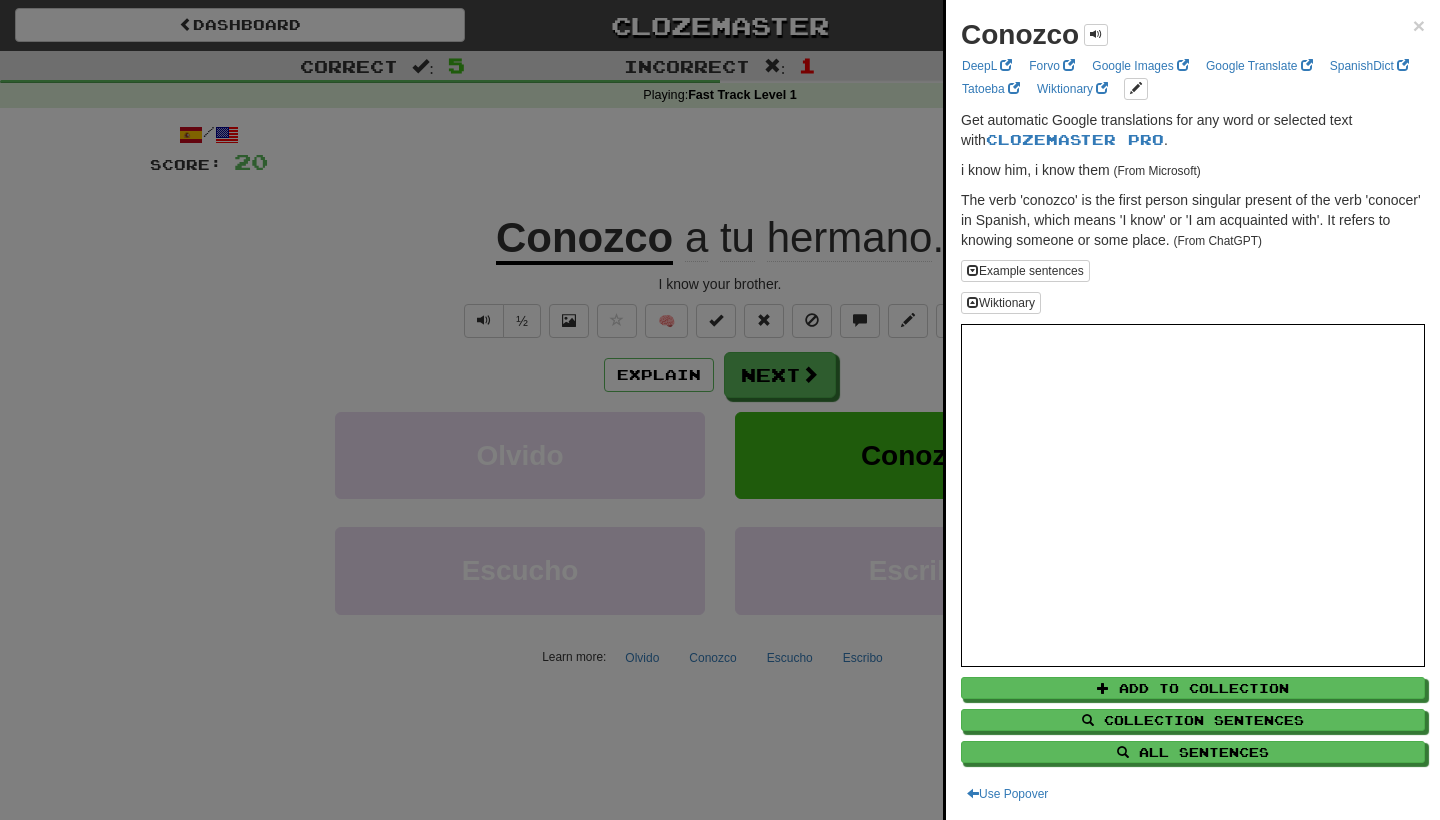 click at bounding box center [720, 410] 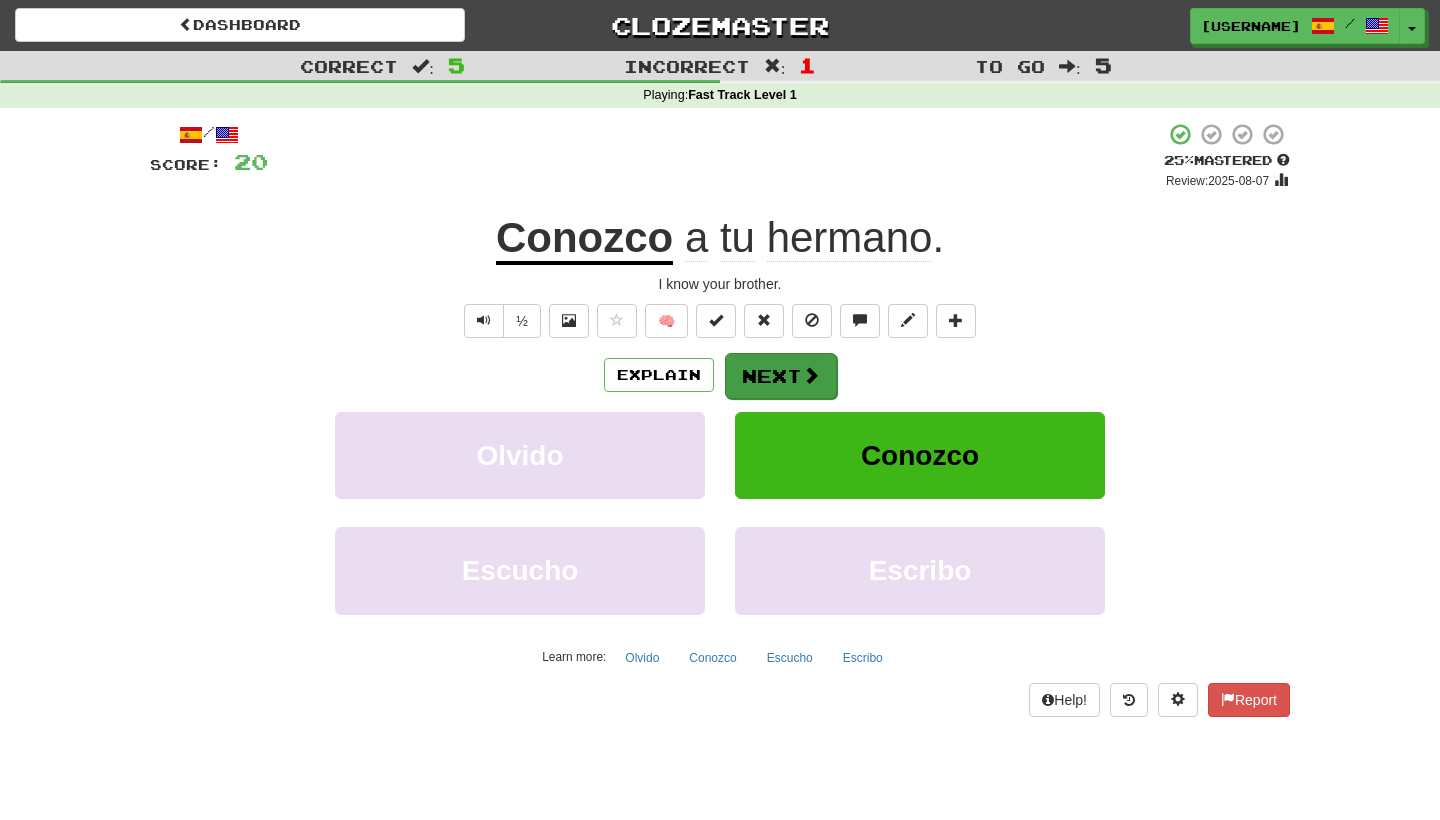 click on "Next" at bounding box center [781, 376] 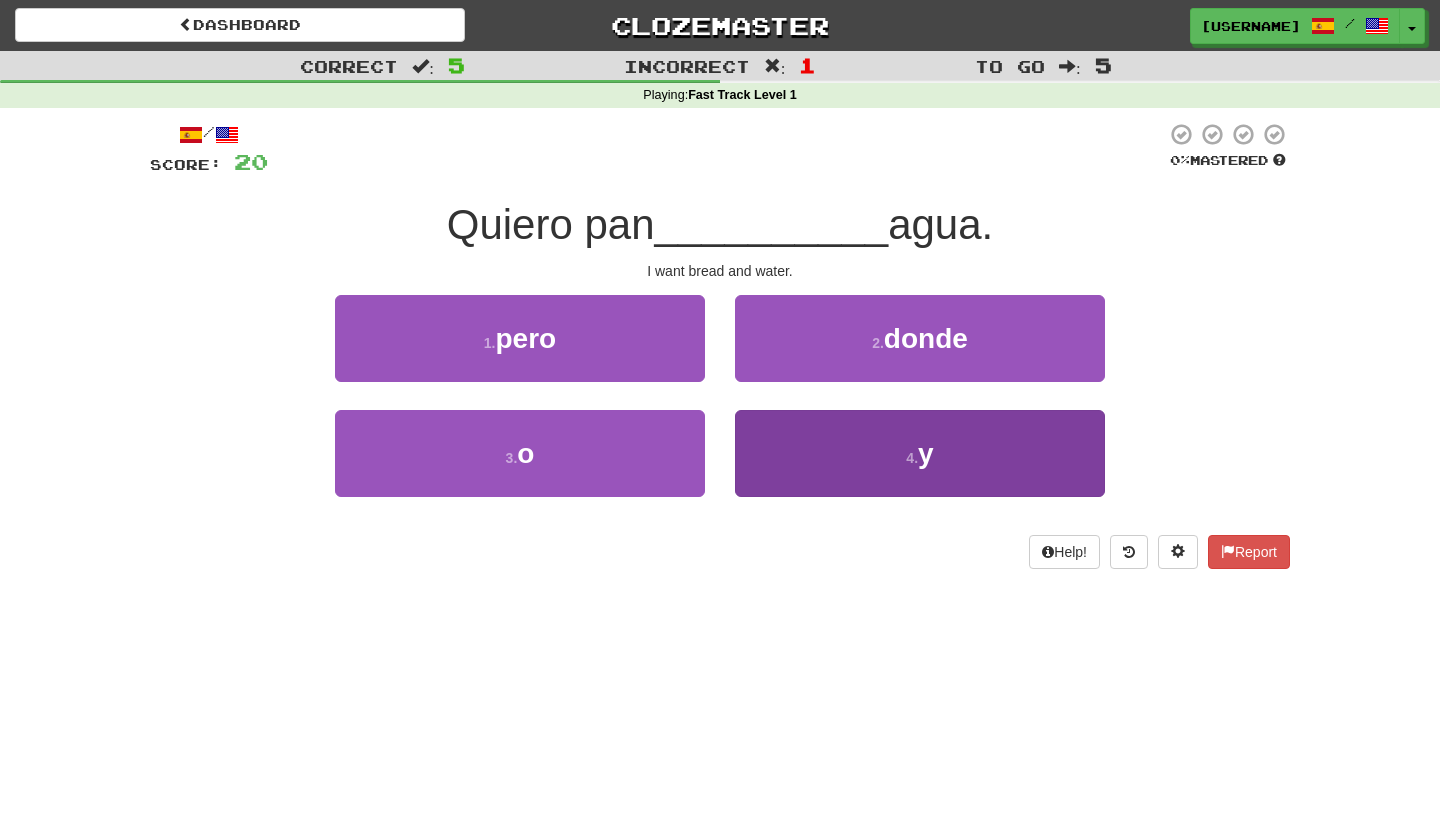 click on "4 .  y" at bounding box center (920, 453) 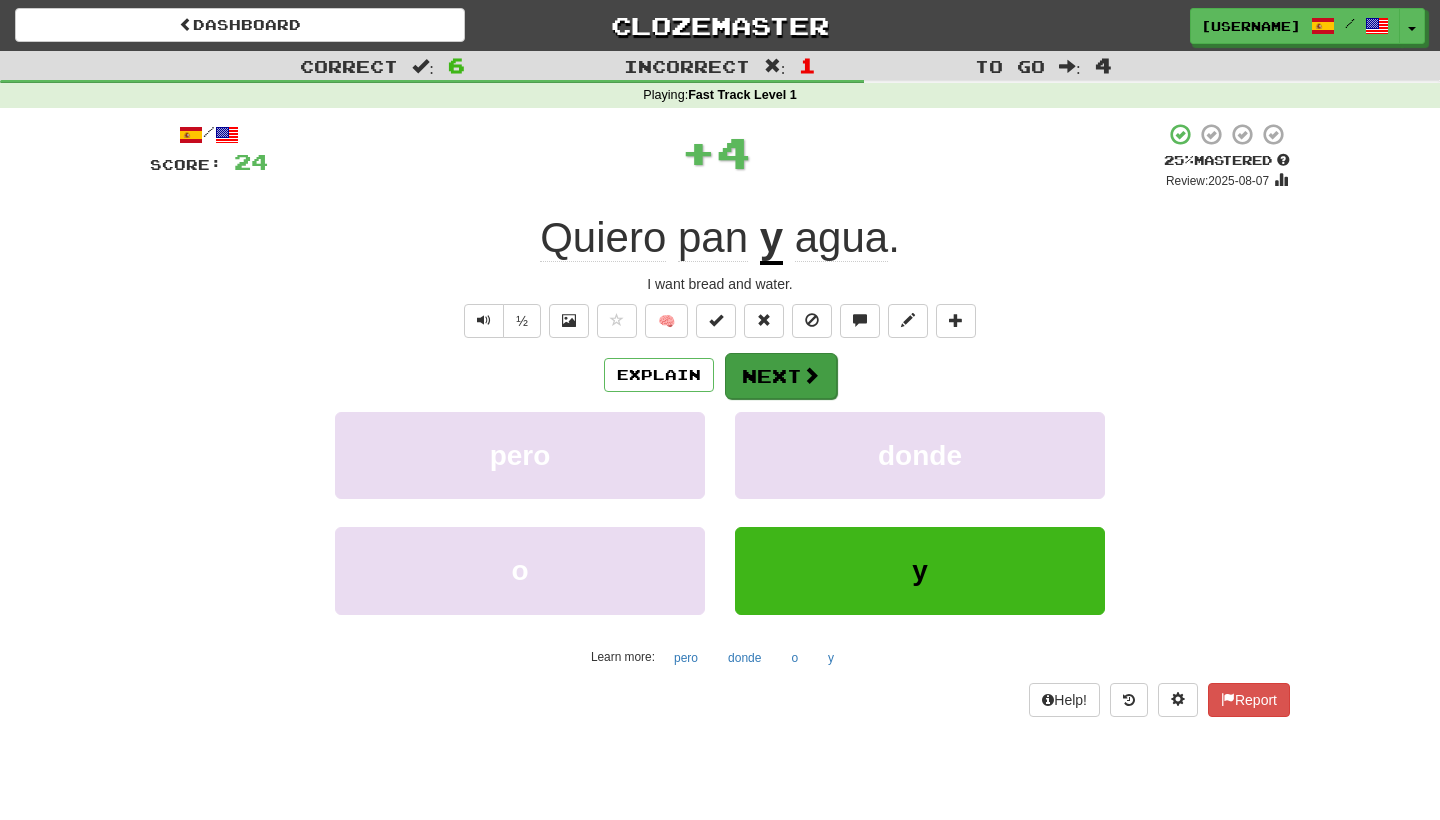 click on "Next" at bounding box center [781, 376] 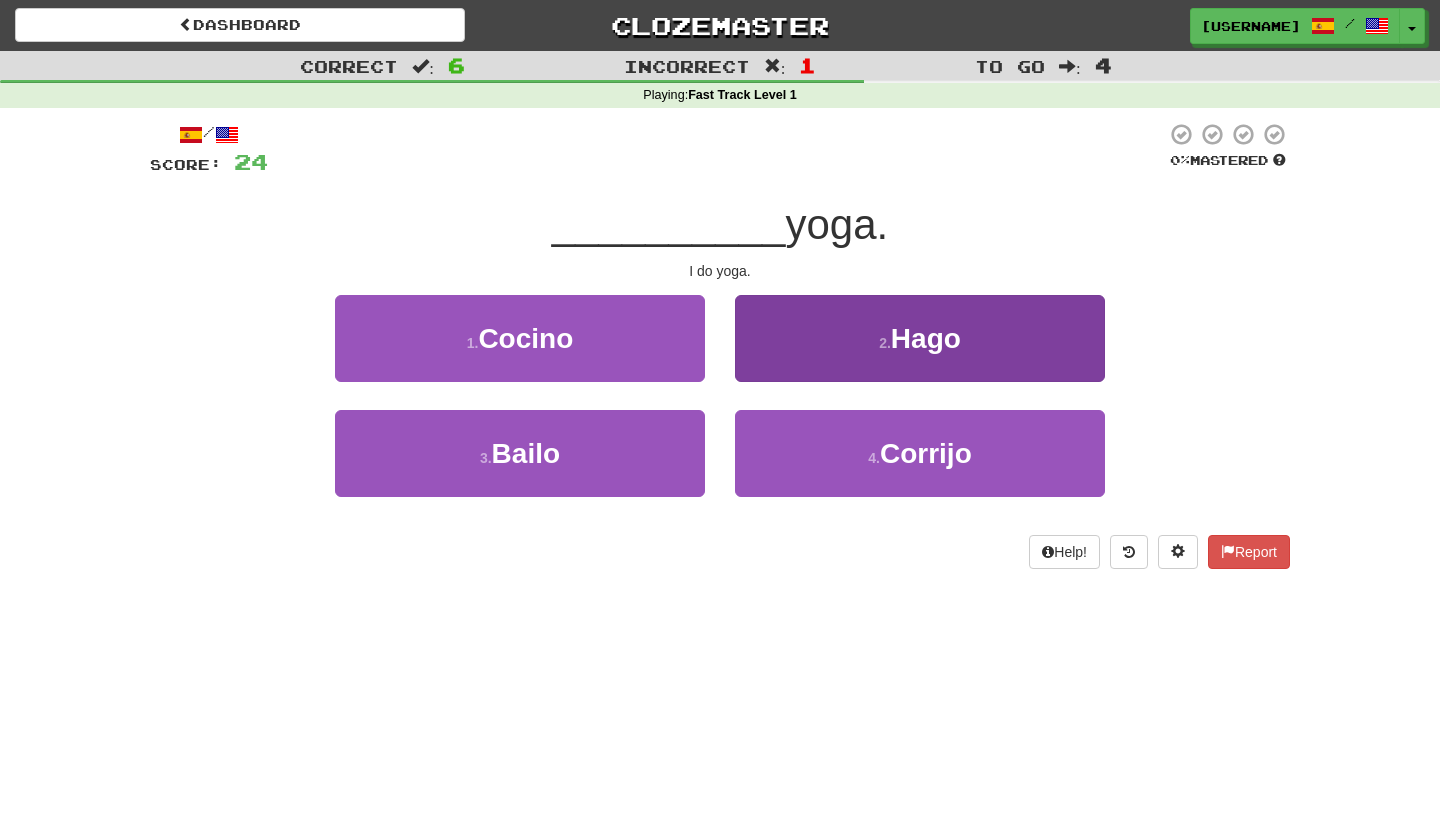click on "2 .  Hago" at bounding box center (920, 338) 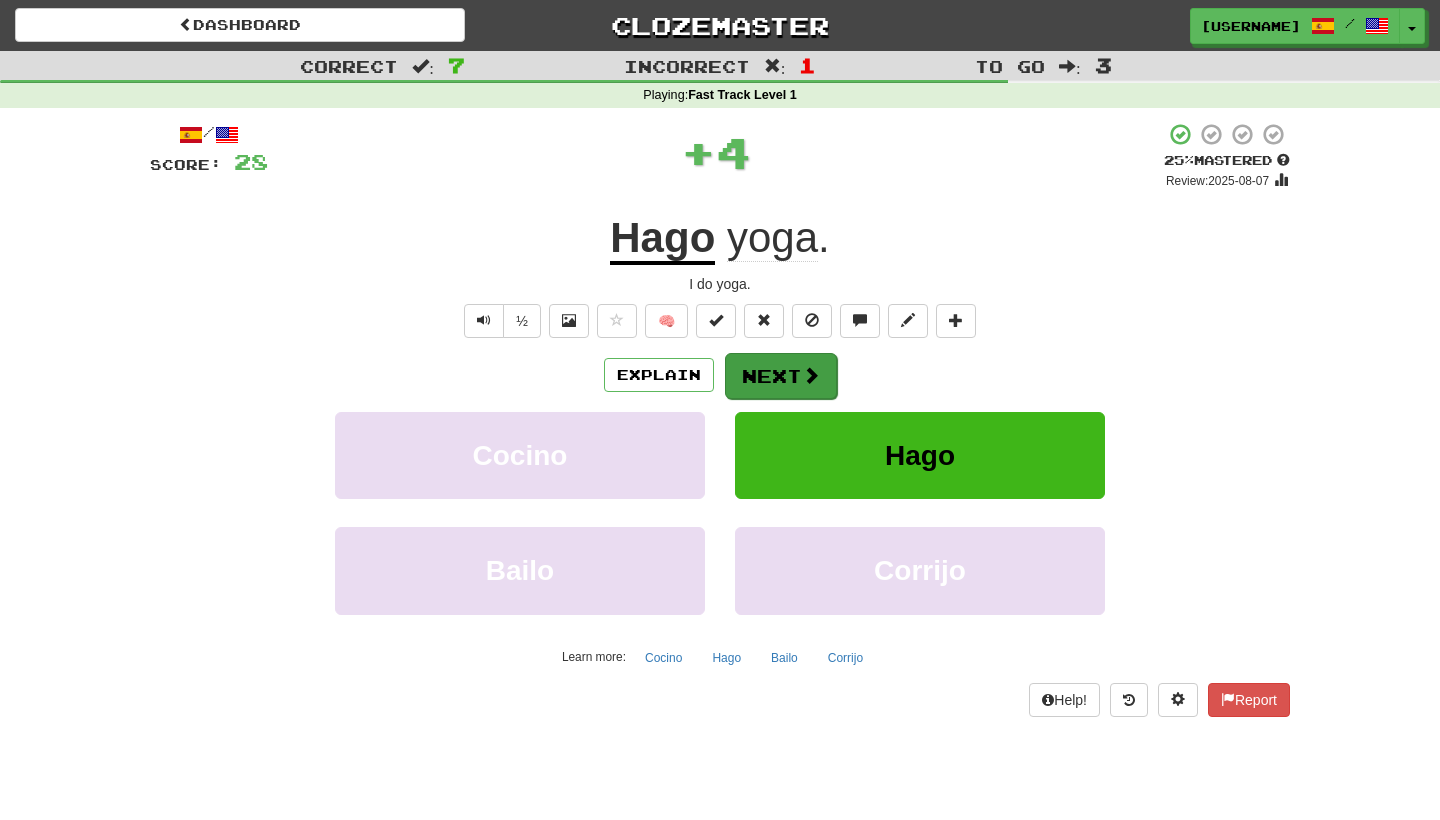 click on "Next" at bounding box center (781, 376) 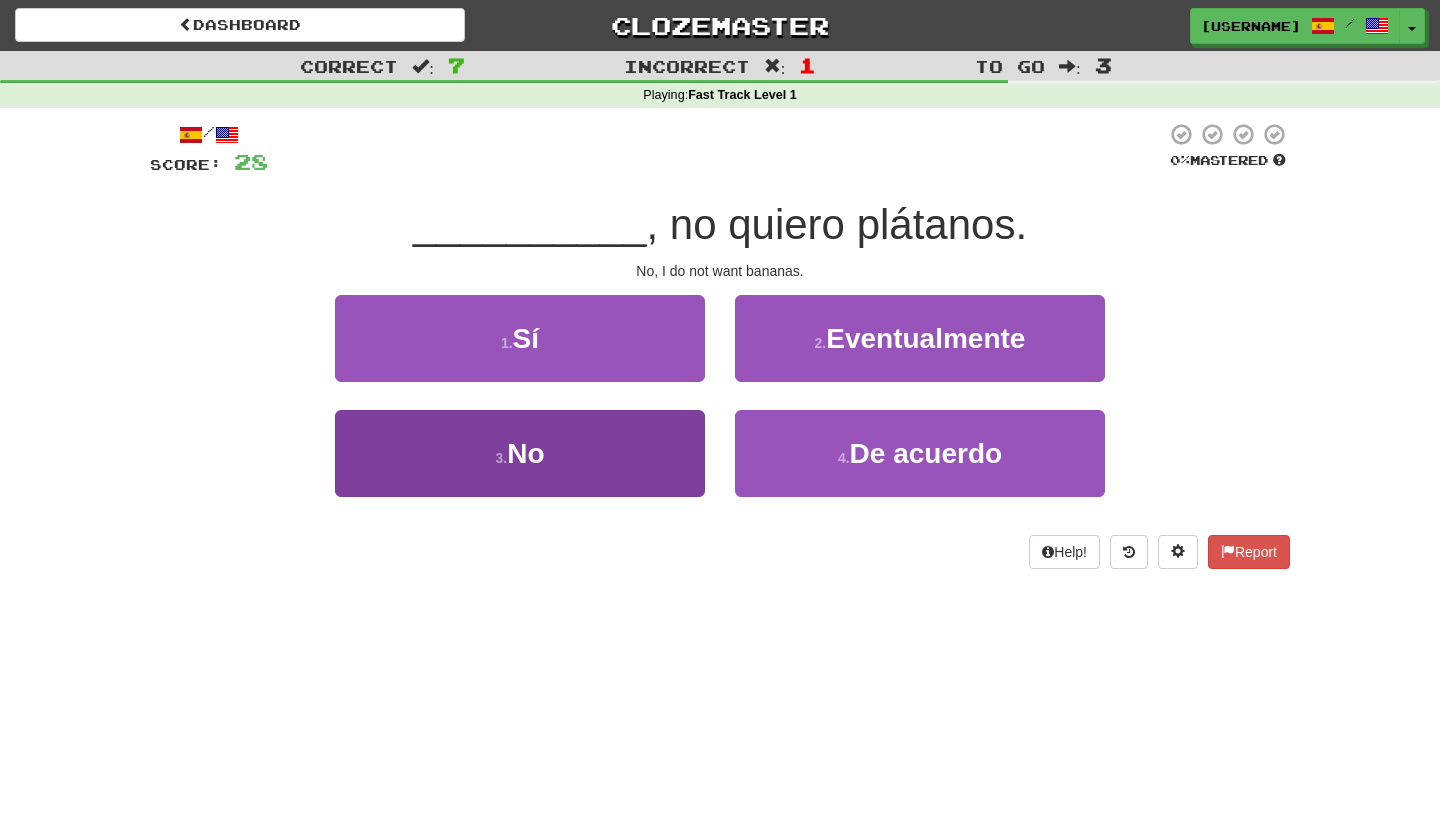 click on "3 .  No" at bounding box center (520, 453) 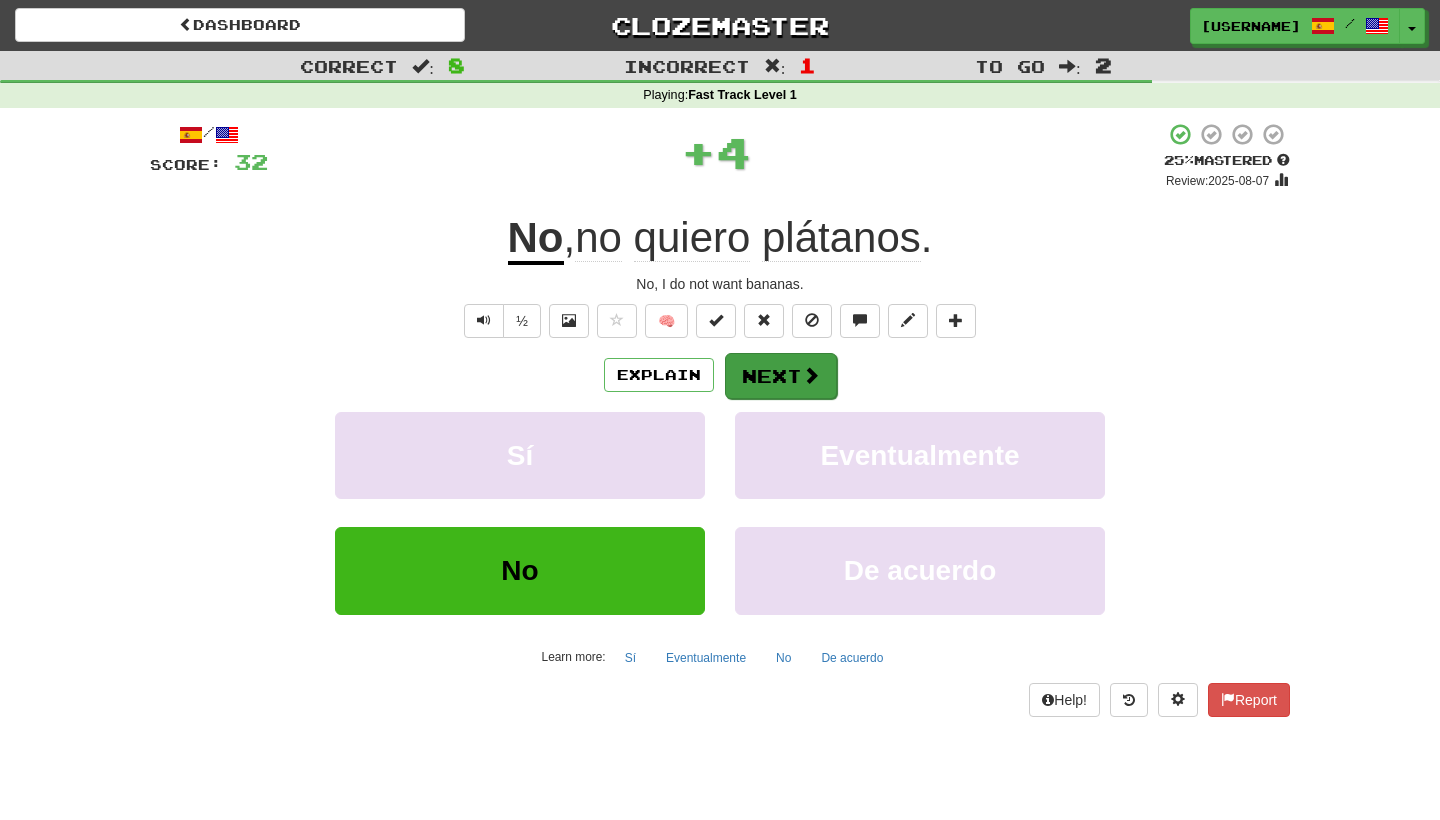 click on "Next" at bounding box center [781, 376] 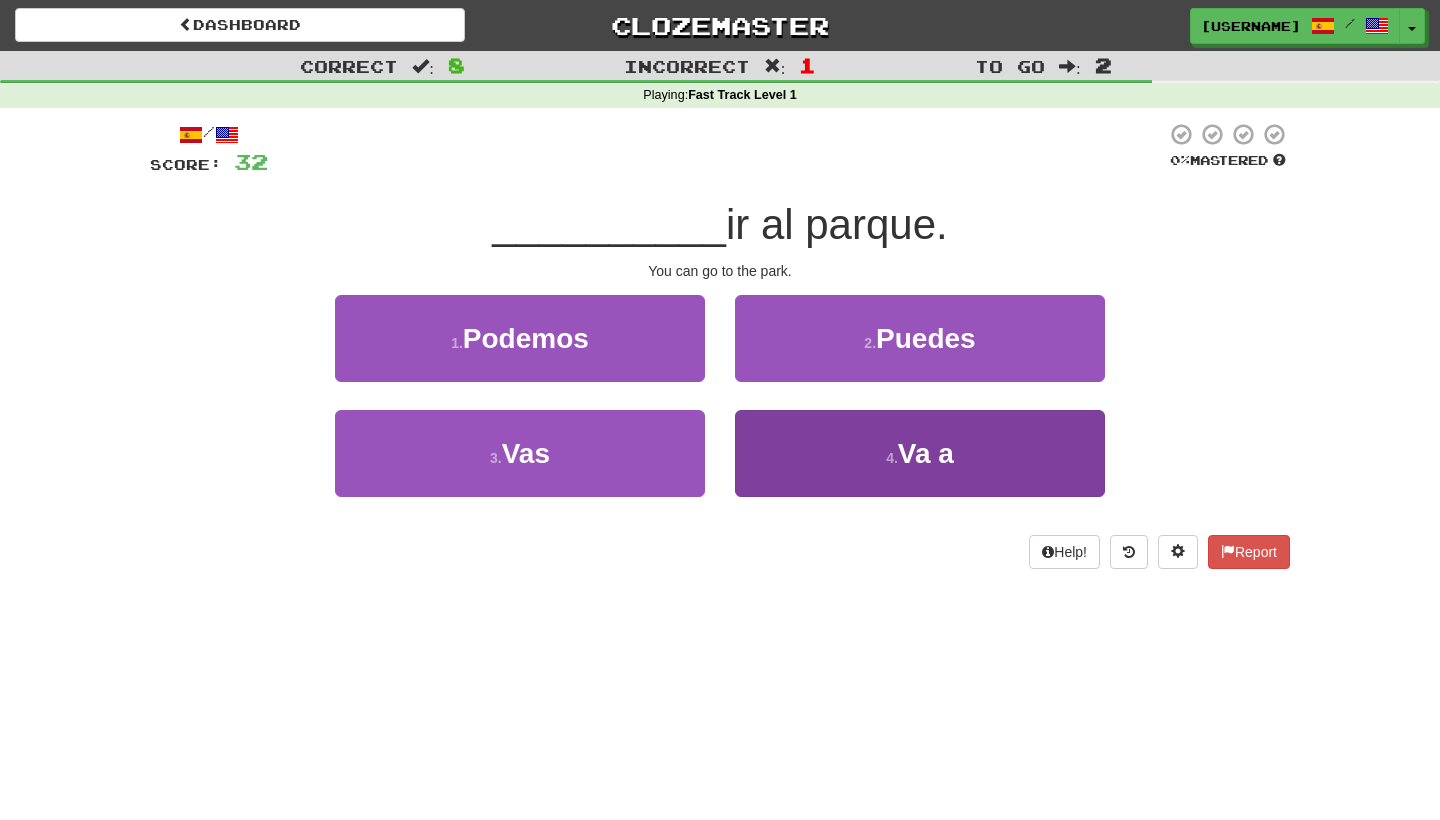 click on "4 .  Va a" at bounding box center (920, 453) 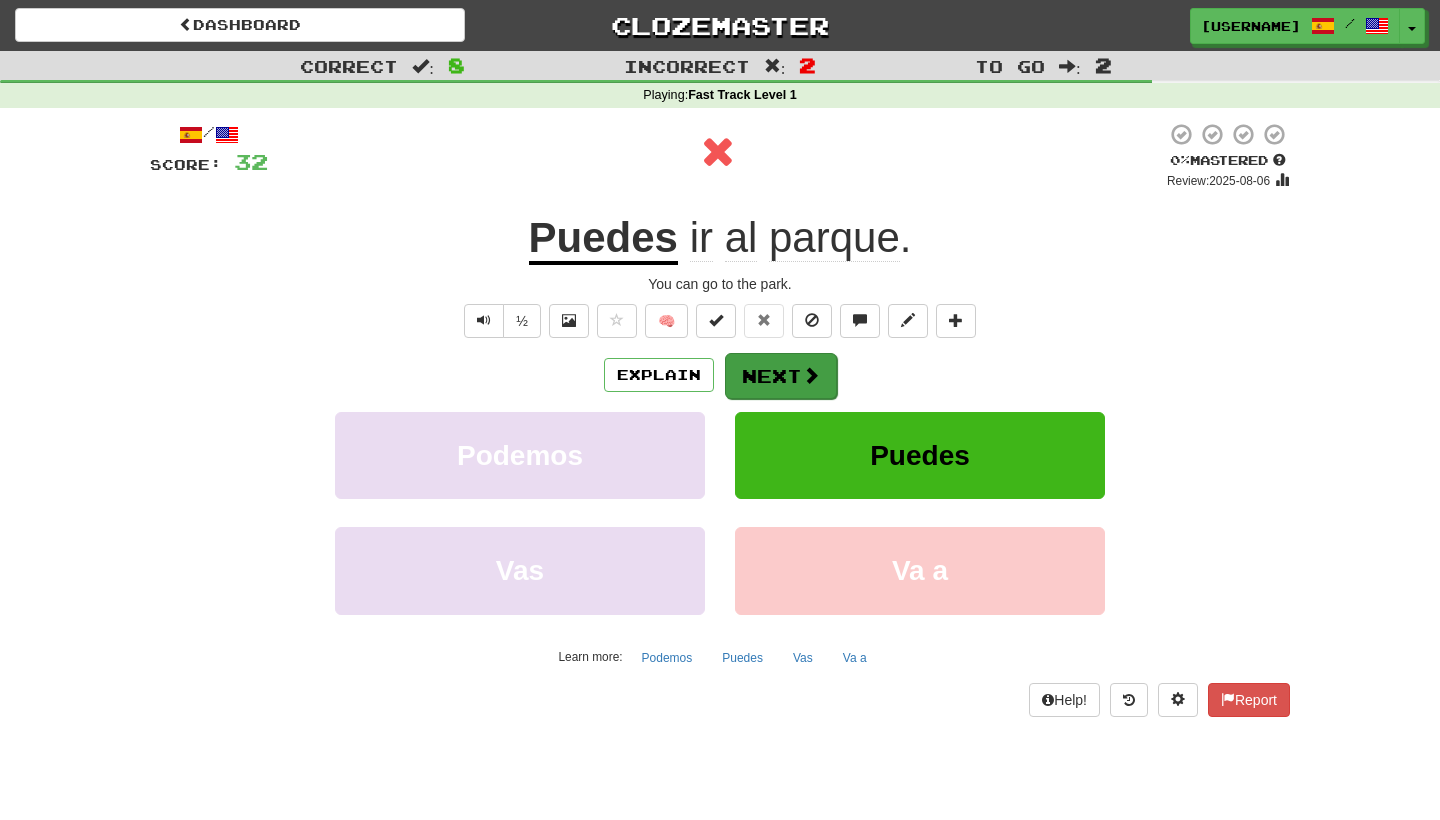 click on "Next" at bounding box center [781, 376] 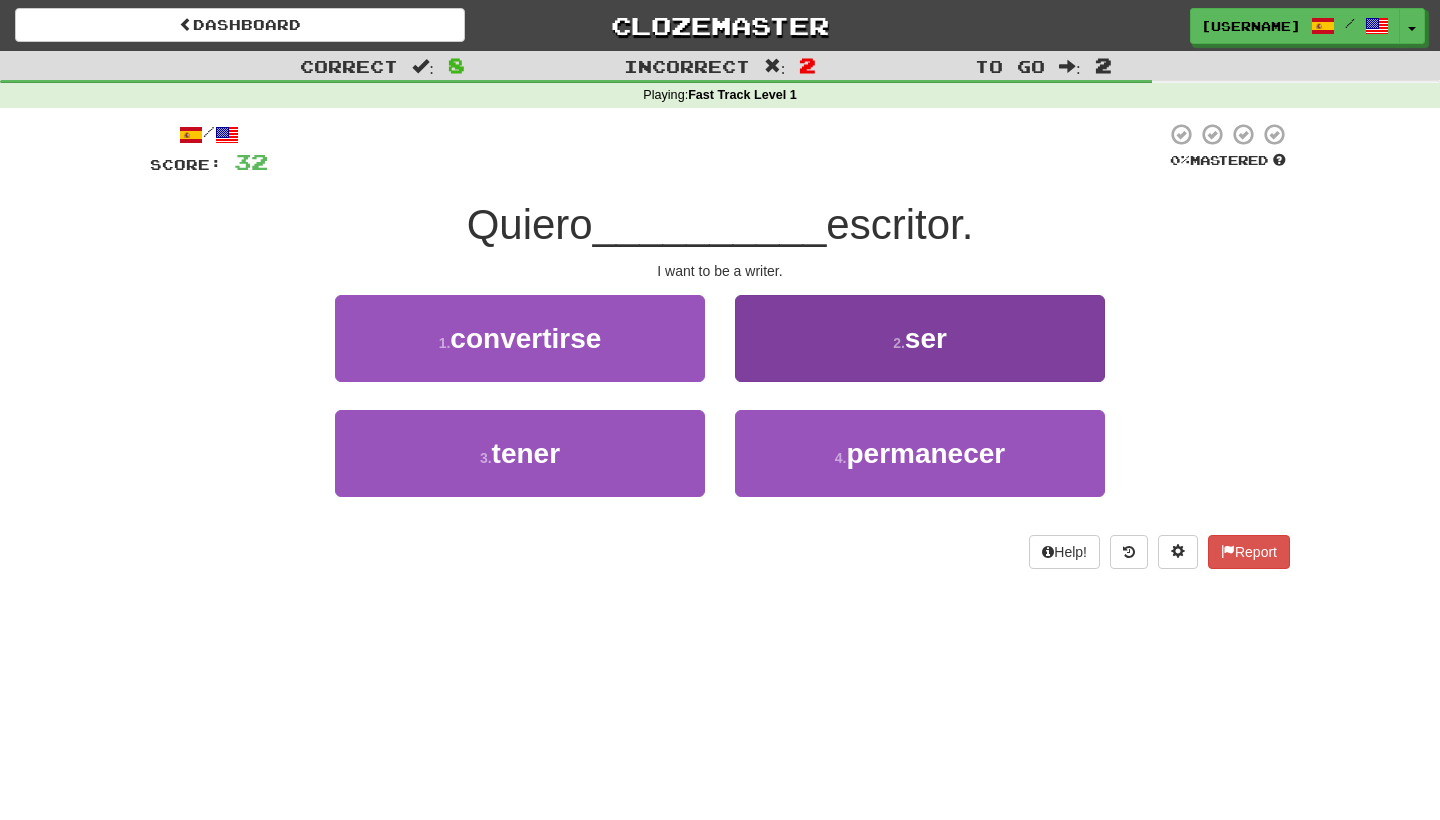 click on "2 .  ser" at bounding box center [920, 338] 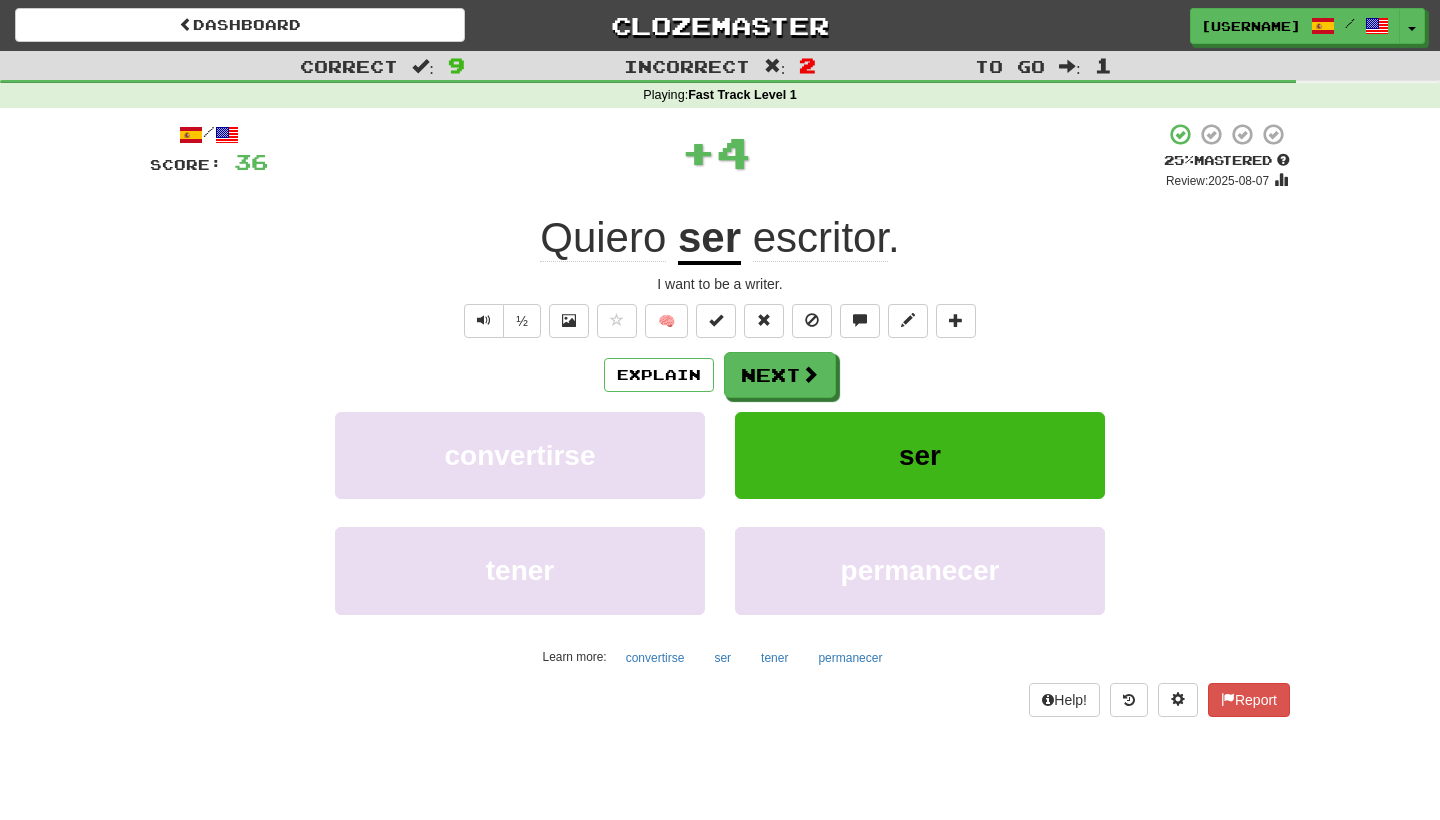 click on "ser" at bounding box center (709, 239) 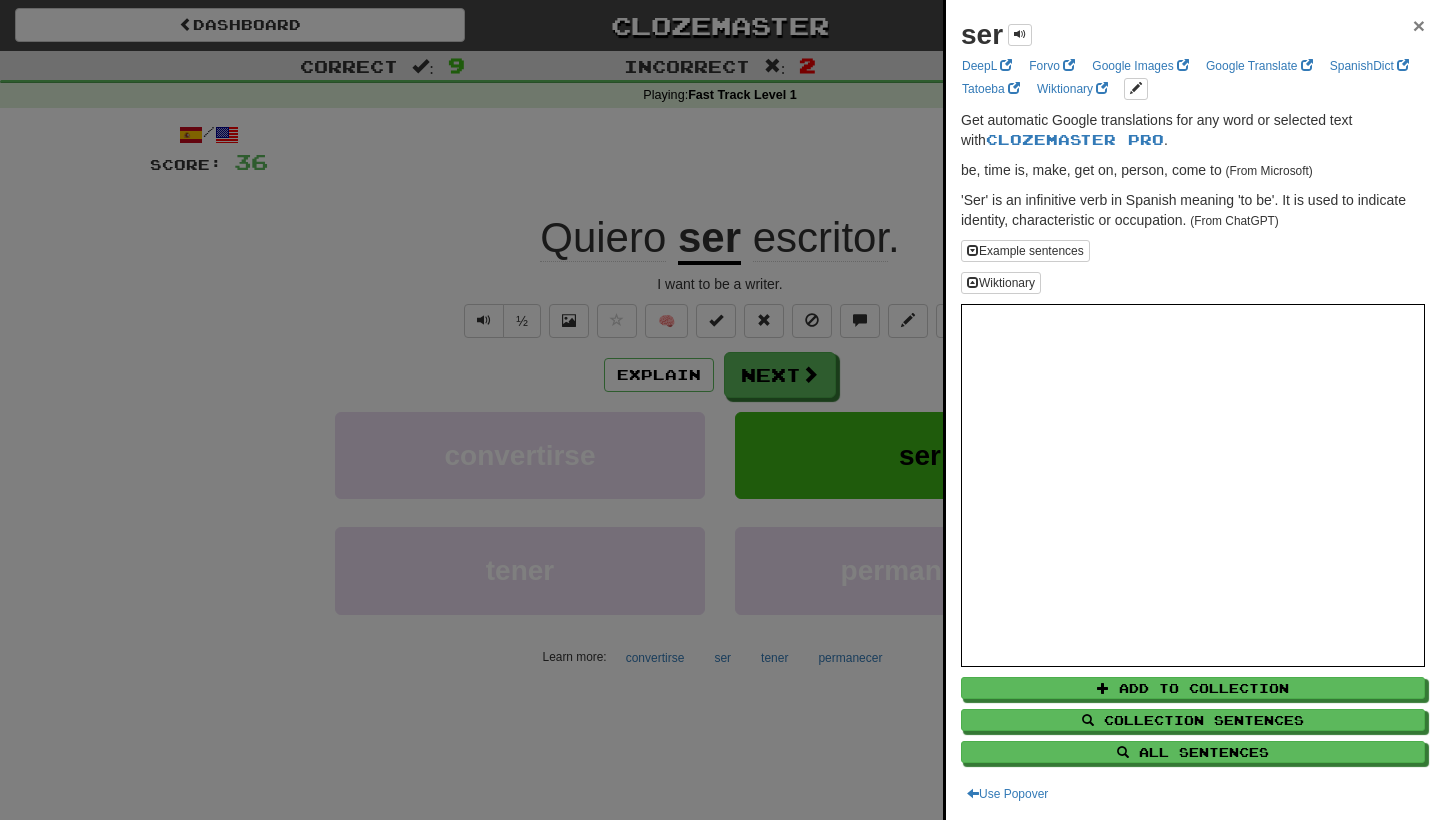 click on "×" at bounding box center [1419, 25] 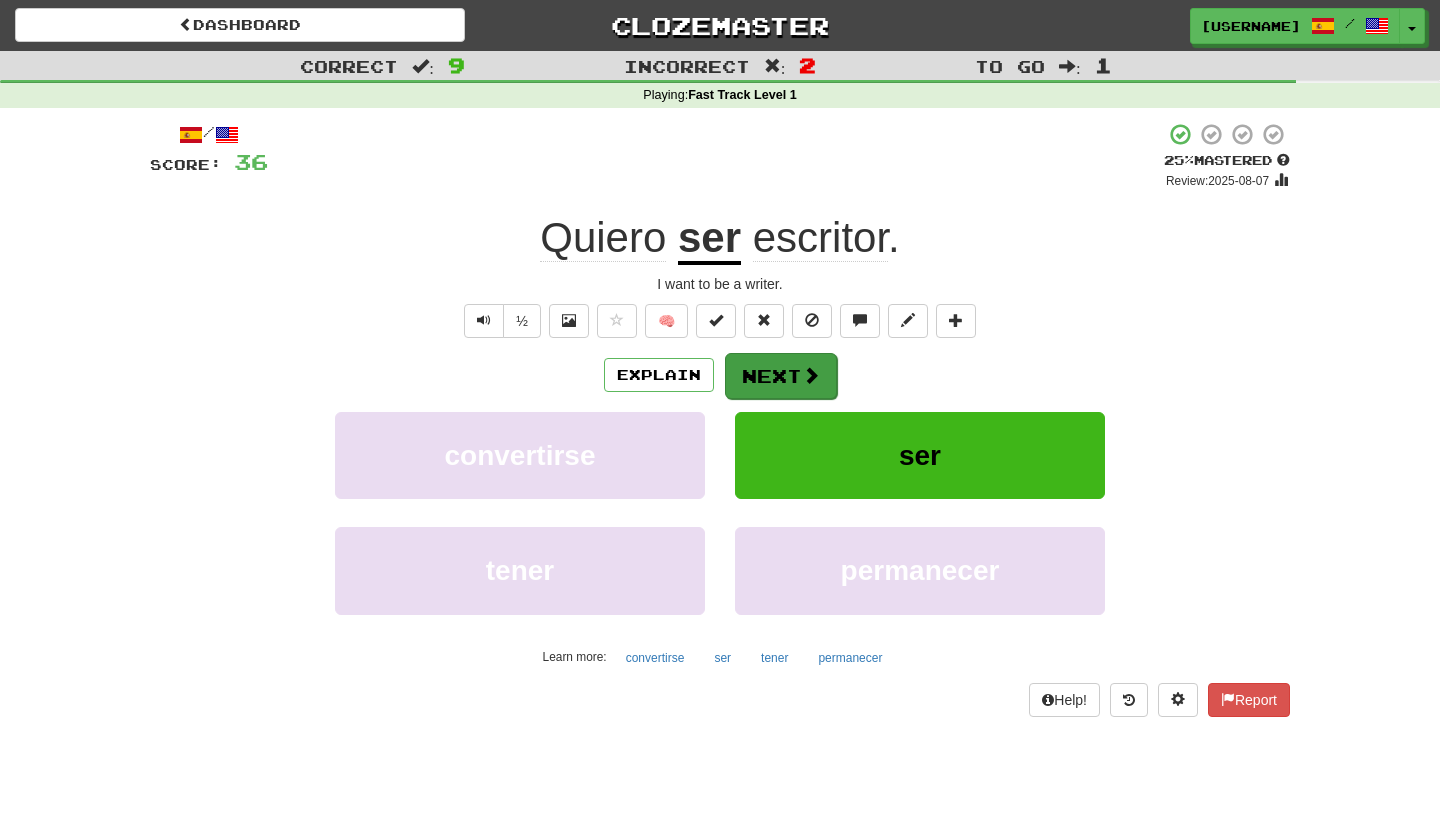 click on "Next" at bounding box center [781, 376] 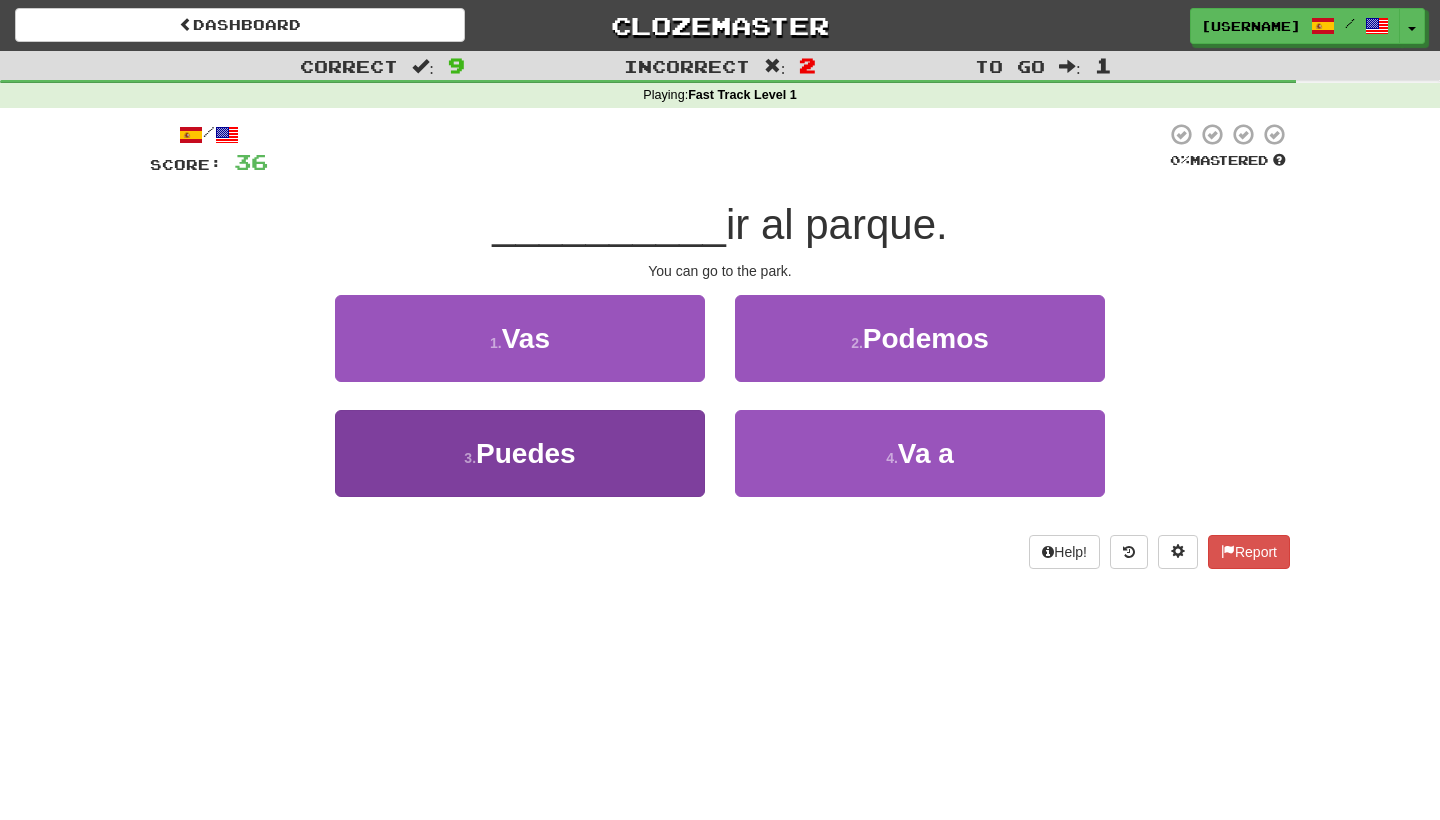 click on "Puedes" at bounding box center [526, 453] 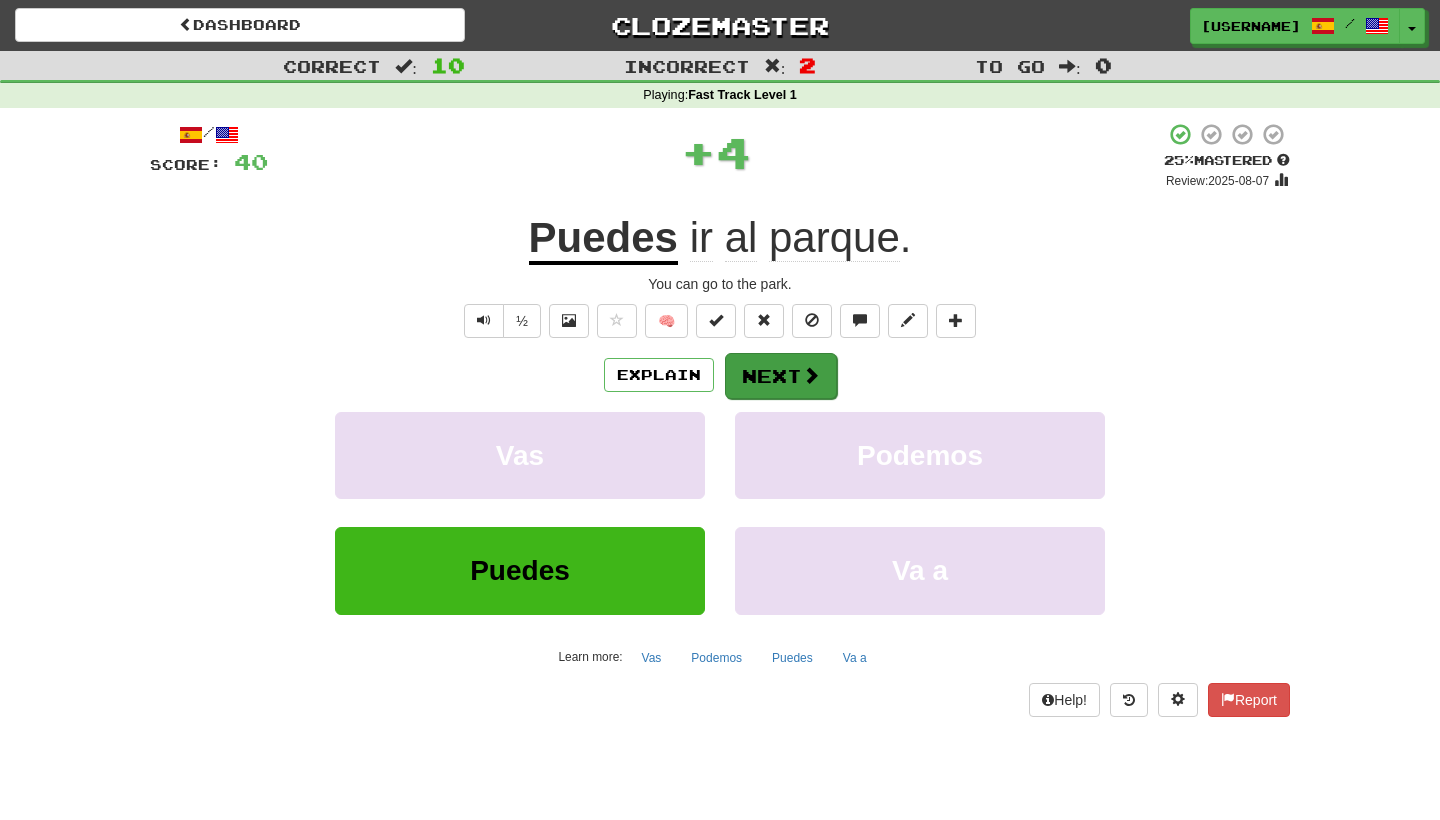 click on "Next" at bounding box center [781, 376] 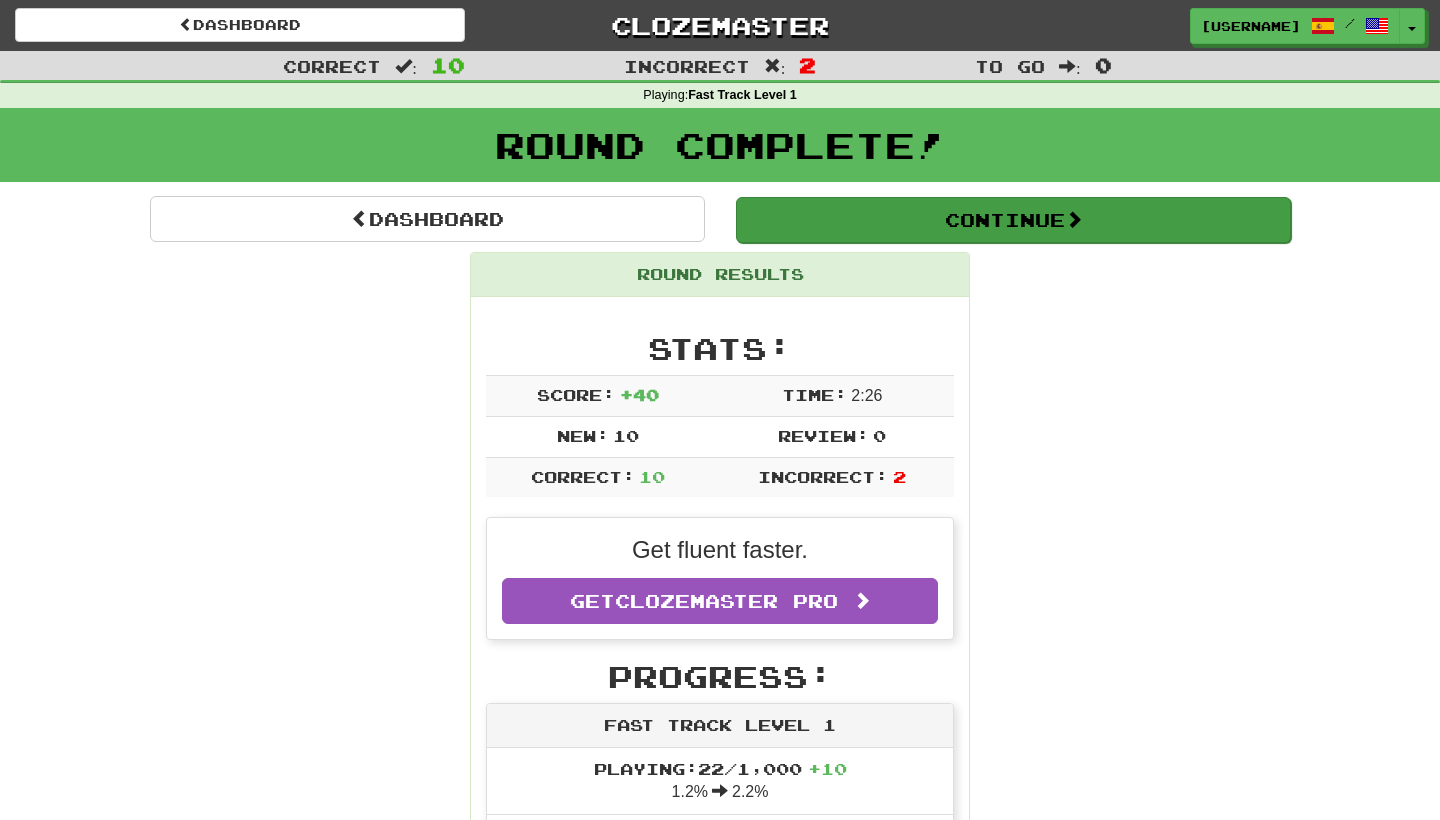 click on "Continue" at bounding box center [1013, 220] 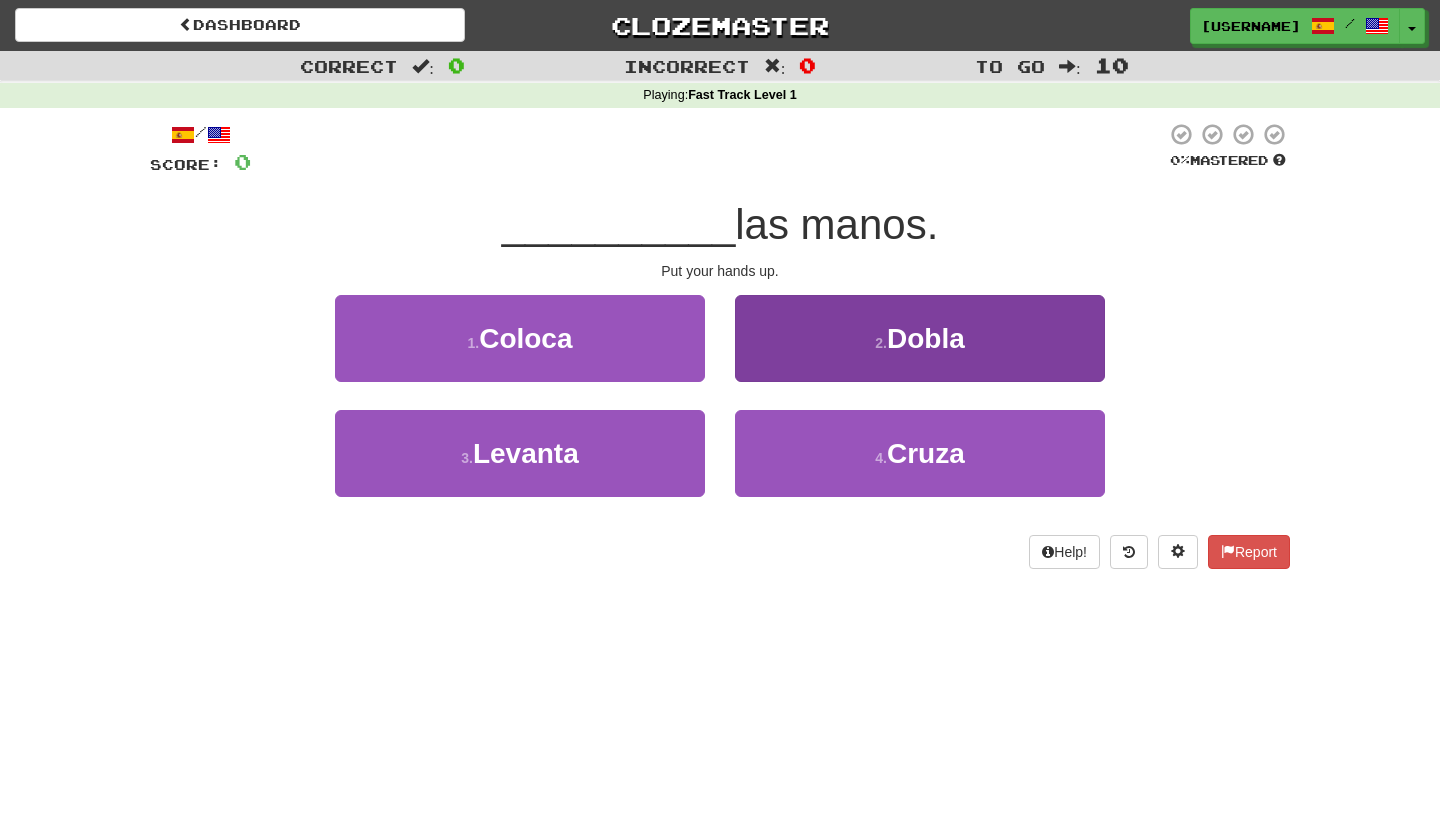 click on "Dobla" at bounding box center (926, 338) 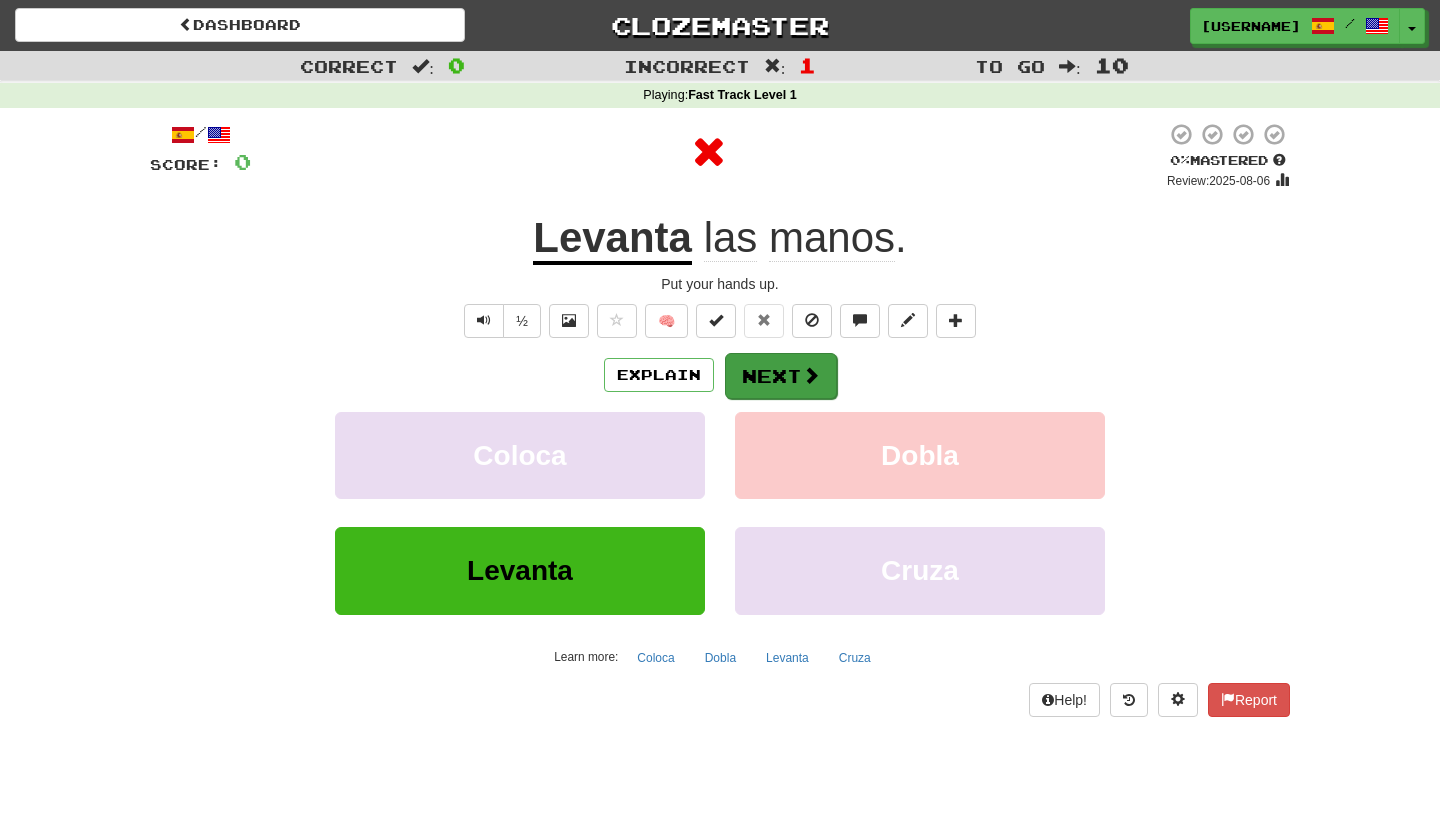 click on "Next" at bounding box center [781, 376] 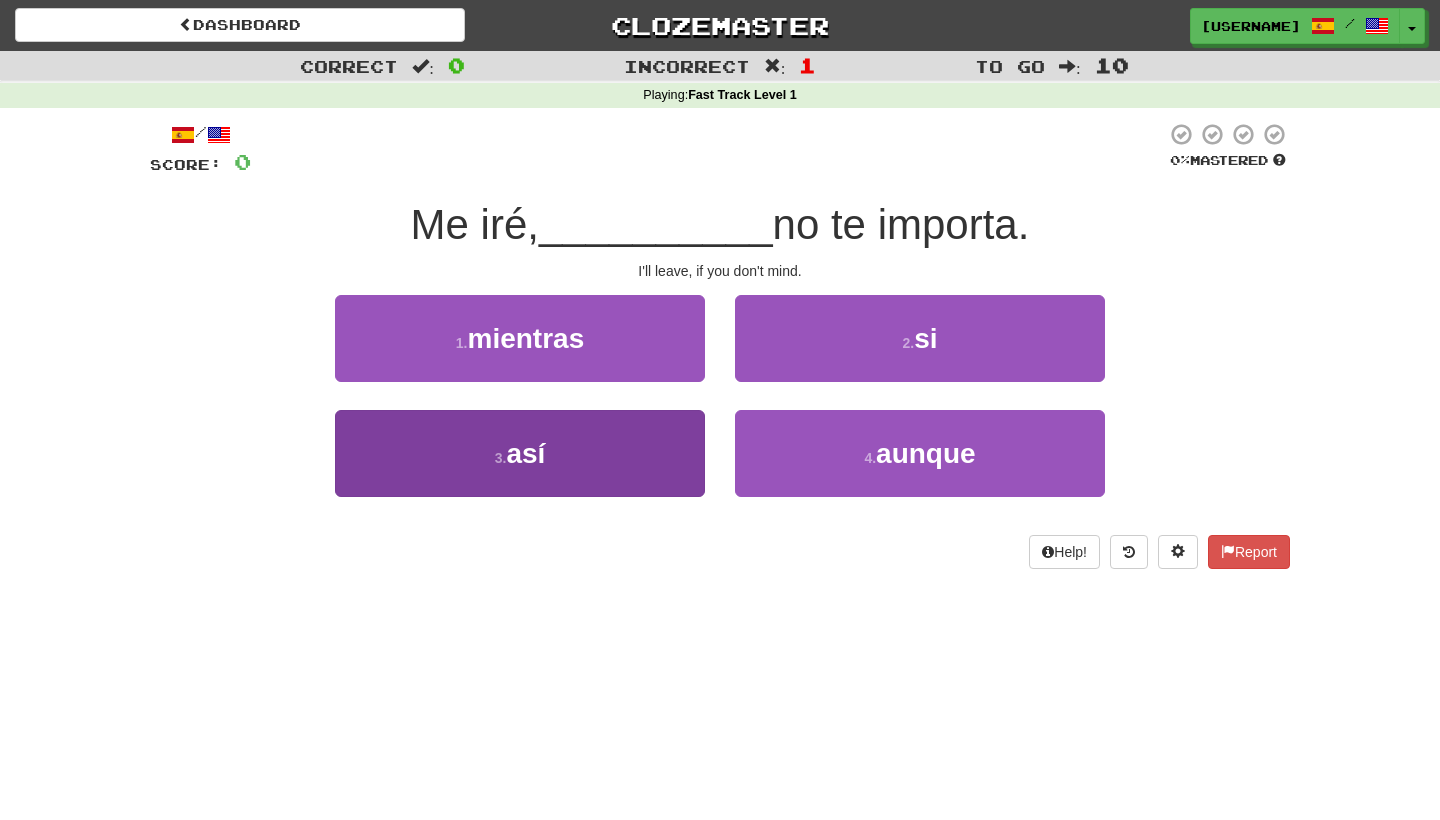 click on "3 .  así" at bounding box center (520, 453) 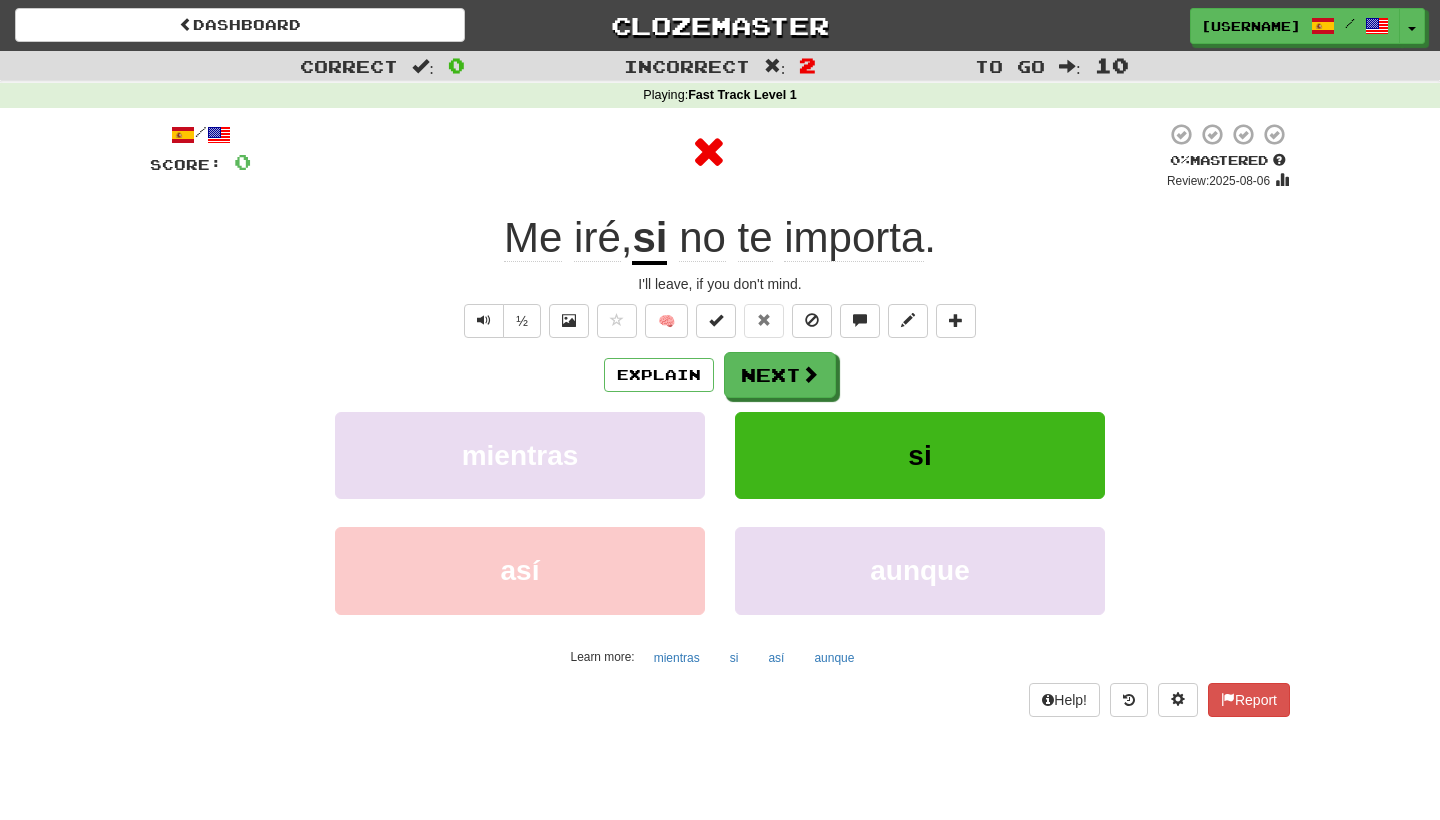 click on "si" at bounding box center [649, 239] 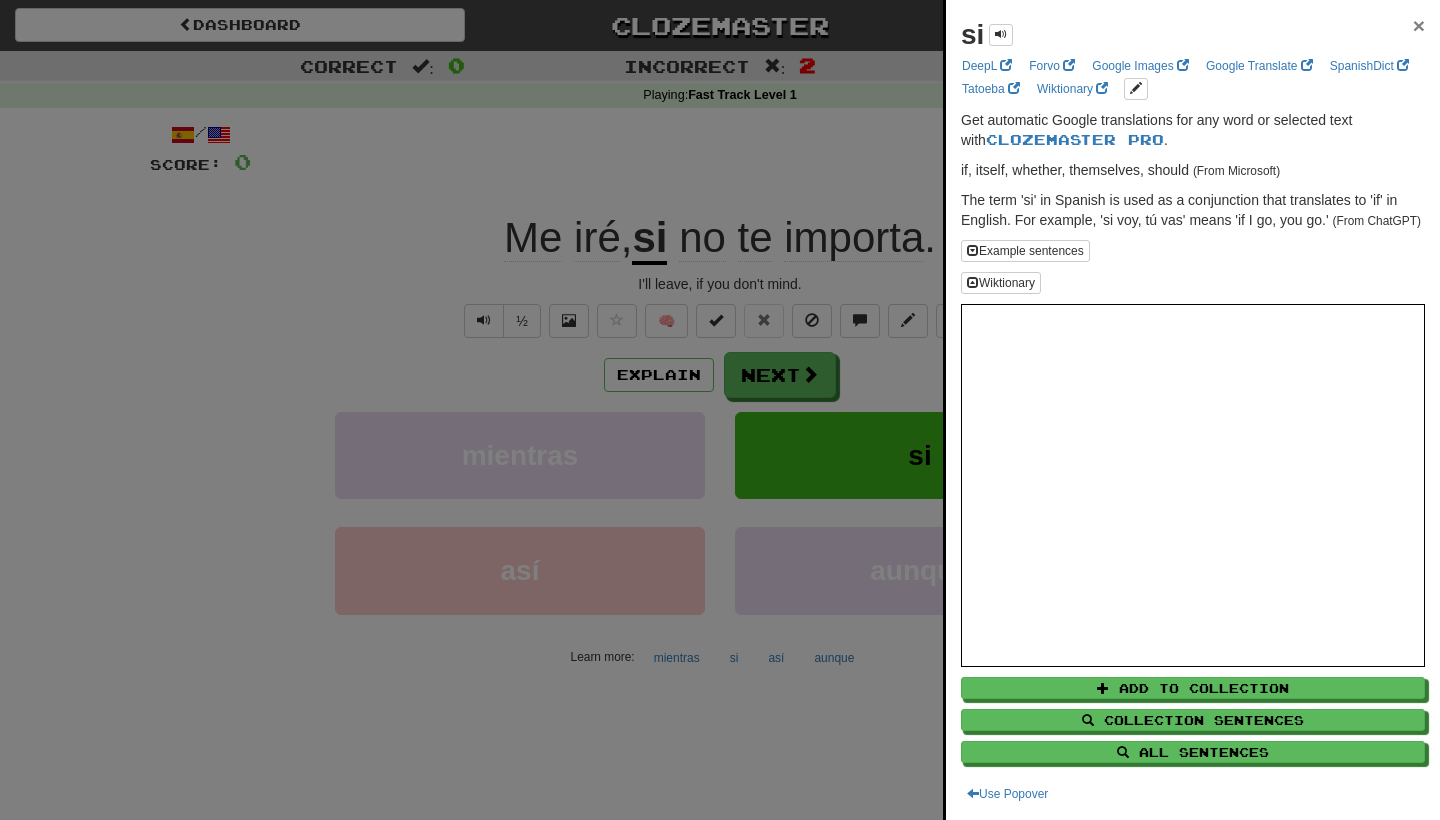 click on "×" at bounding box center (1419, 25) 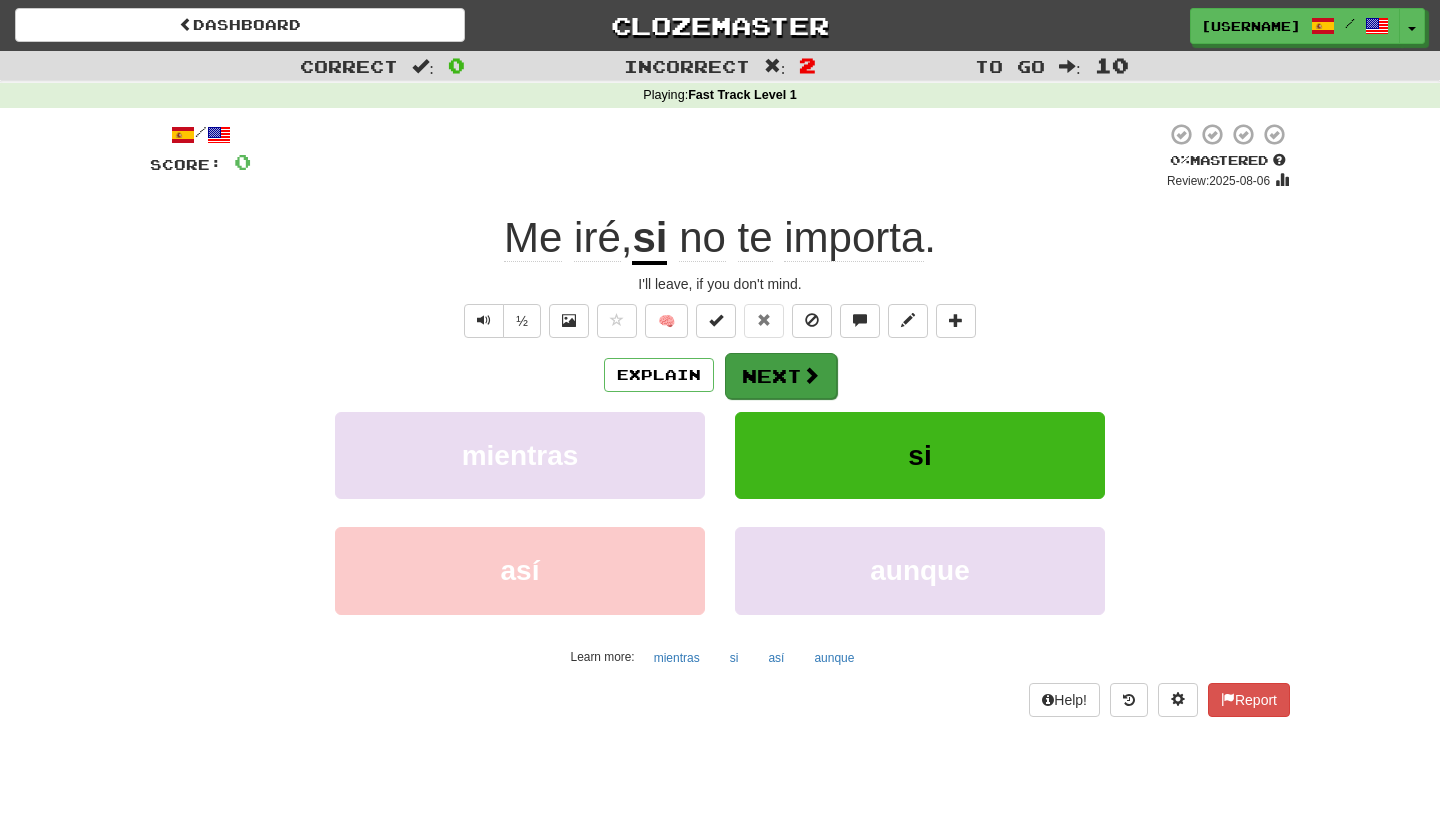 click on "Next" at bounding box center [781, 376] 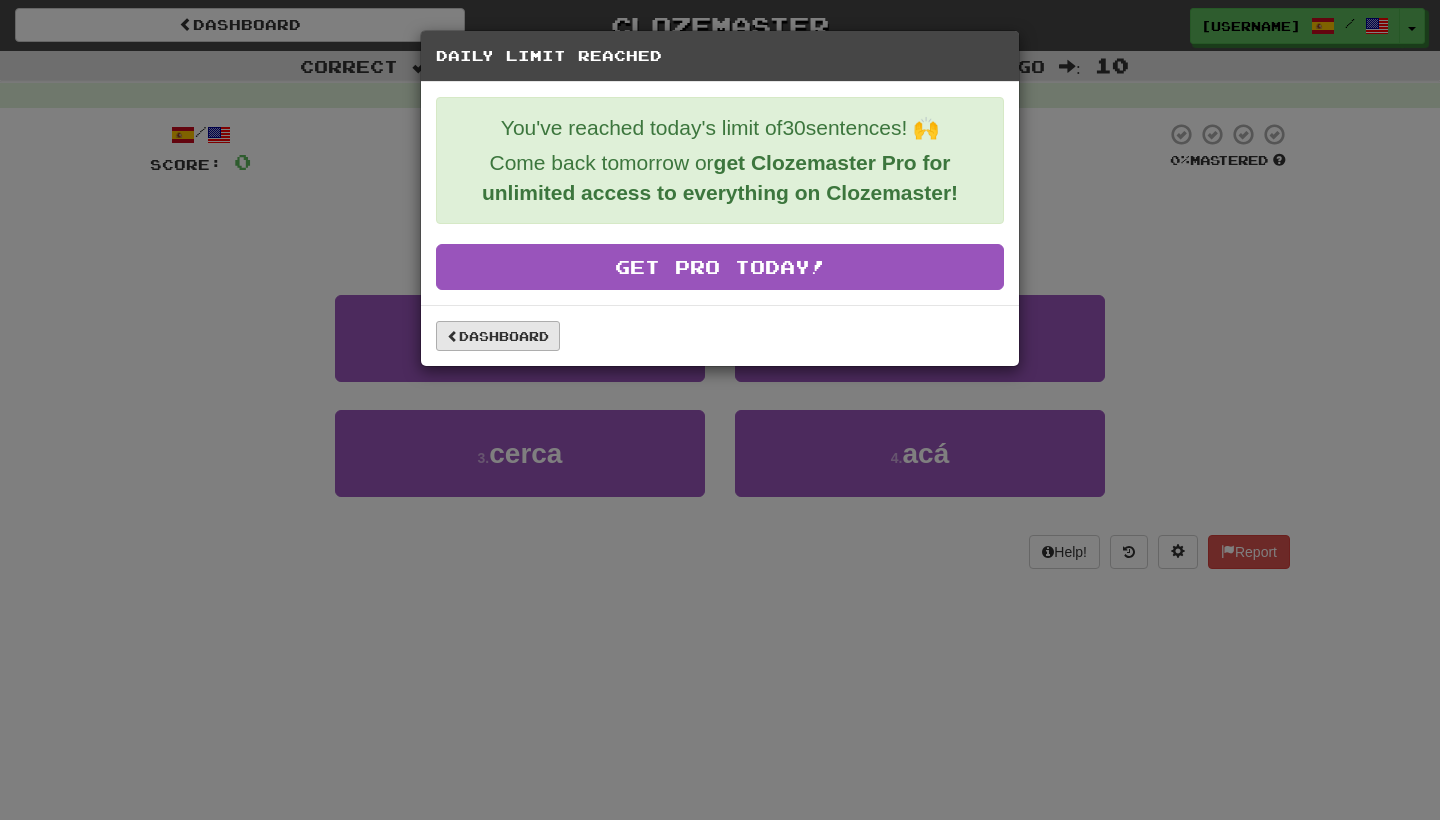 click on "Dashboard" at bounding box center (498, 336) 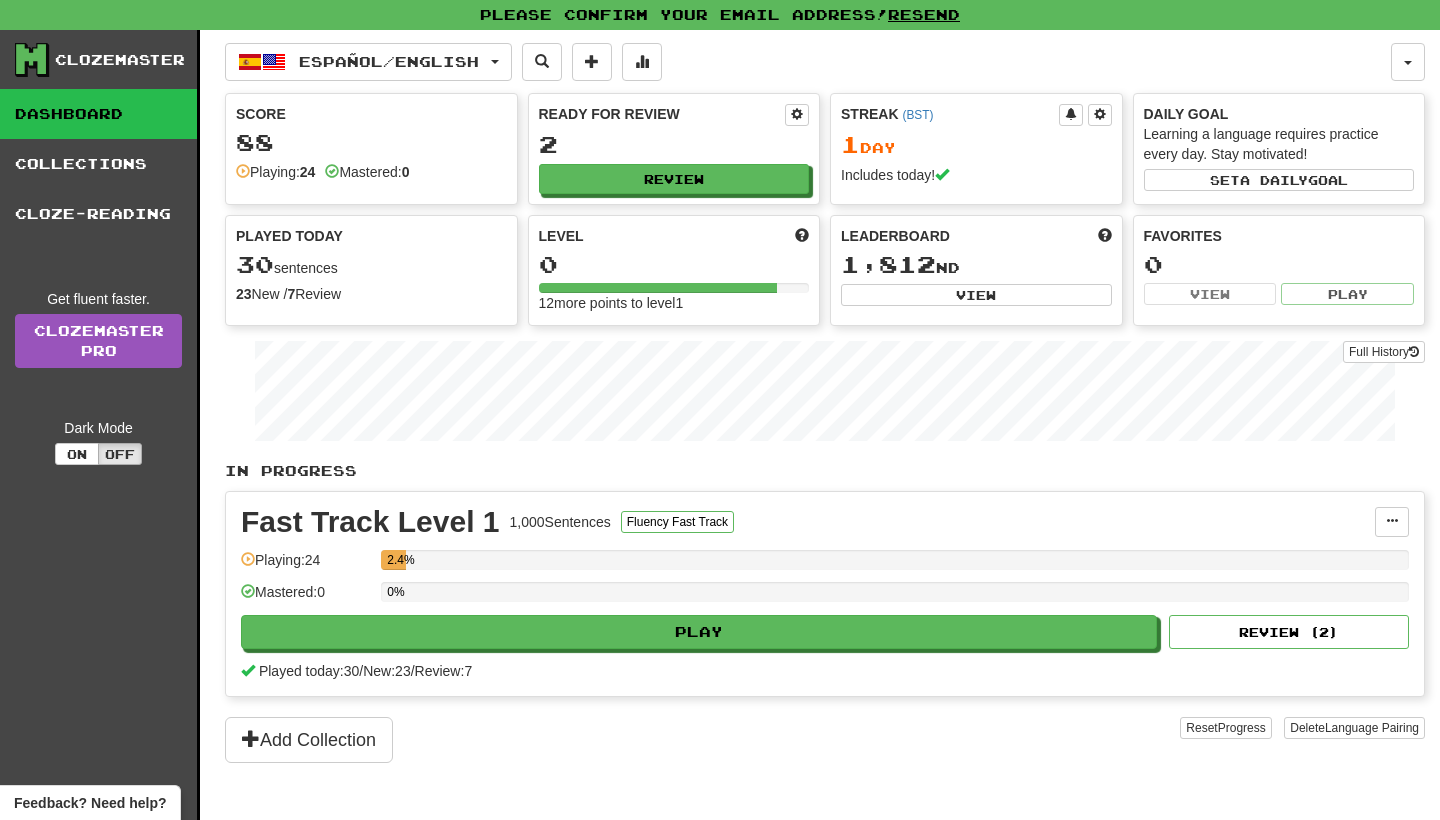 scroll, scrollTop: 0, scrollLeft: 0, axis: both 